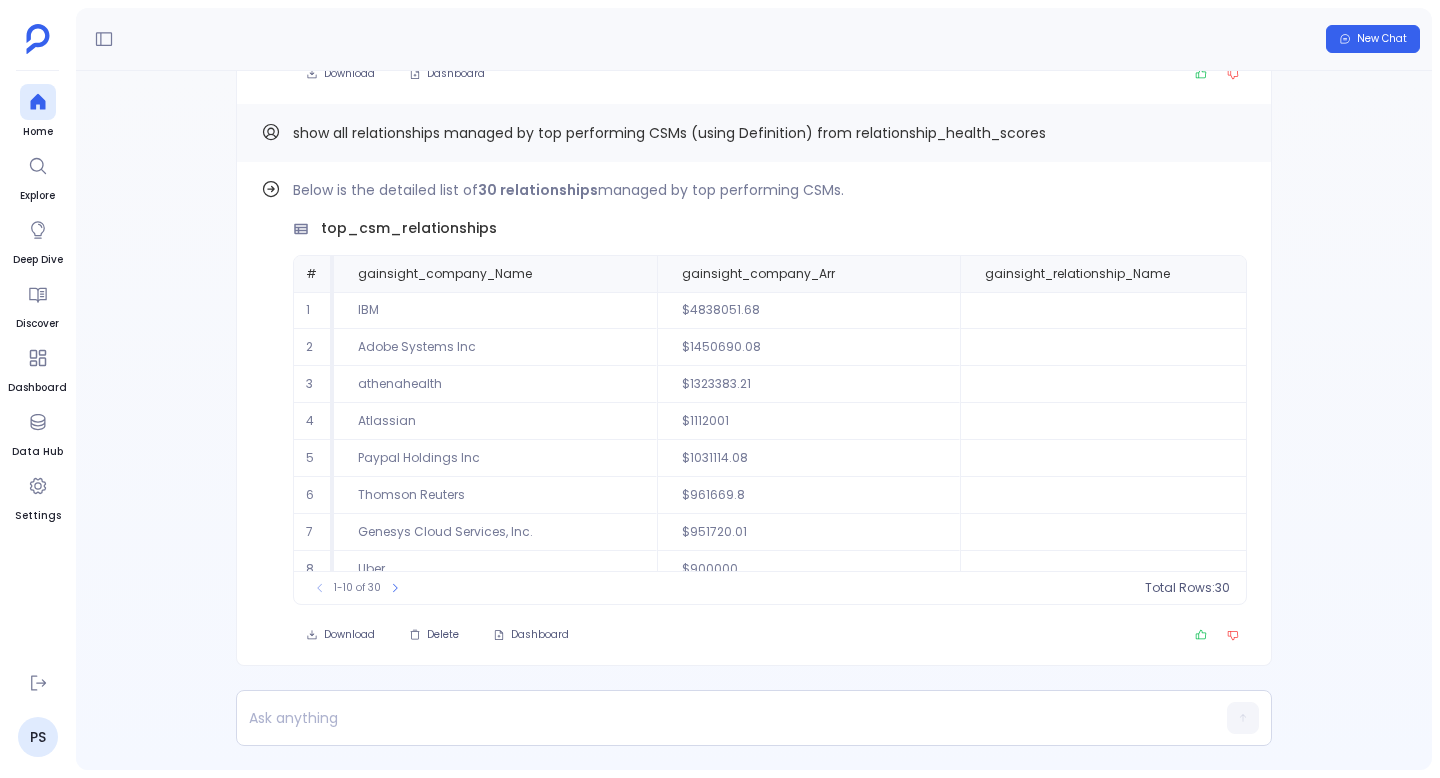 scroll, scrollTop: 0, scrollLeft: 0, axis: both 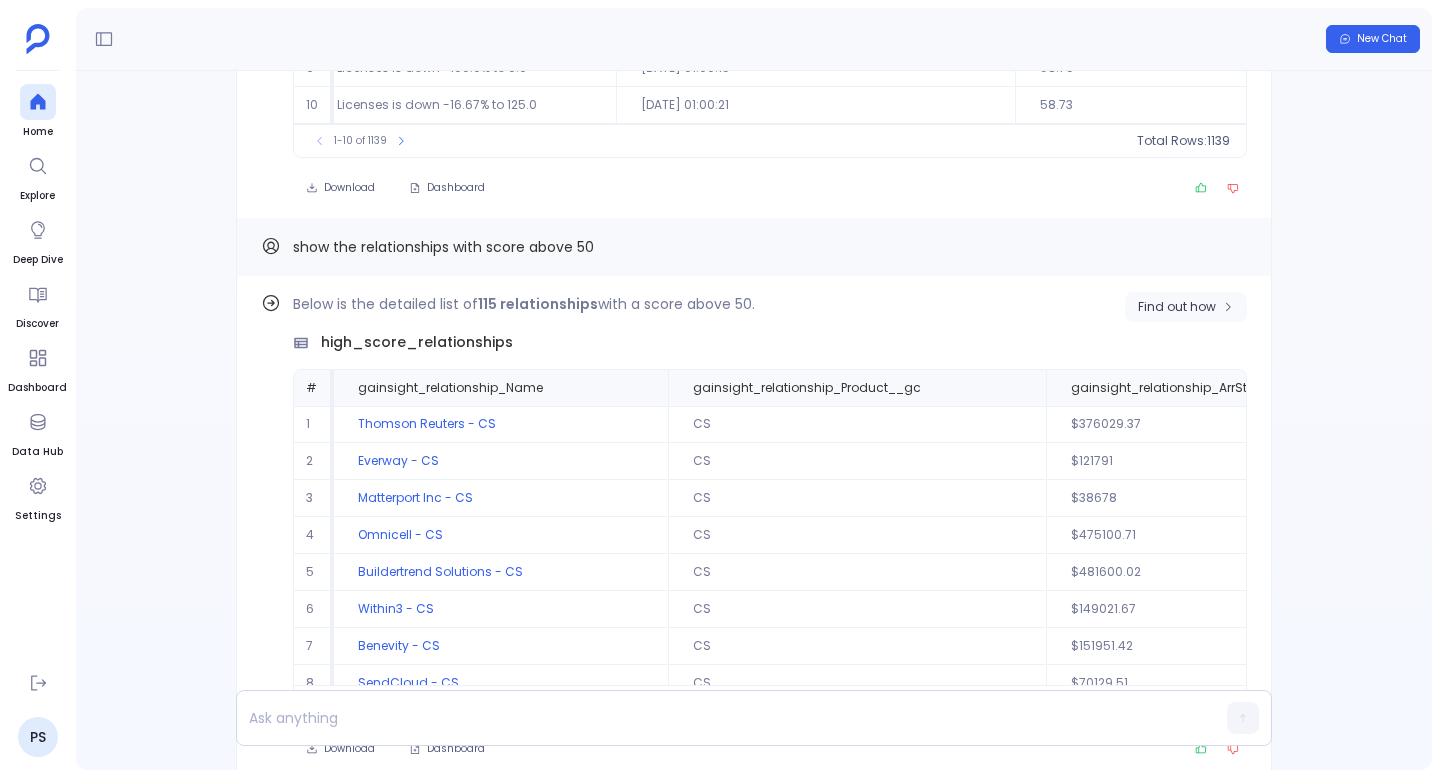 click on "Find out how" at bounding box center (1177, 307) 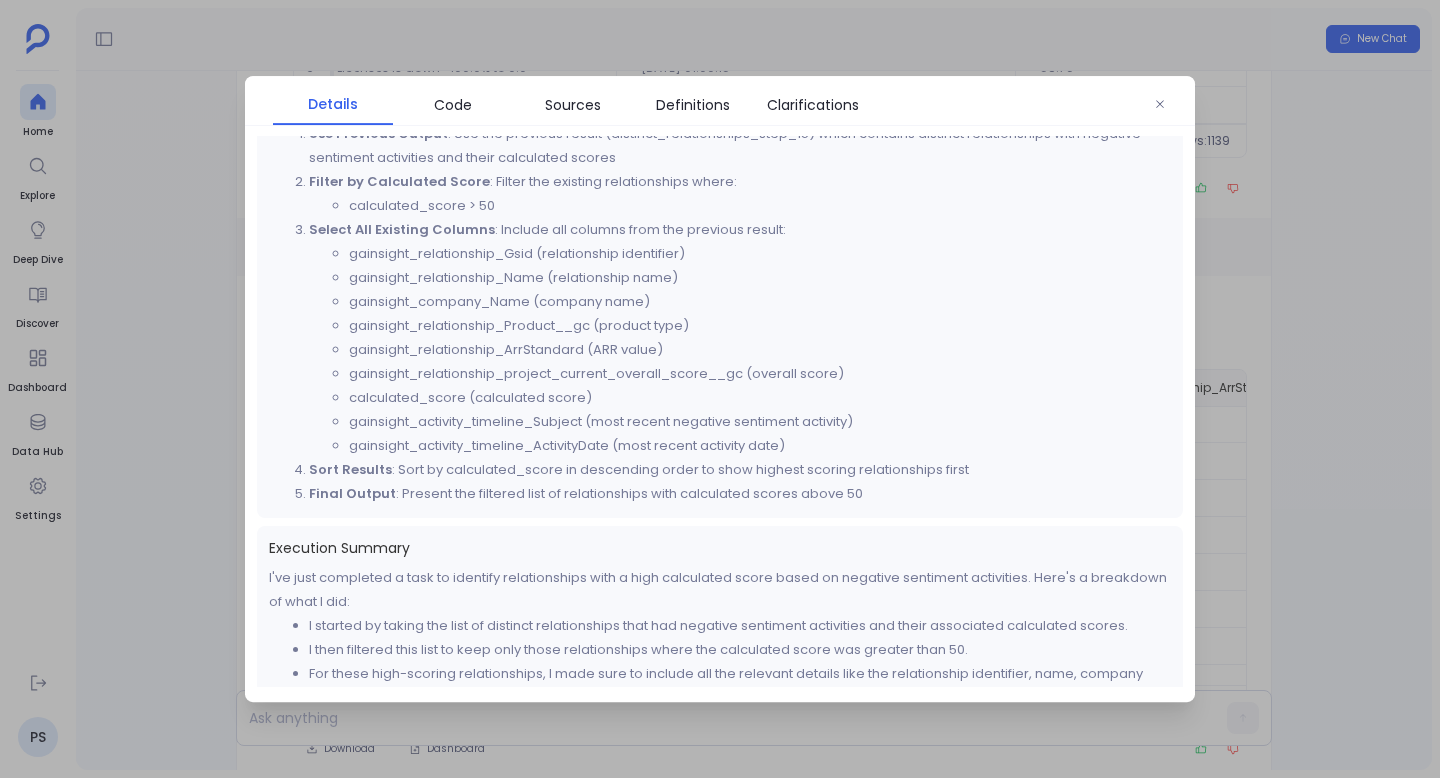 scroll, scrollTop: 138, scrollLeft: 0, axis: vertical 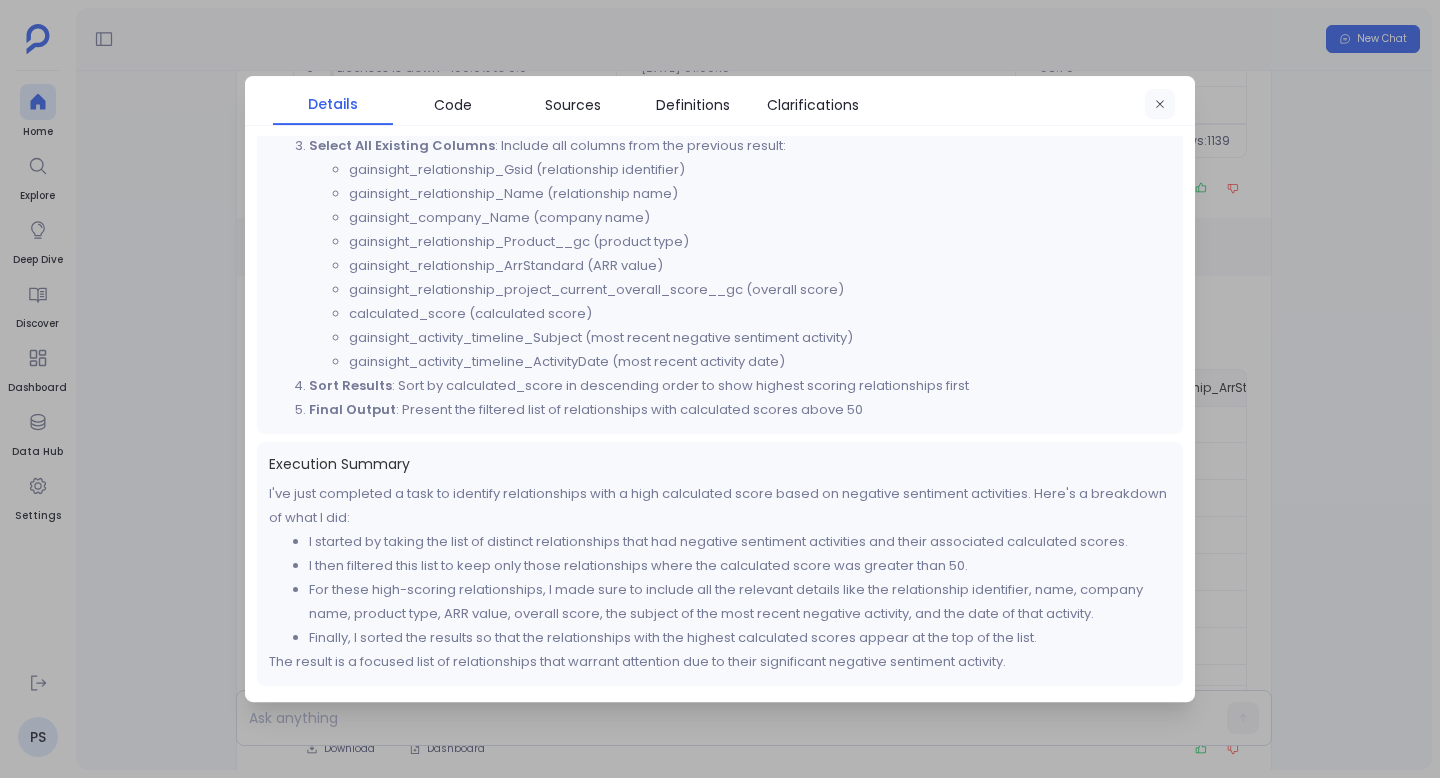 click at bounding box center (1160, 105) 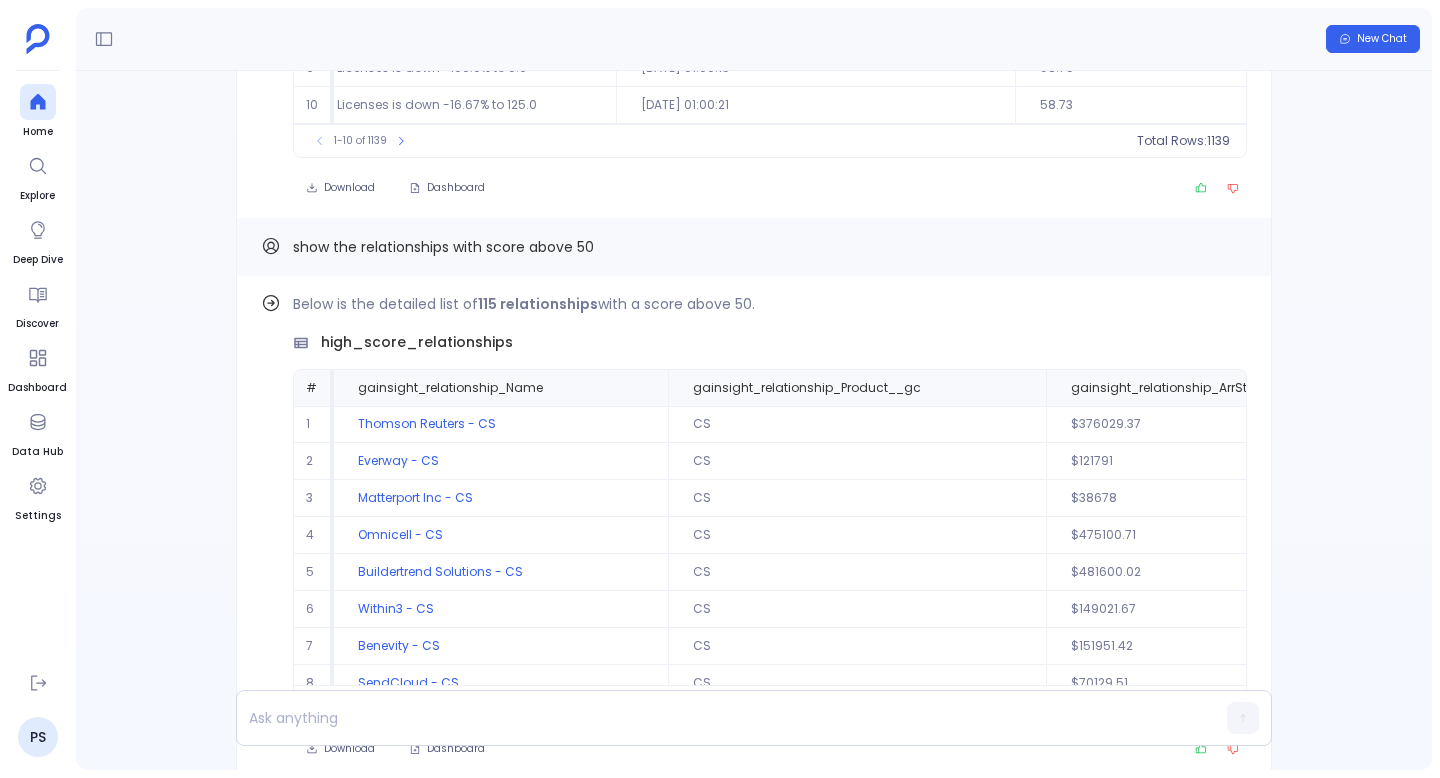 type 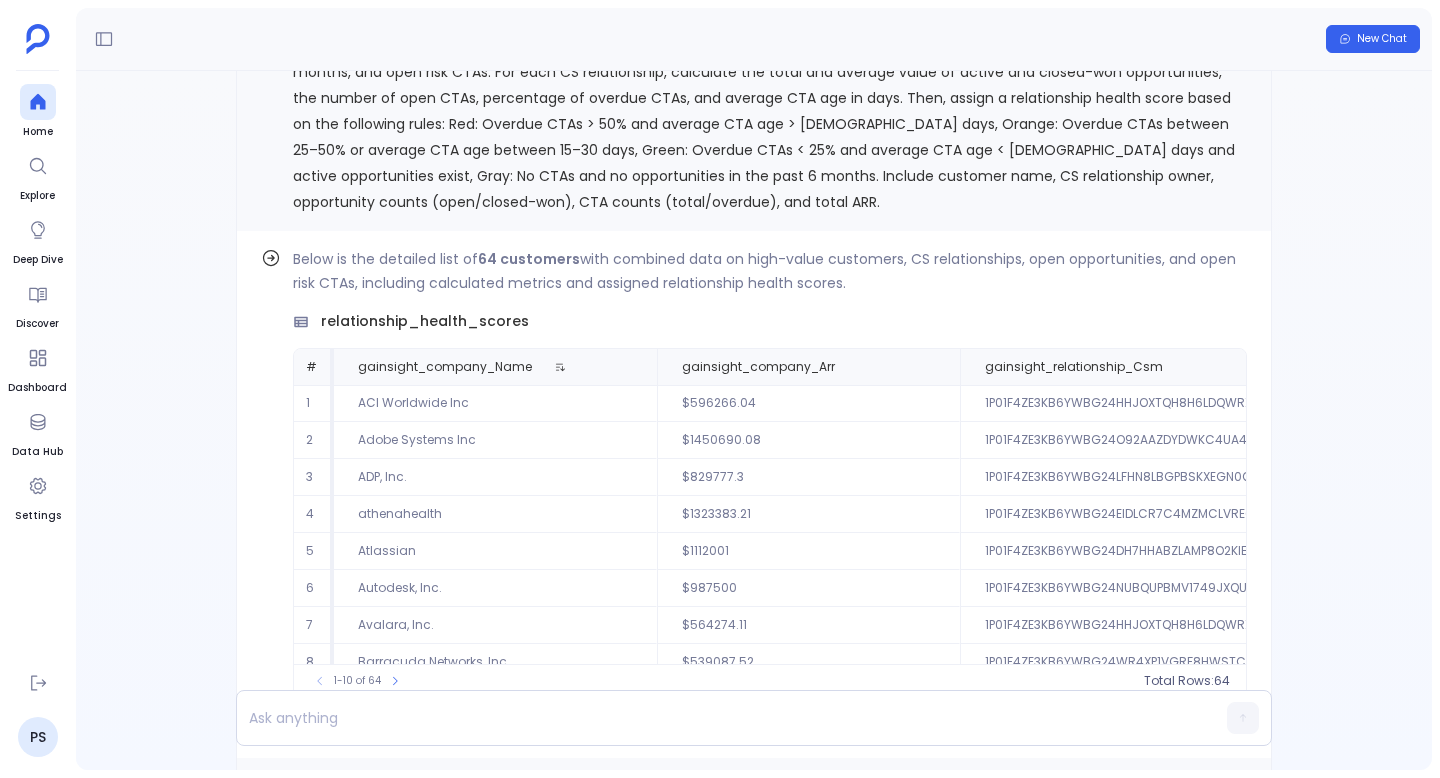 scroll, scrollTop: -4362, scrollLeft: 0, axis: vertical 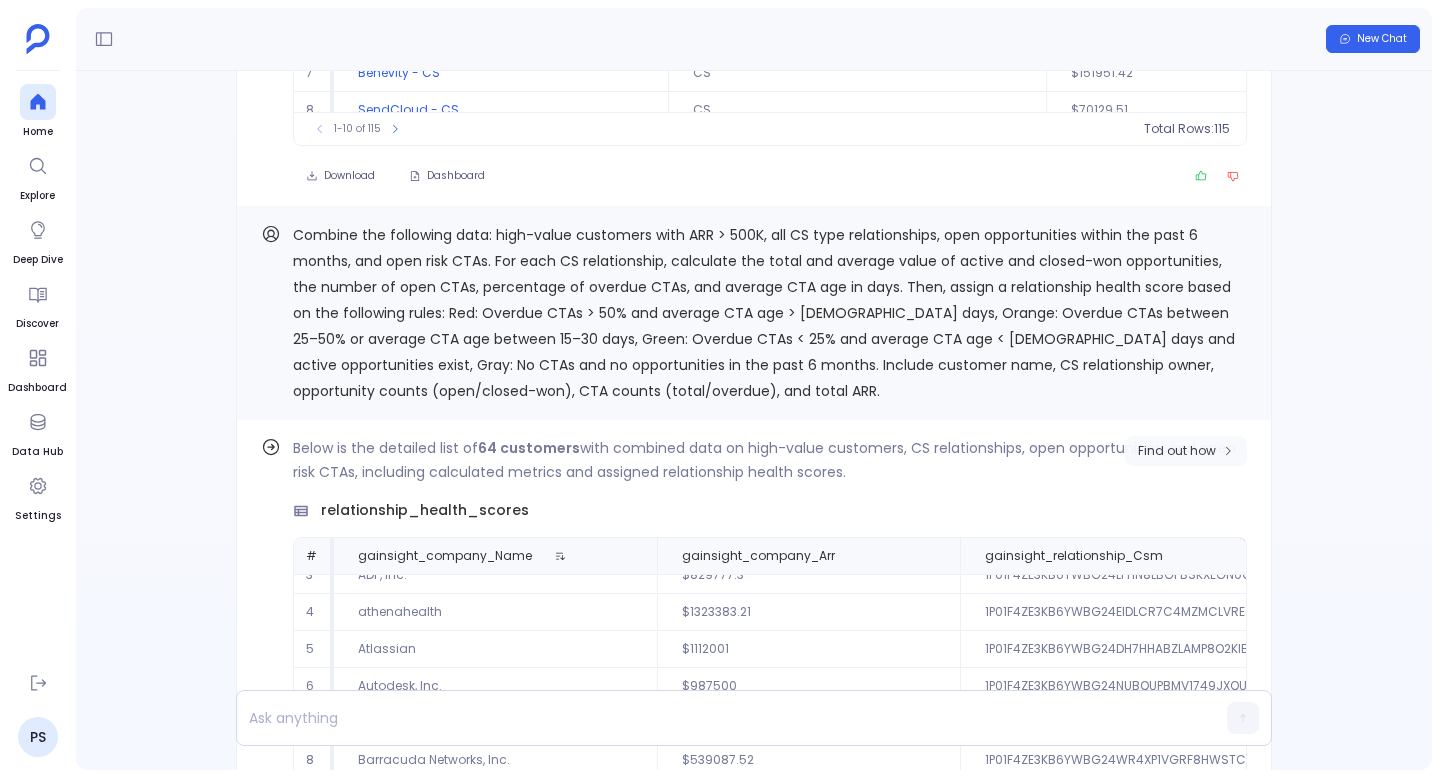 click 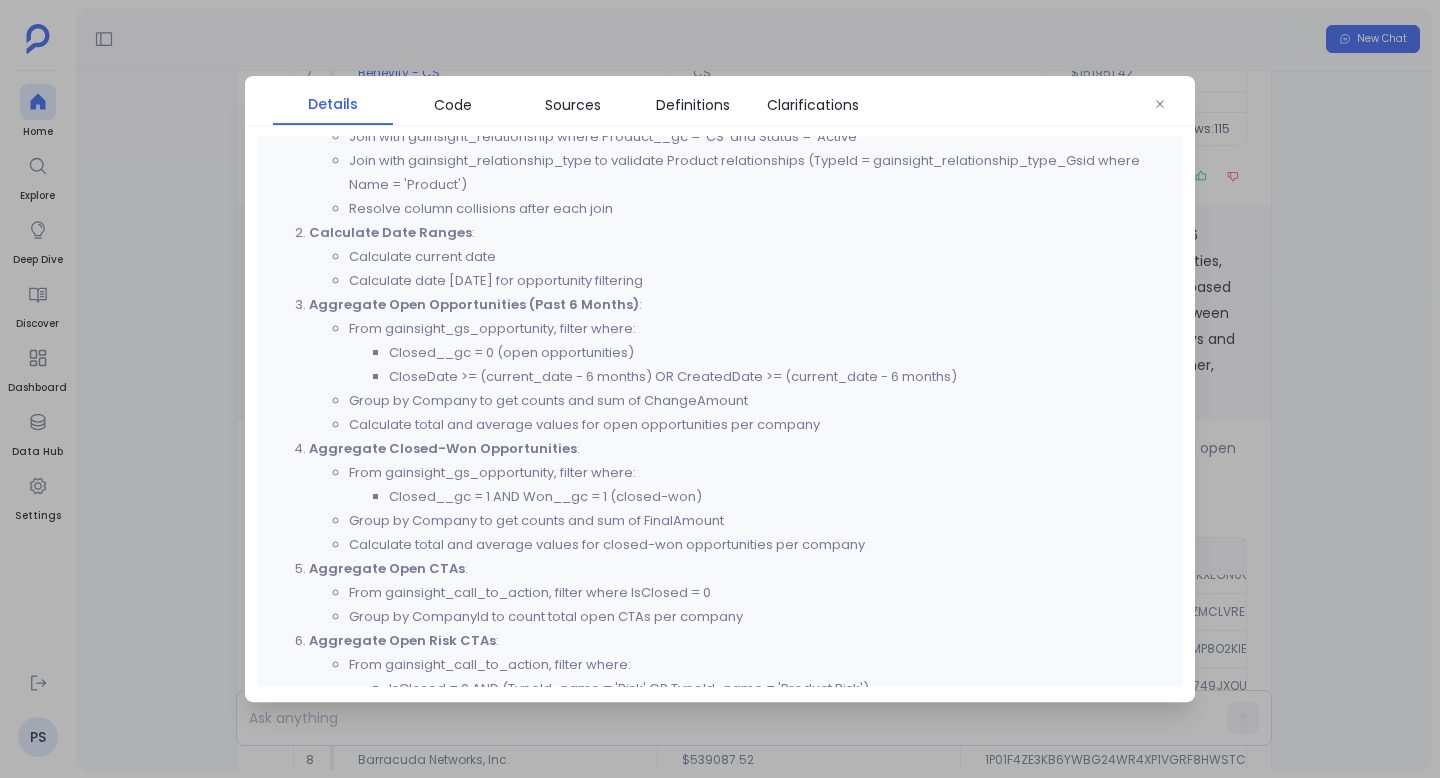 scroll, scrollTop: 1418, scrollLeft: 0, axis: vertical 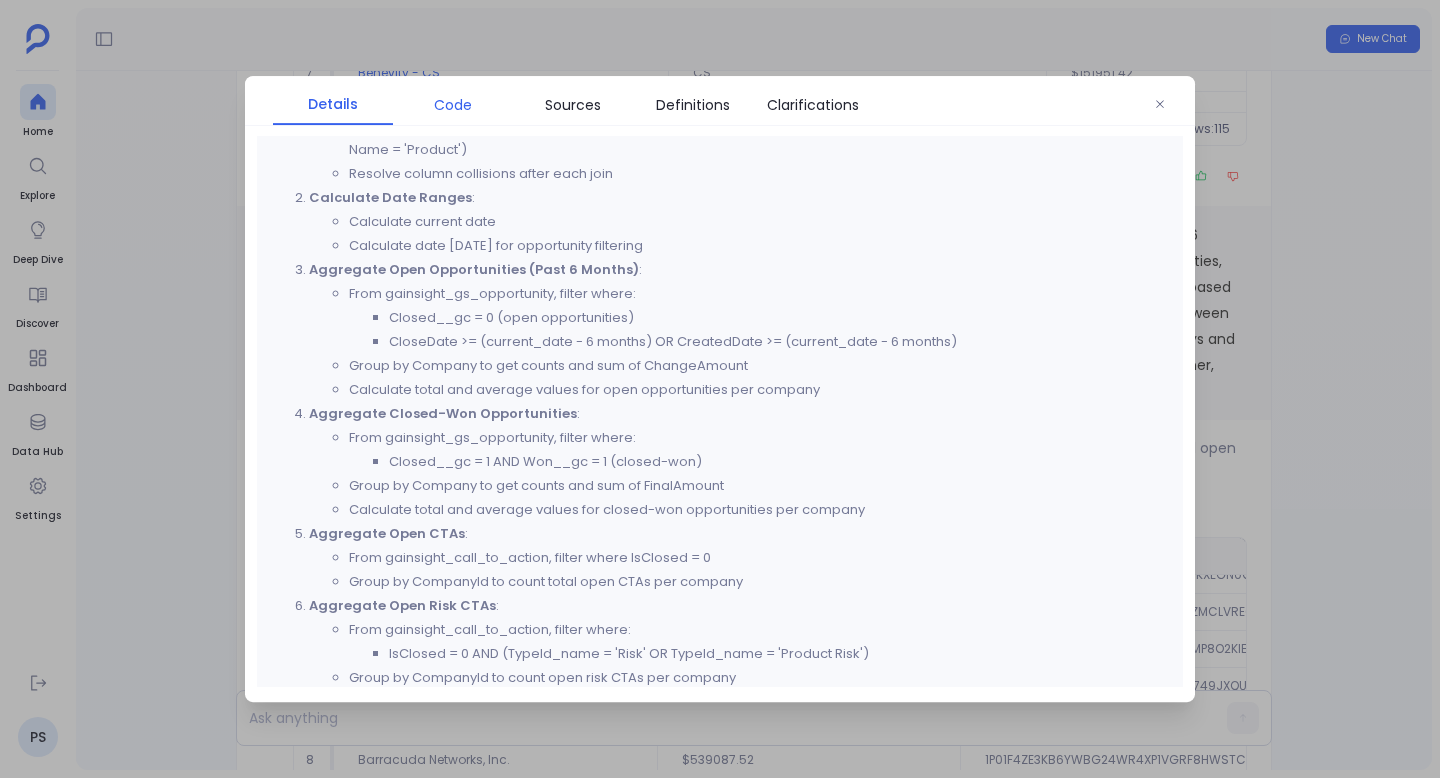 click on "Code" at bounding box center (453, 105) 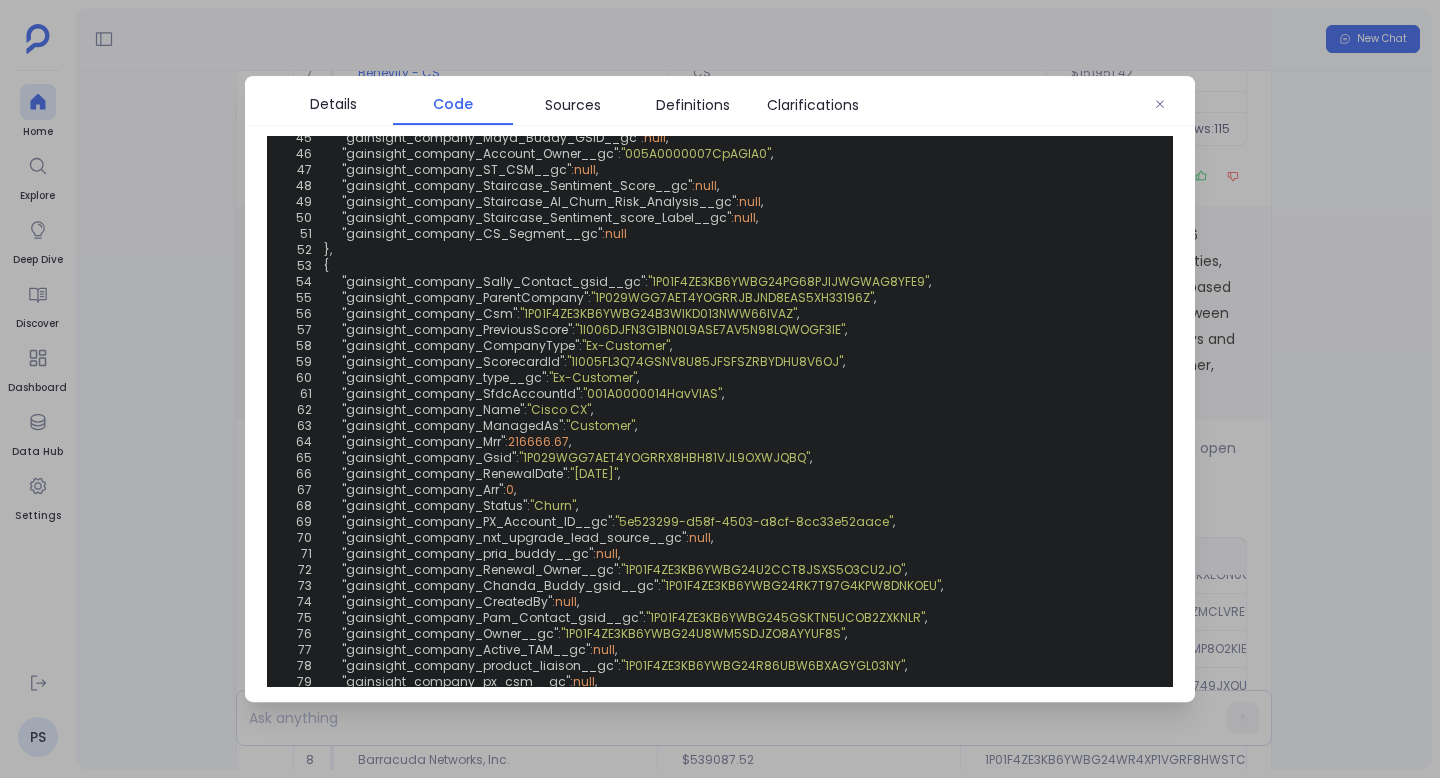 scroll, scrollTop: 1564, scrollLeft: 0, axis: vertical 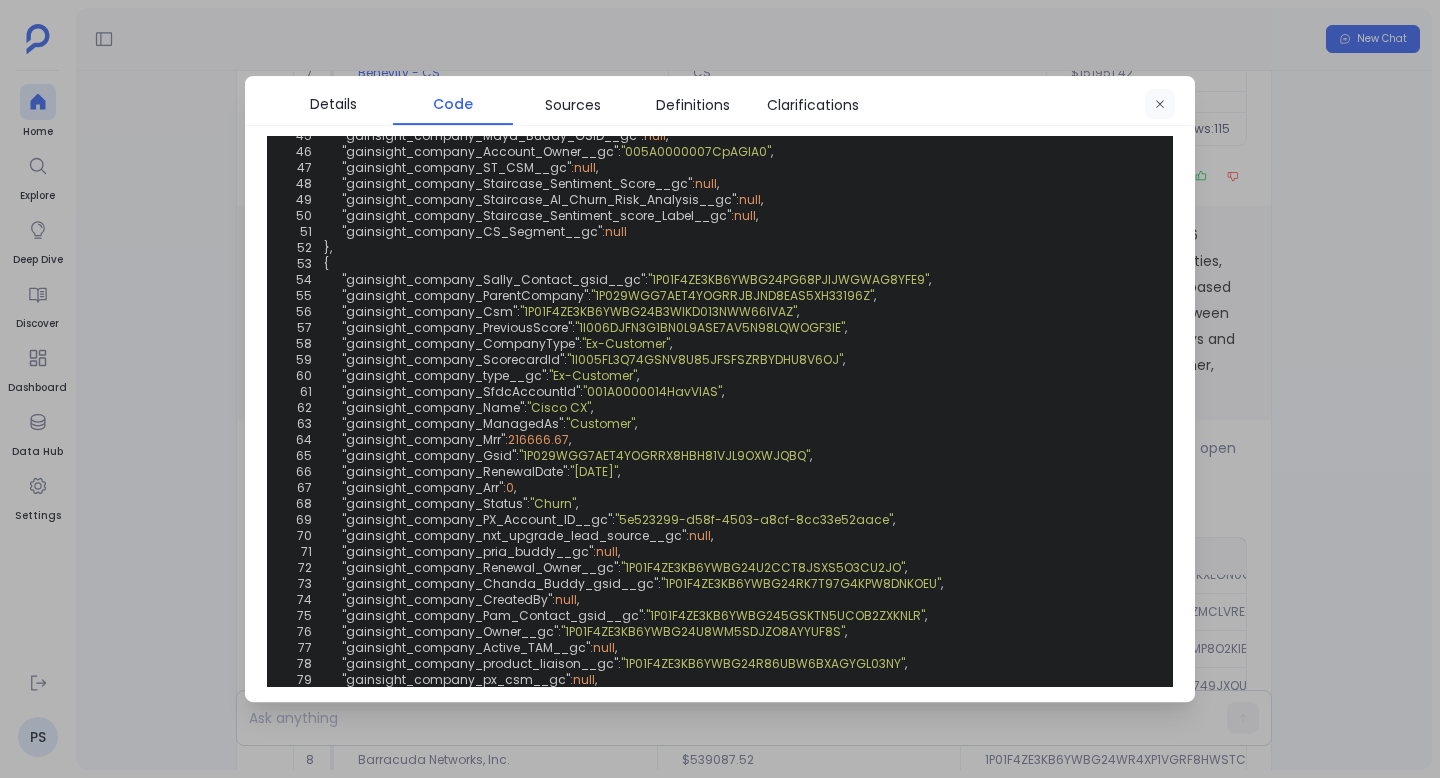 click 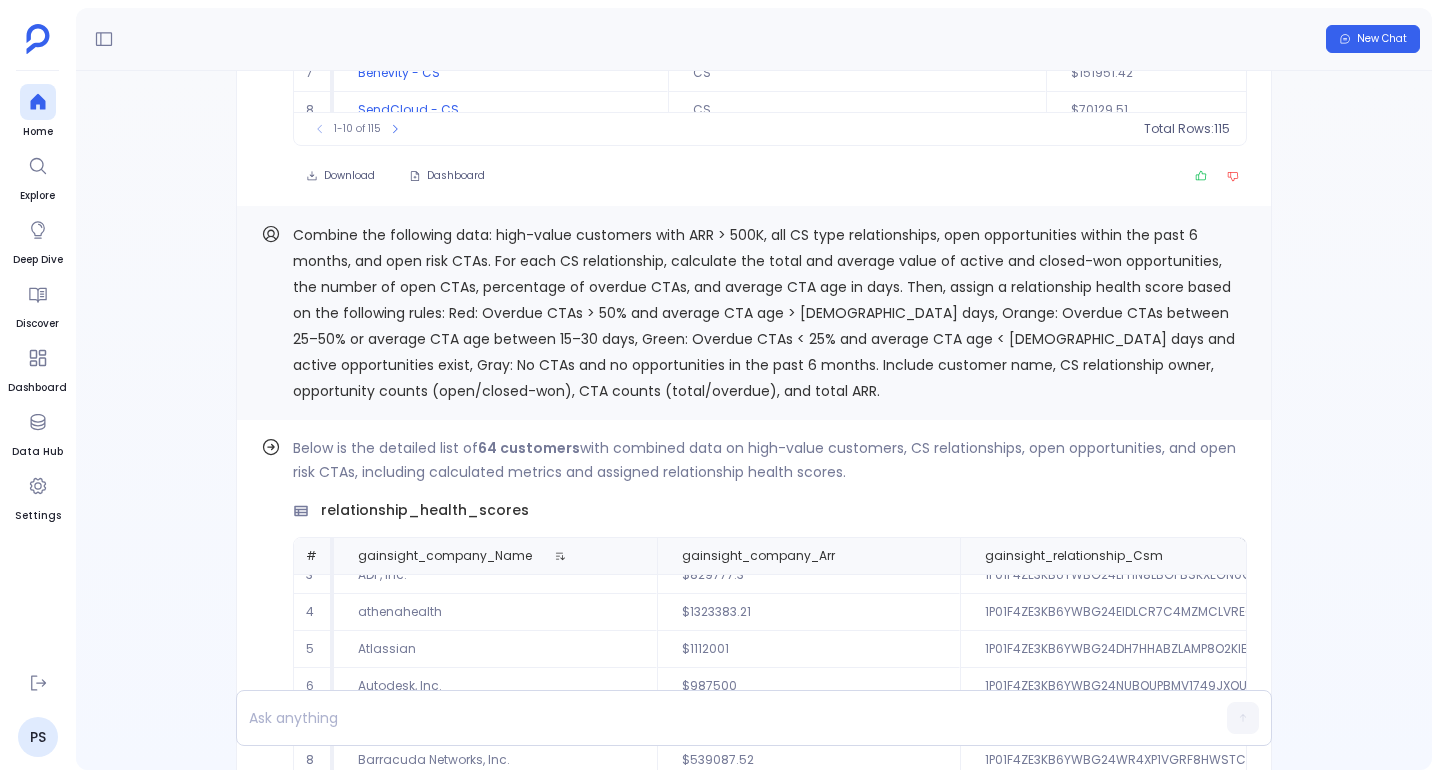 type 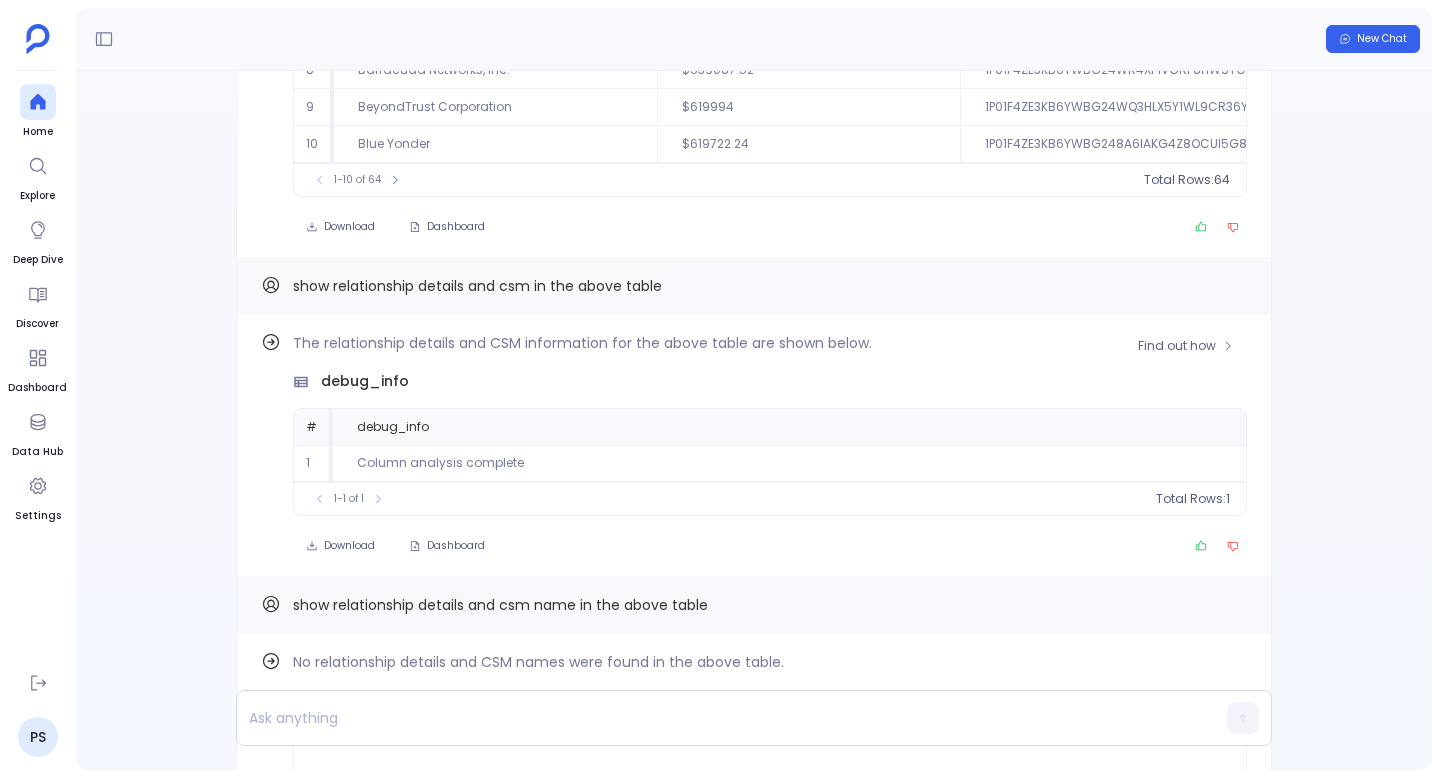 scroll, scrollTop: -3865, scrollLeft: 0, axis: vertical 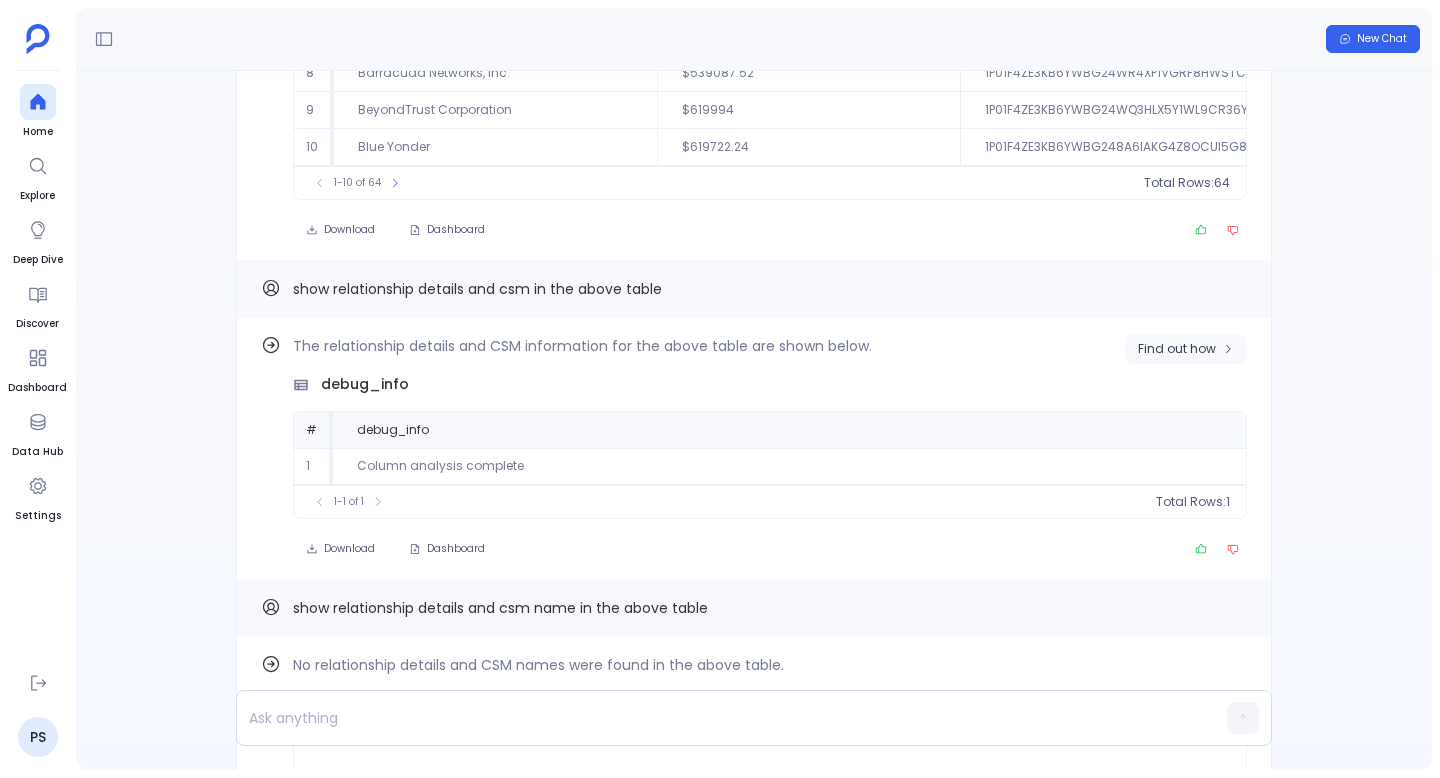 click on "Find out how" at bounding box center [1177, 349] 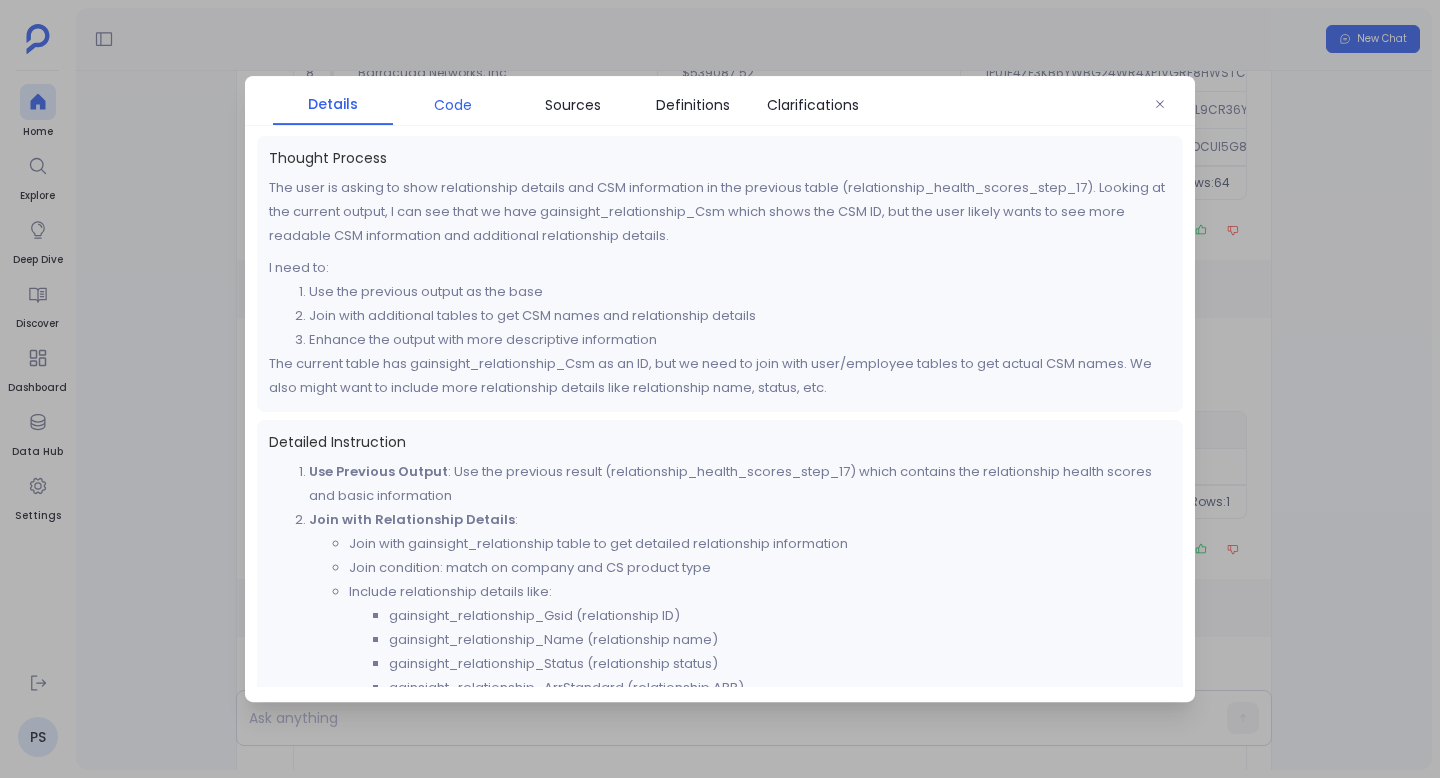 click on "Code" at bounding box center (453, 105) 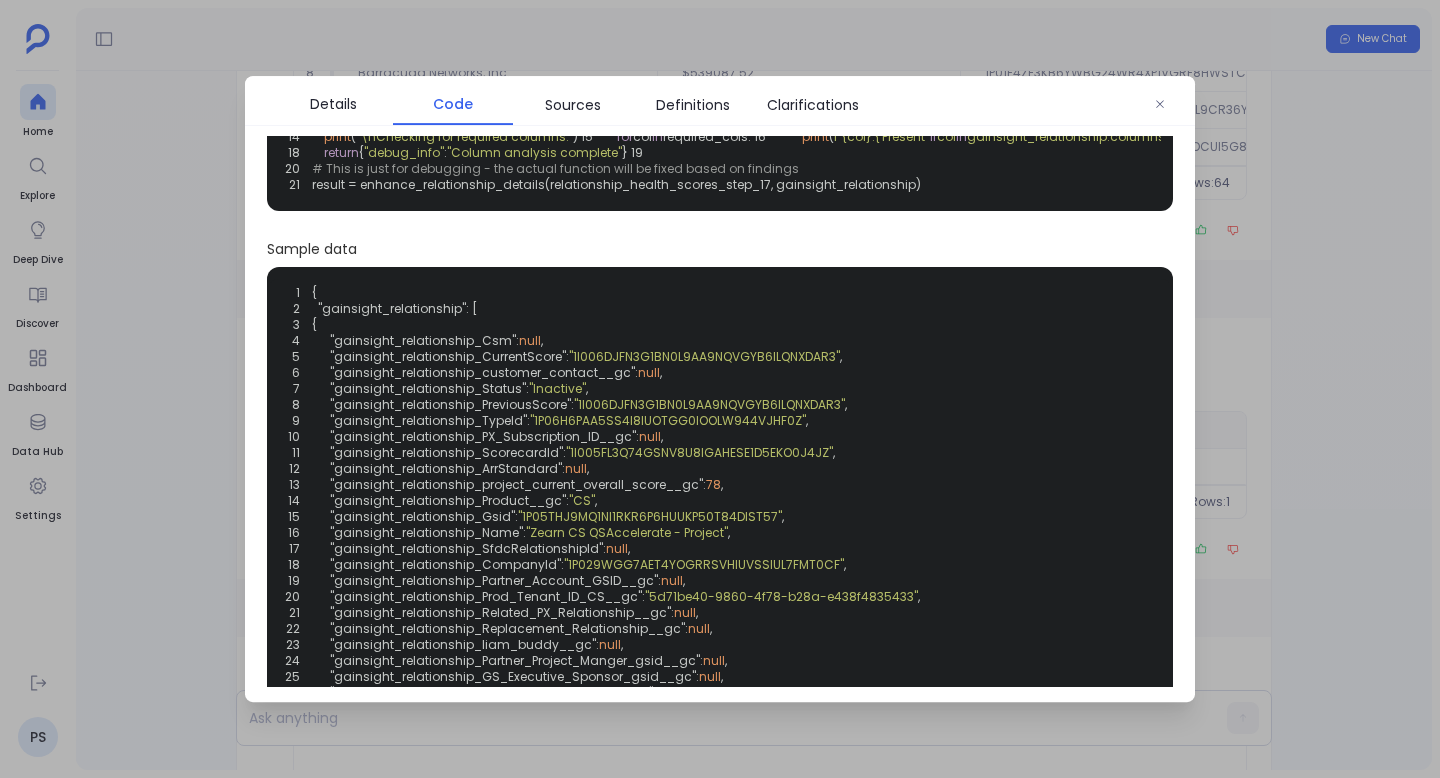 scroll, scrollTop: 160, scrollLeft: 0, axis: vertical 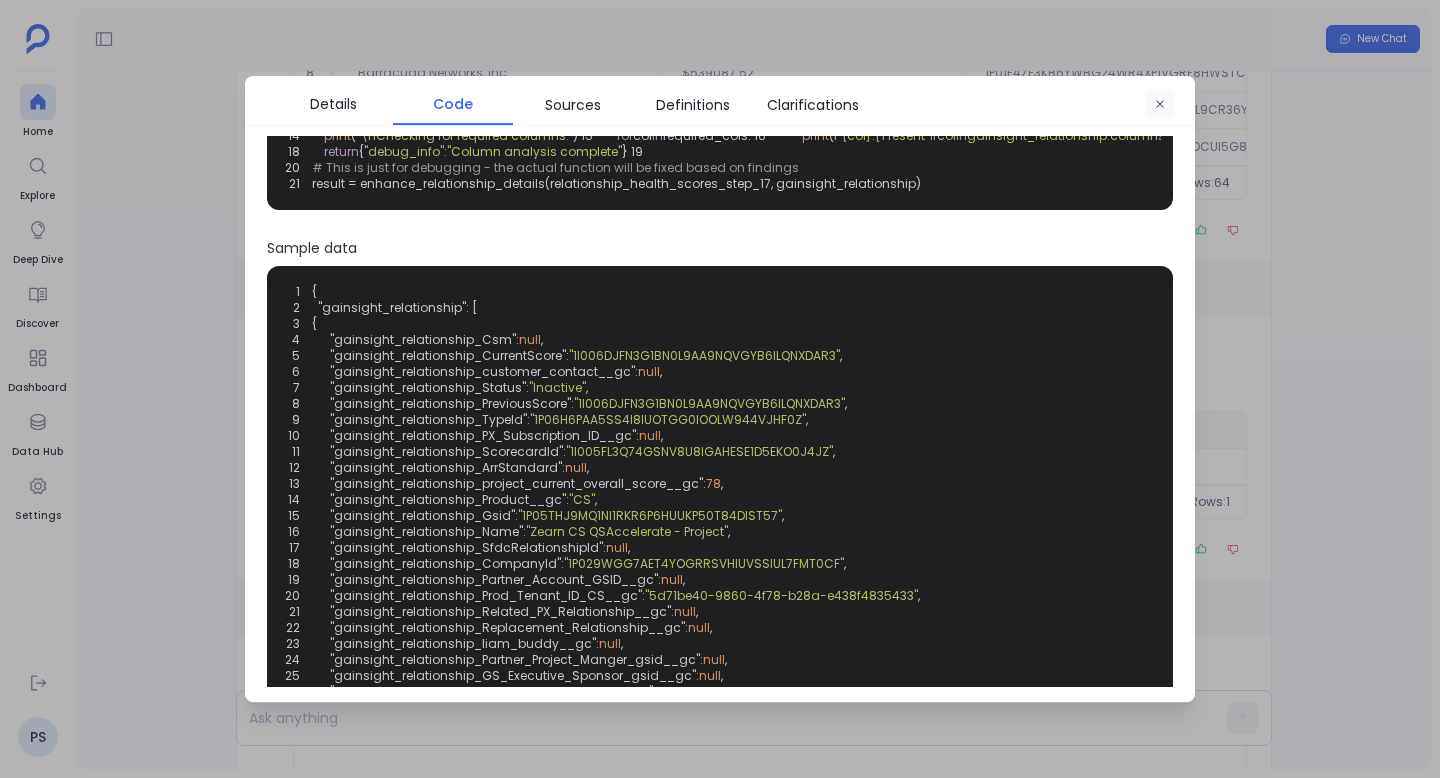 click 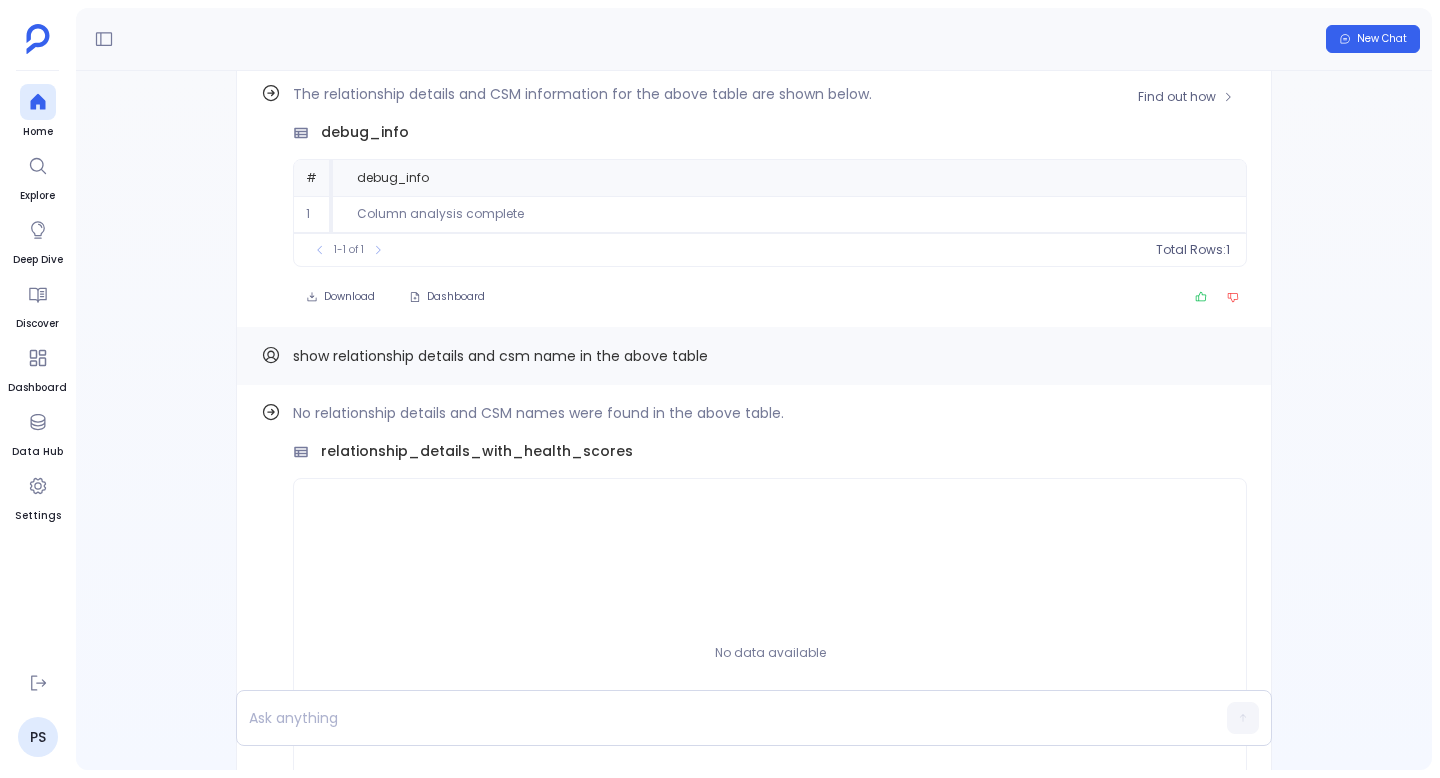 scroll, scrollTop: -3611, scrollLeft: 0, axis: vertical 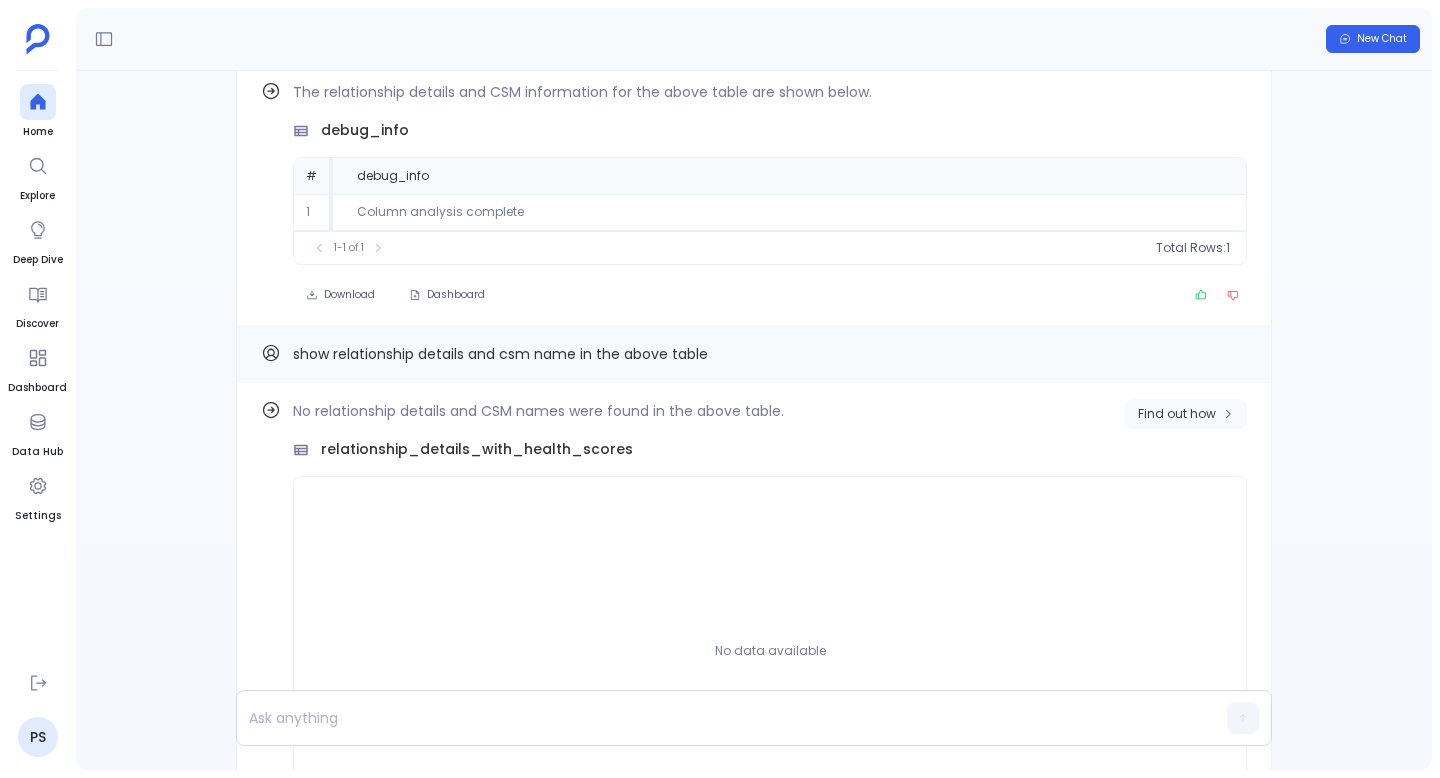 click on "Find out how" at bounding box center (1177, 414) 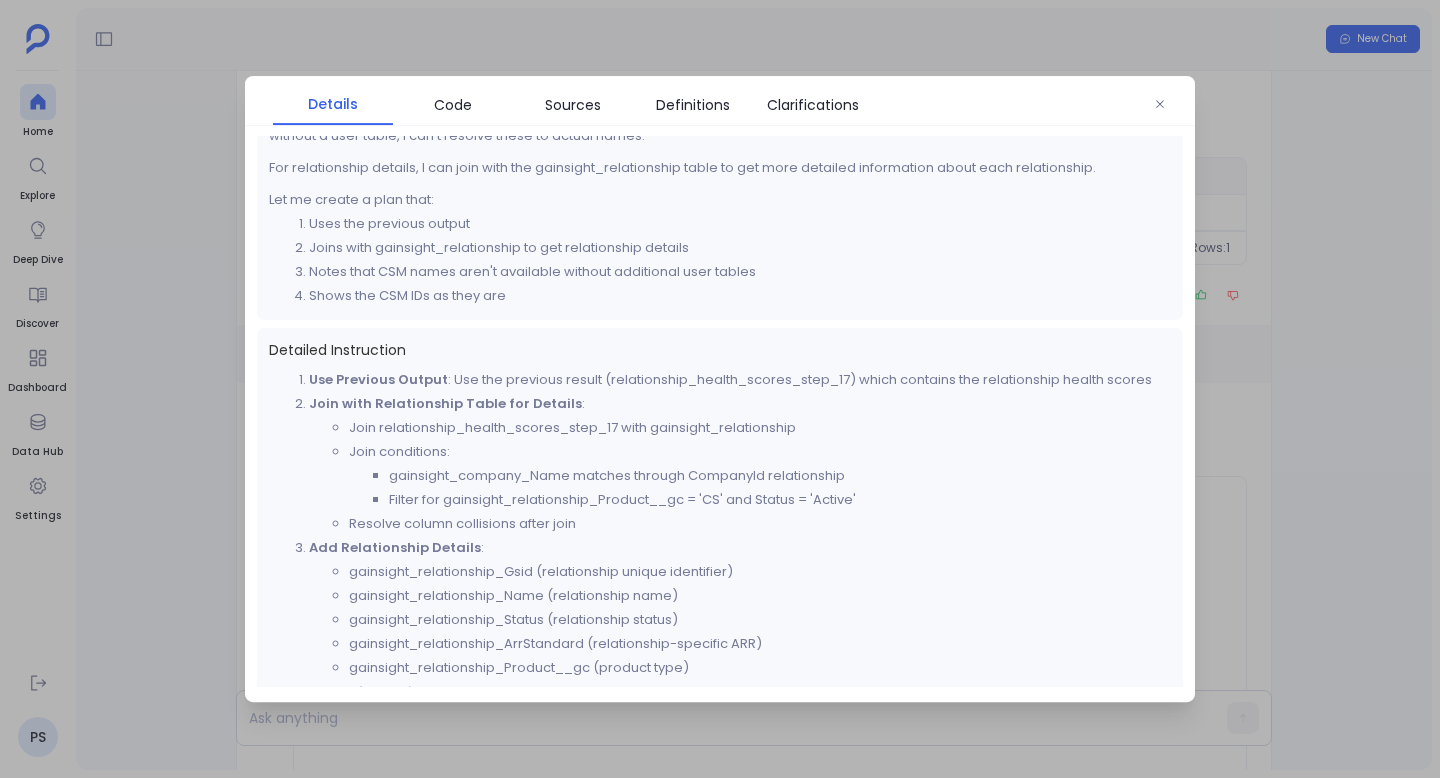 scroll, scrollTop: 0, scrollLeft: 0, axis: both 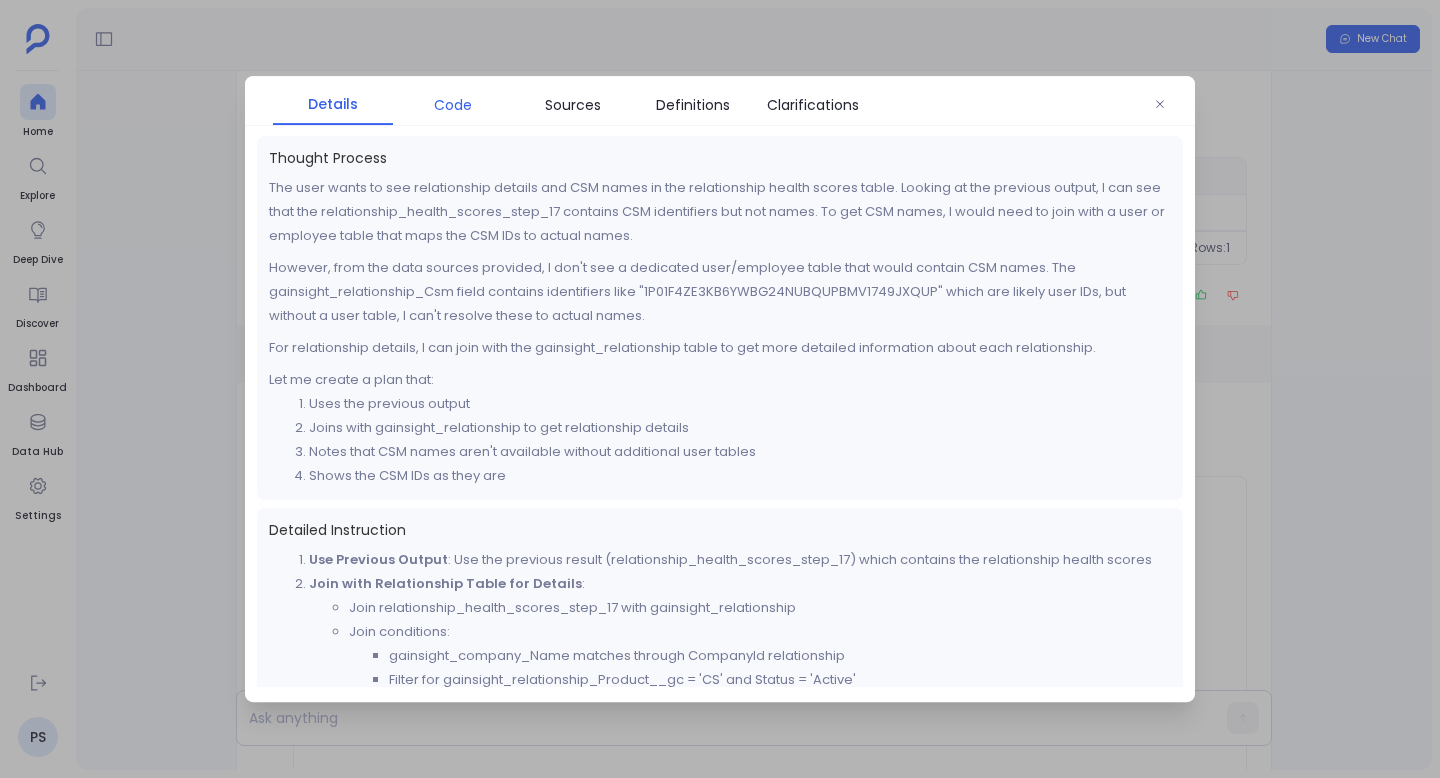 click on "Code" at bounding box center (453, 105) 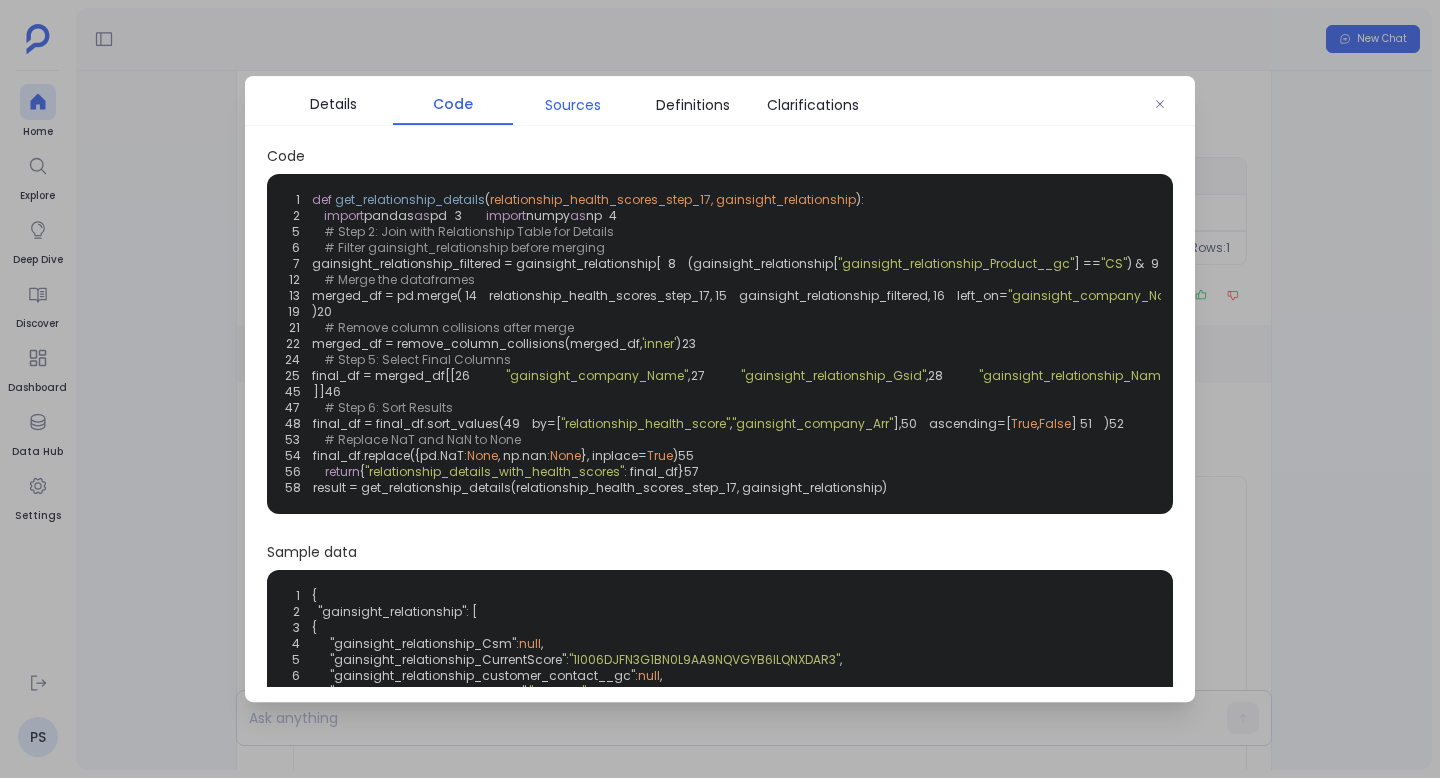 click on "Sources" at bounding box center (573, 105) 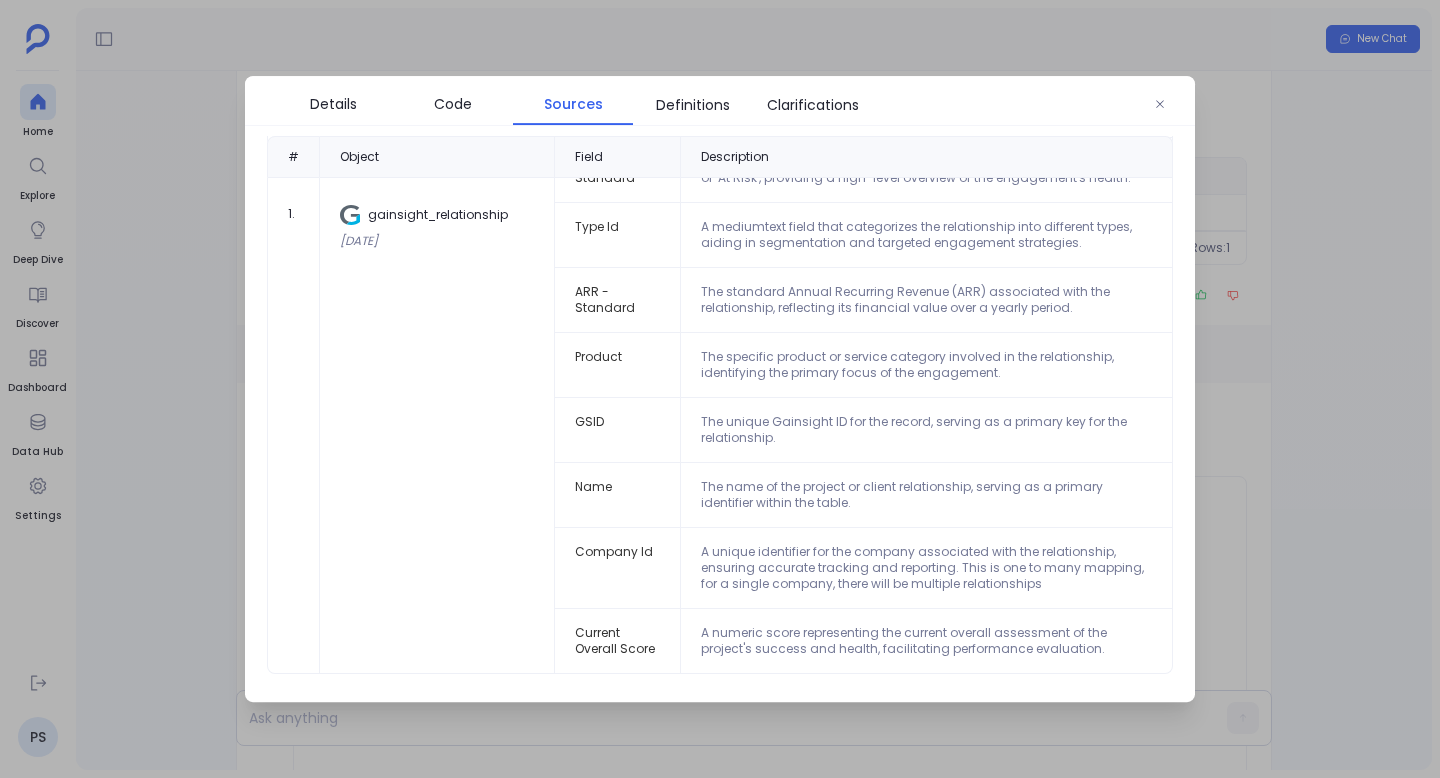 scroll, scrollTop: 0, scrollLeft: 0, axis: both 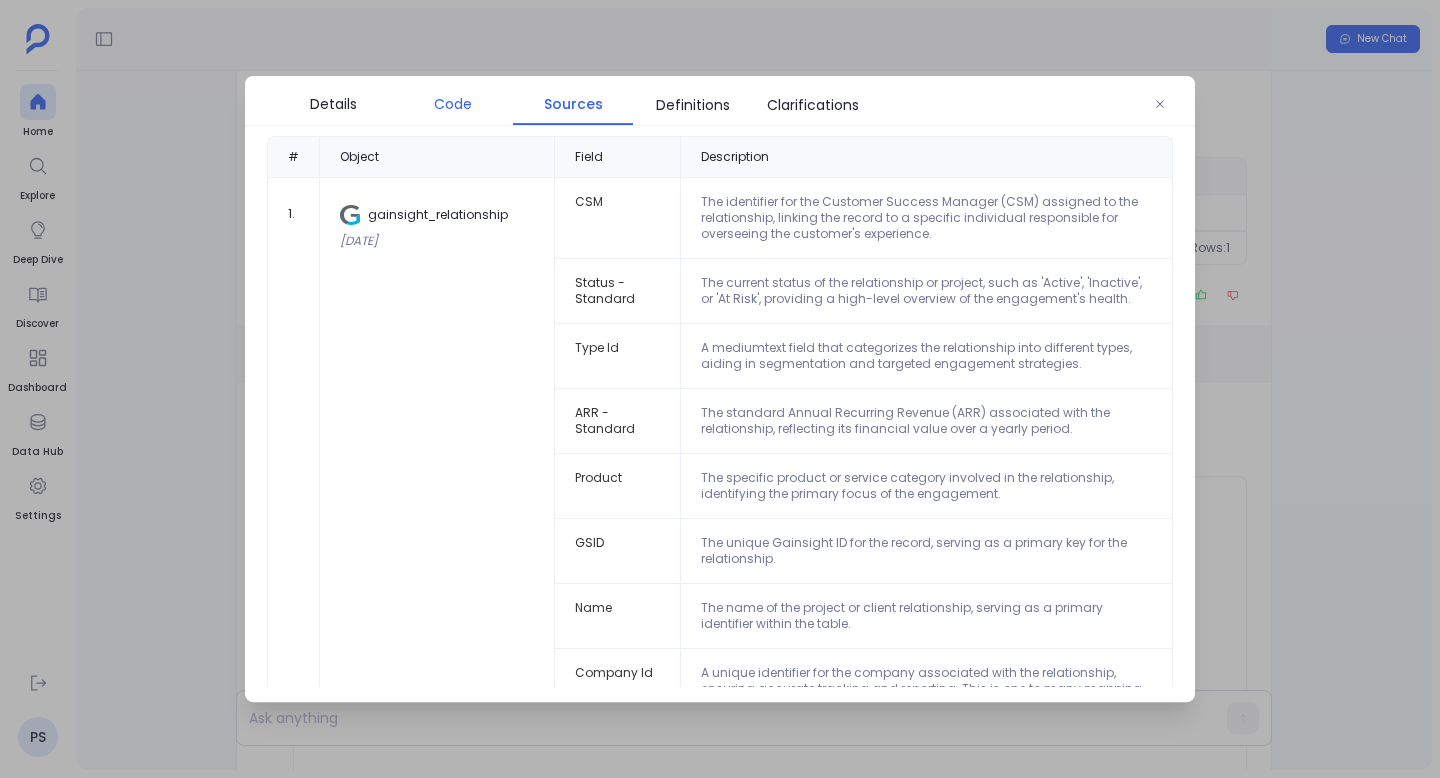 click on "Code" at bounding box center [453, 104] 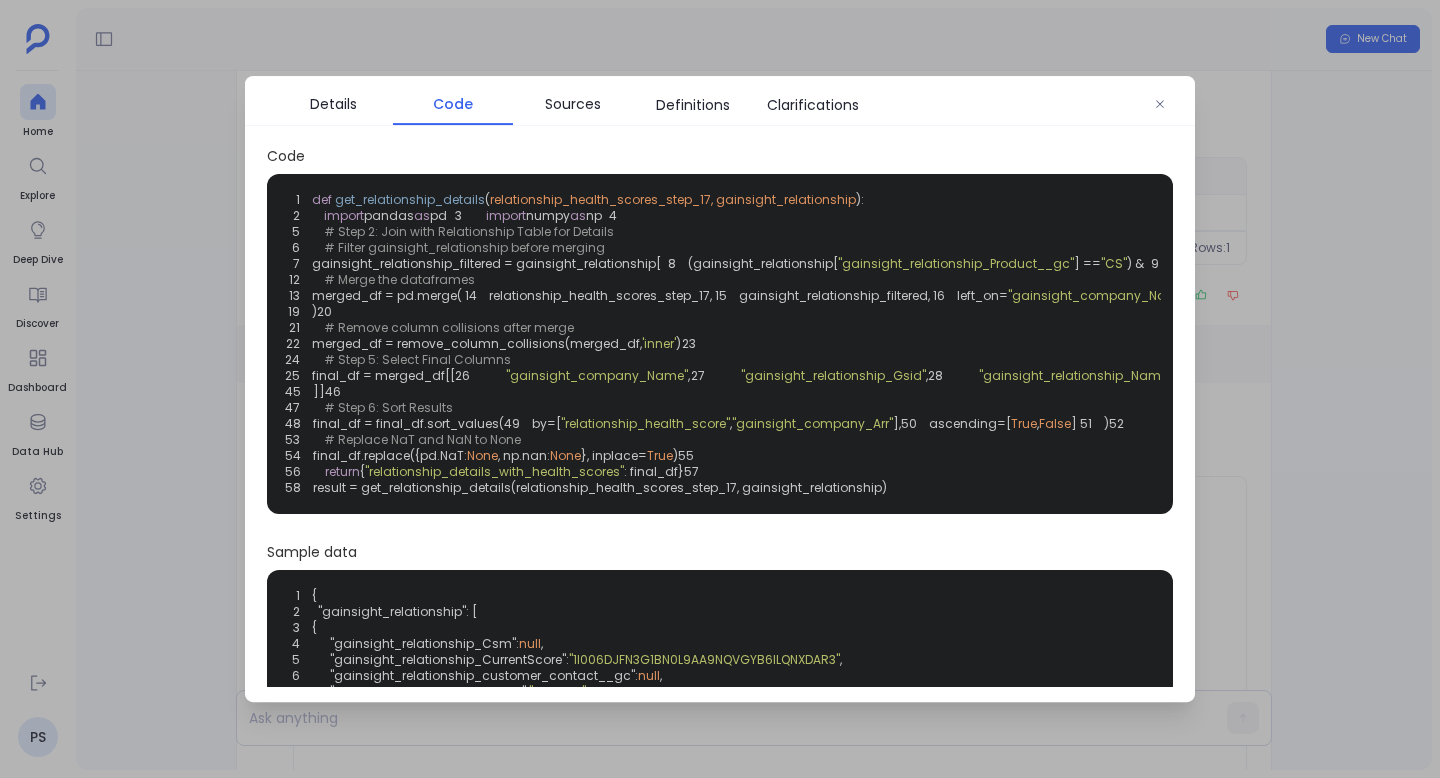 click at bounding box center (720, 389) 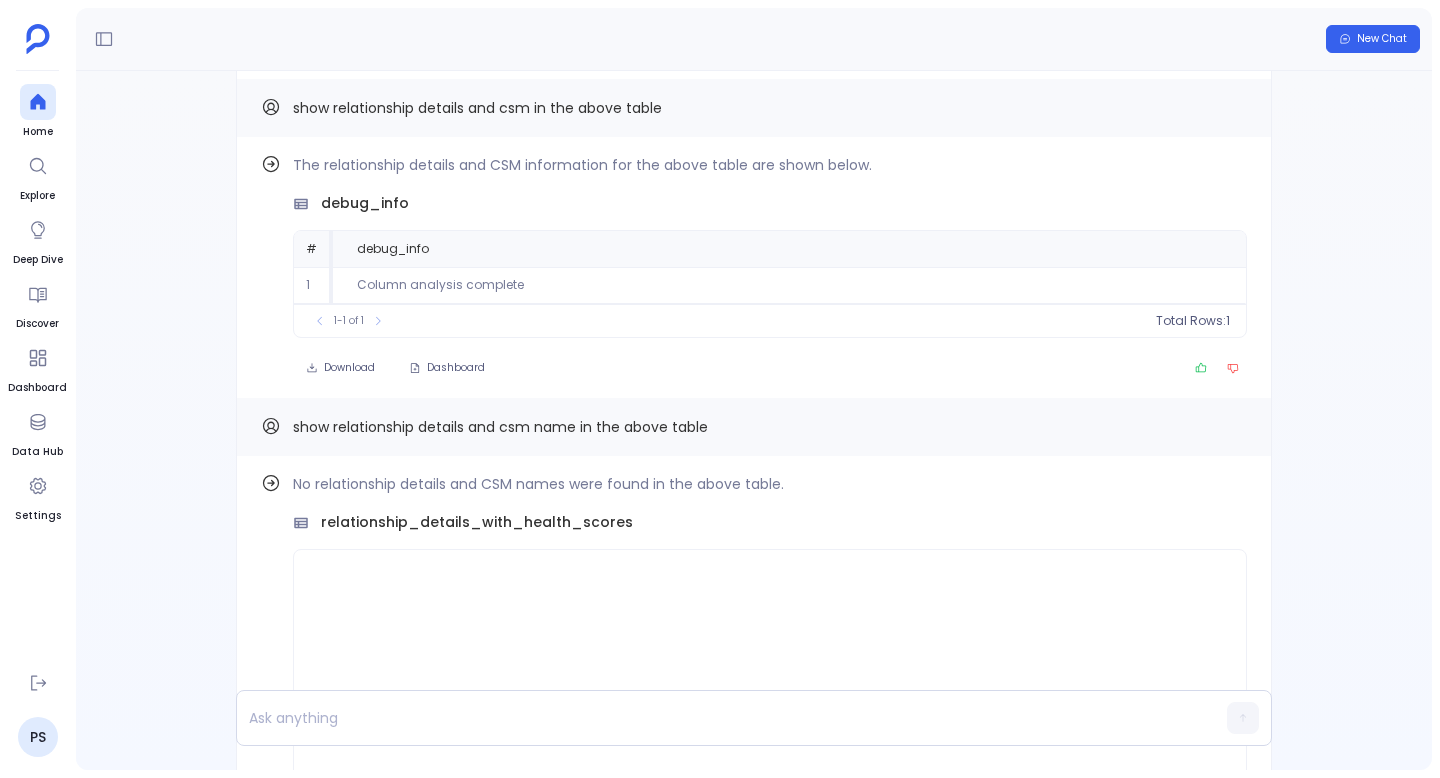 scroll, scrollTop: -3529, scrollLeft: 0, axis: vertical 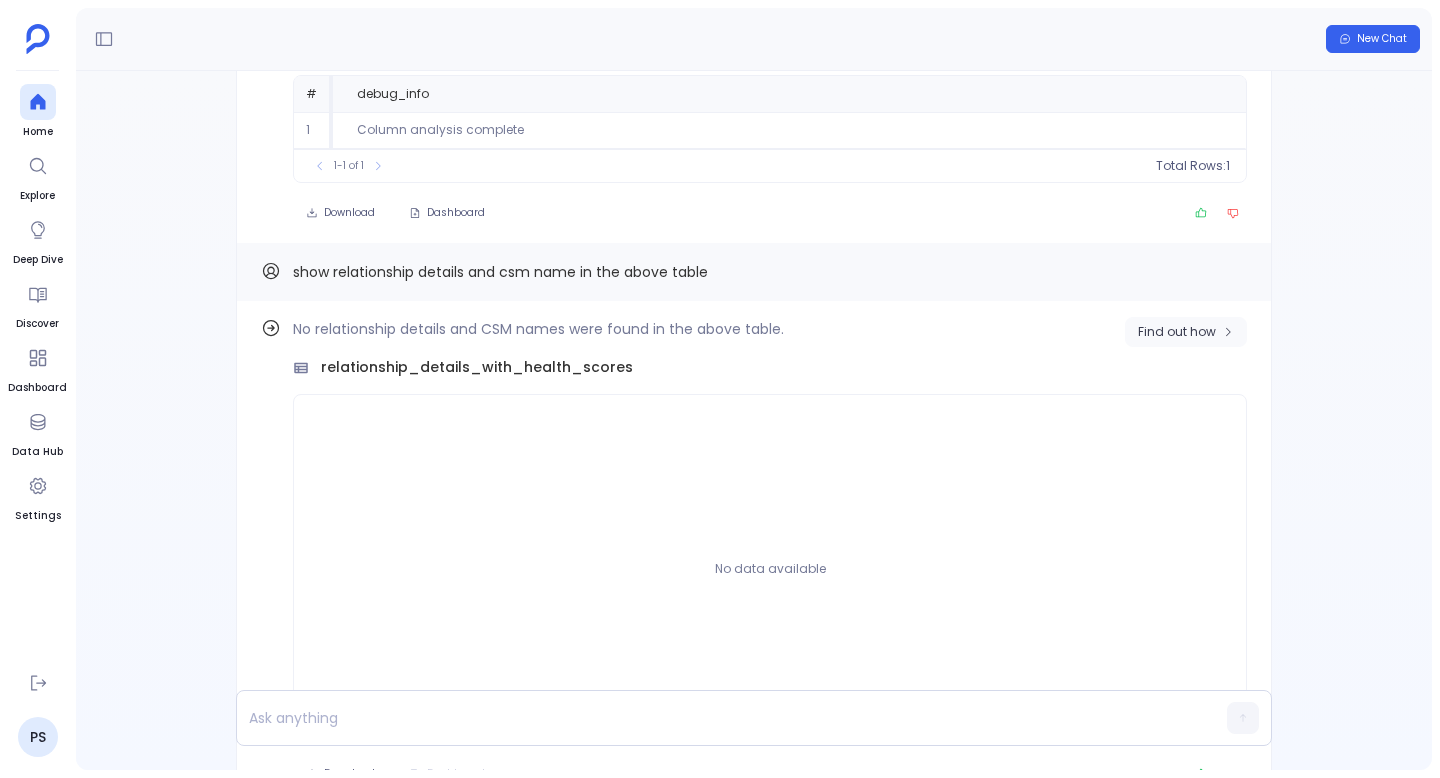 click on "Find out how" at bounding box center [1177, 332] 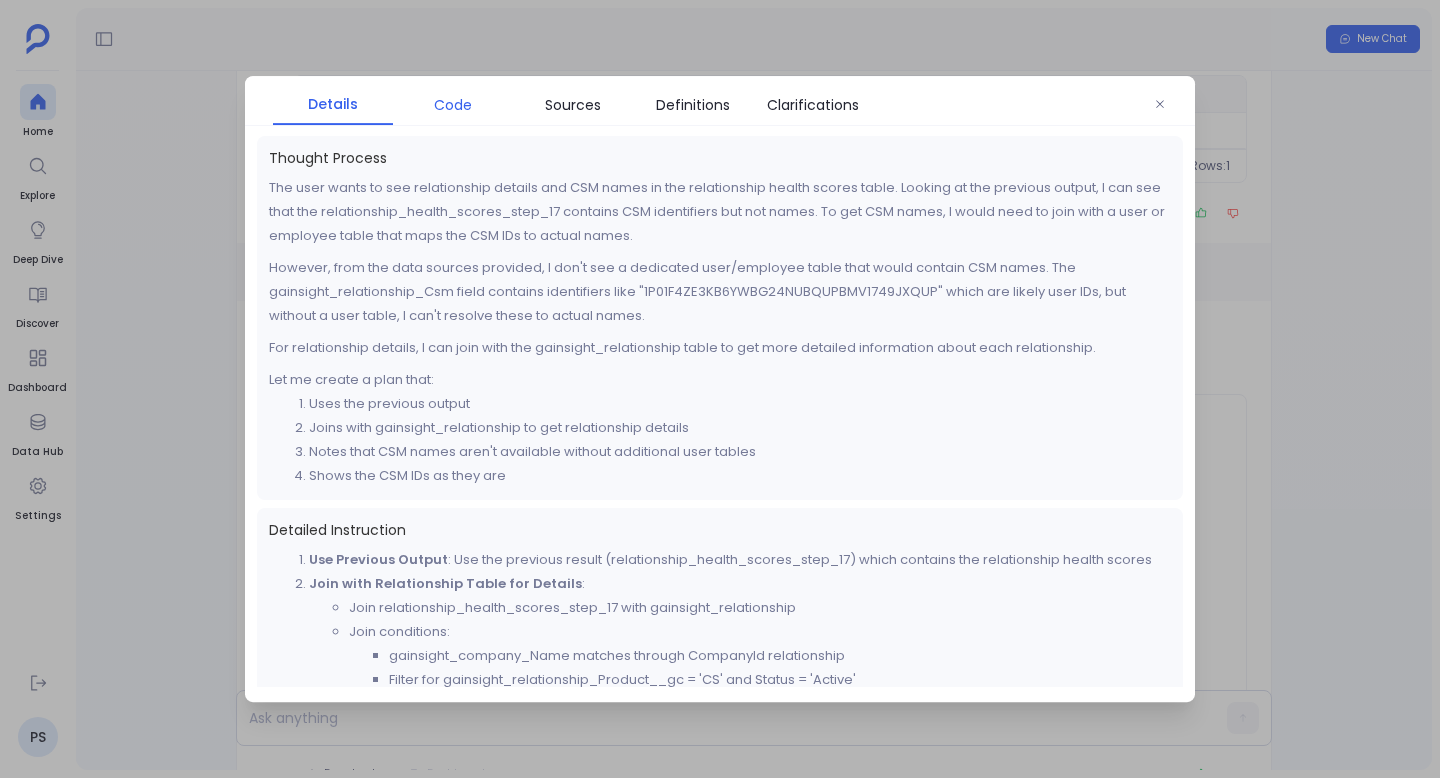 click on "Code" at bounding box center (453, 105) 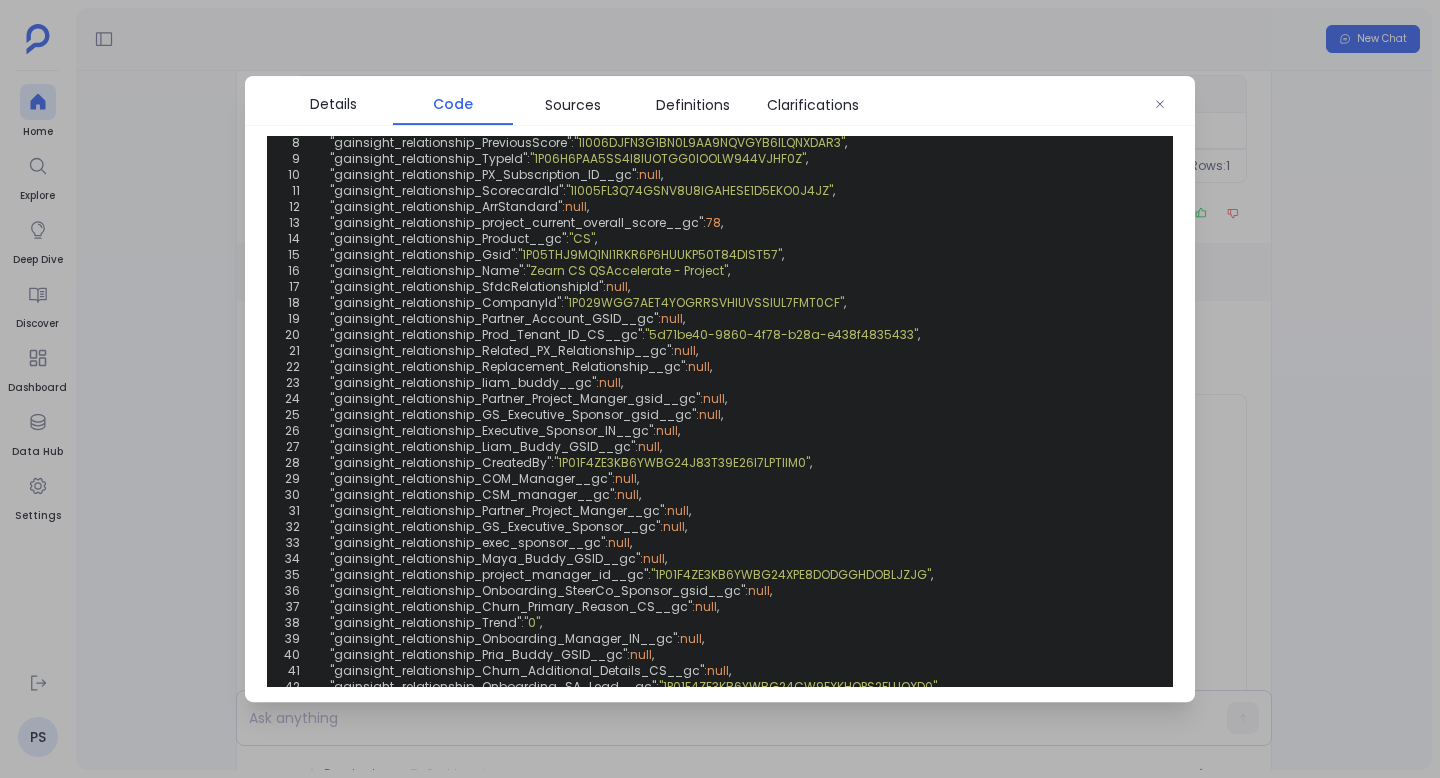scroll, scrollTop: 586, scrollLeft: 0, axis: vertical 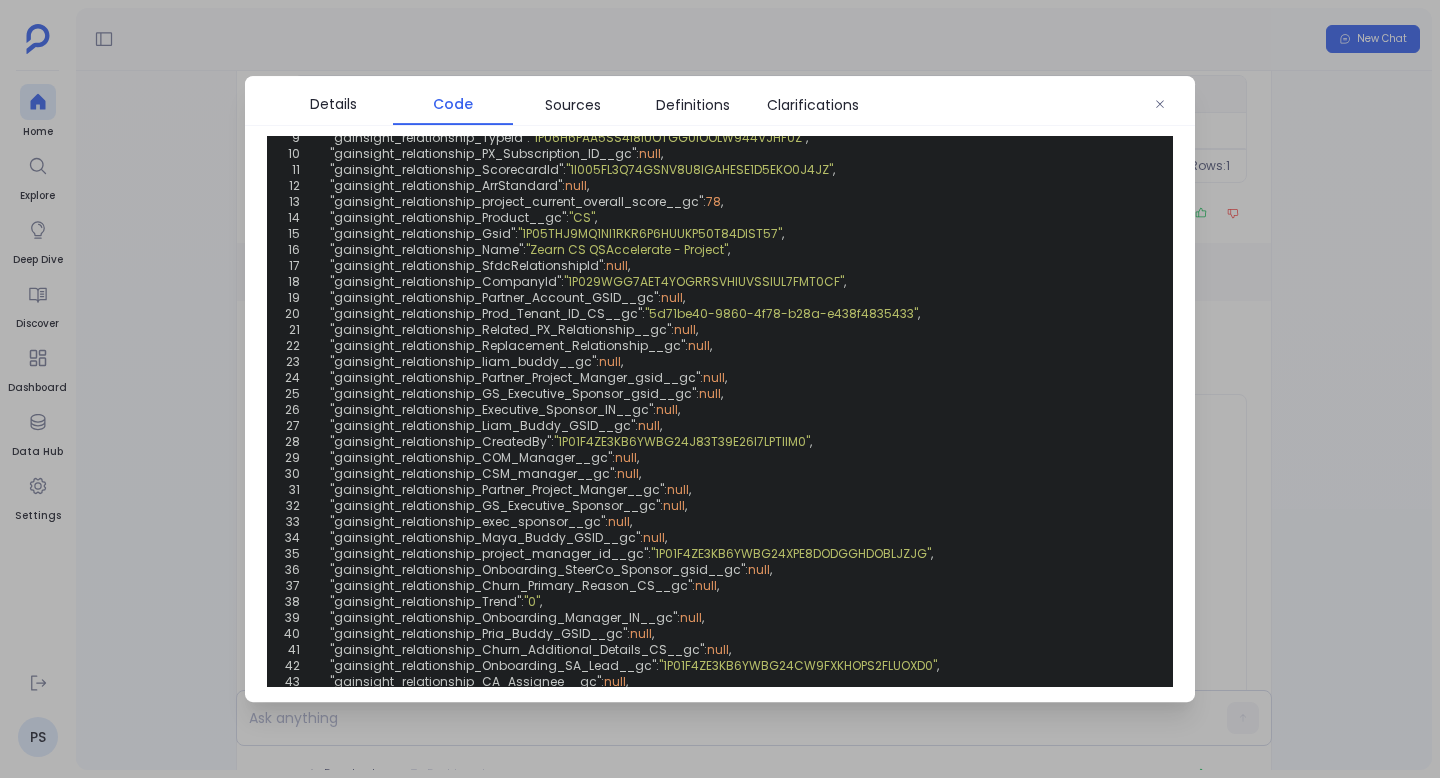 click at bounding box center [720, 389] 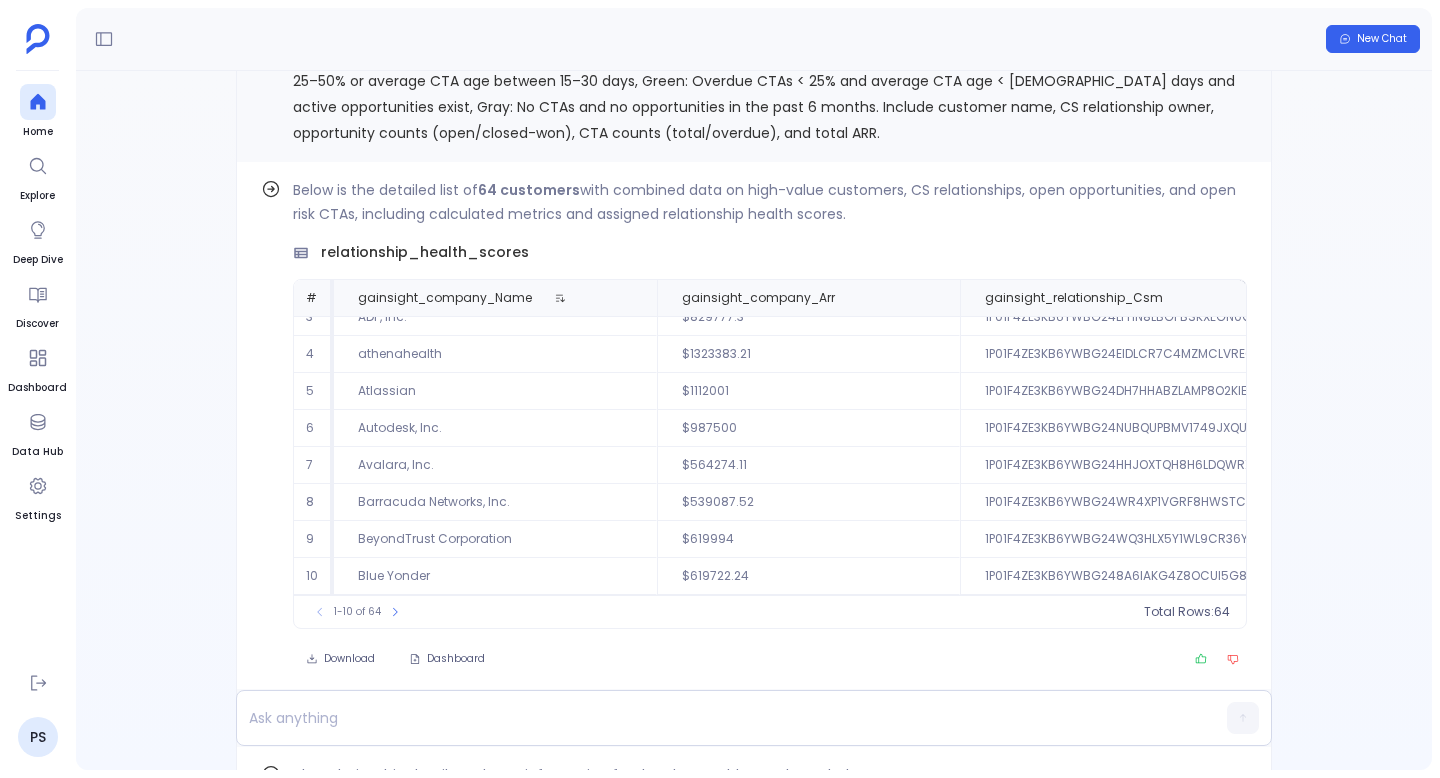 scroll, scrollTop: -4295, scrollLeft: 0, axis: vertical 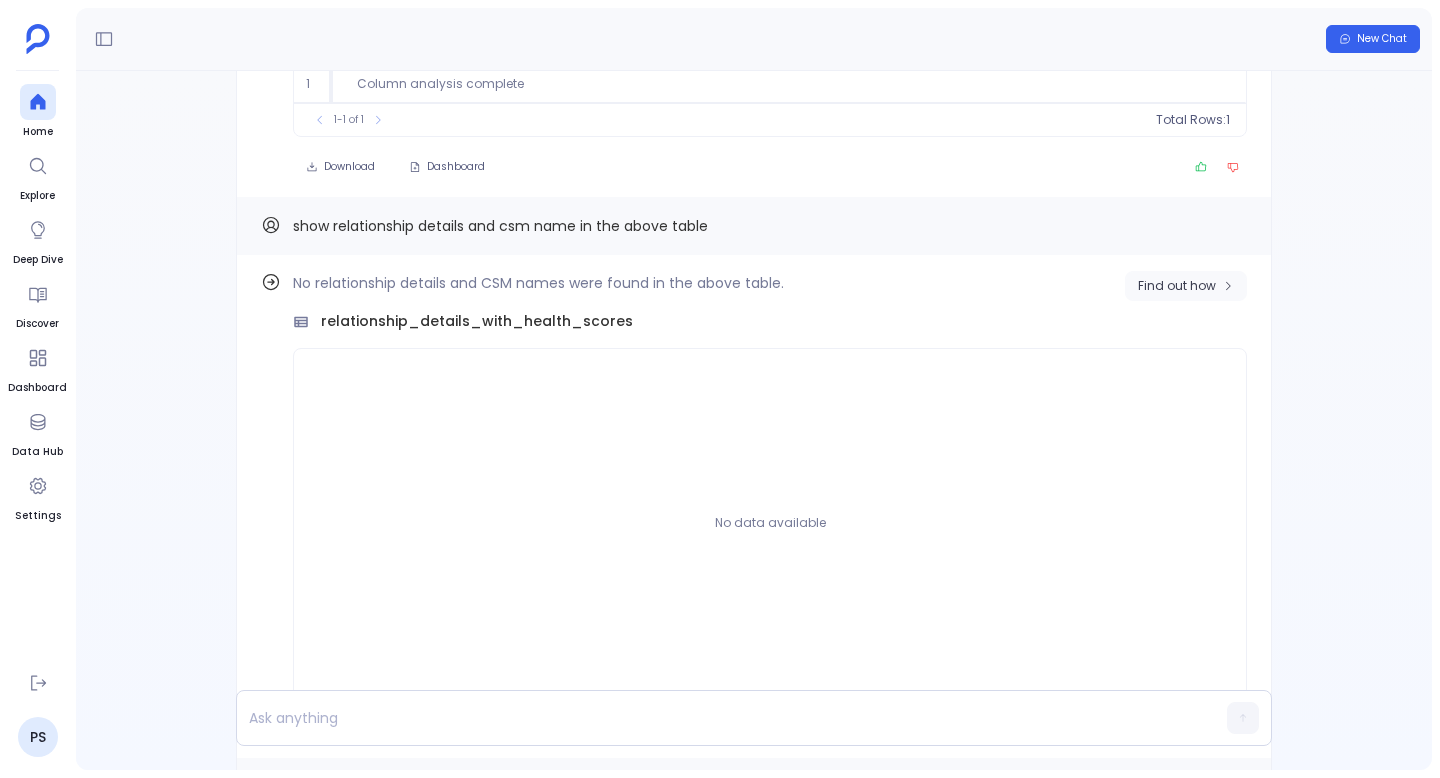 click on "Find out how" at bounding box center [1186, 286] 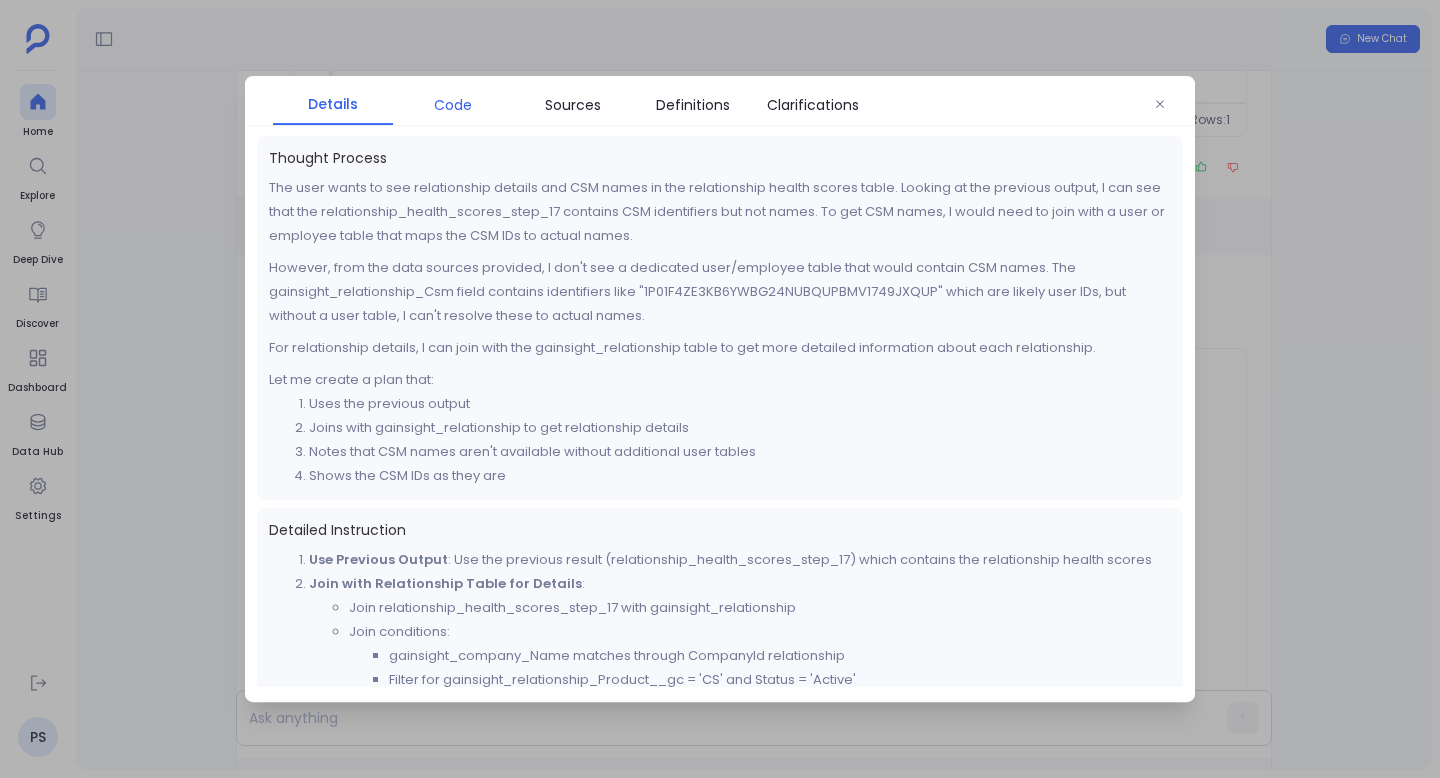 click on "Code" at bounding box center (453, 105) 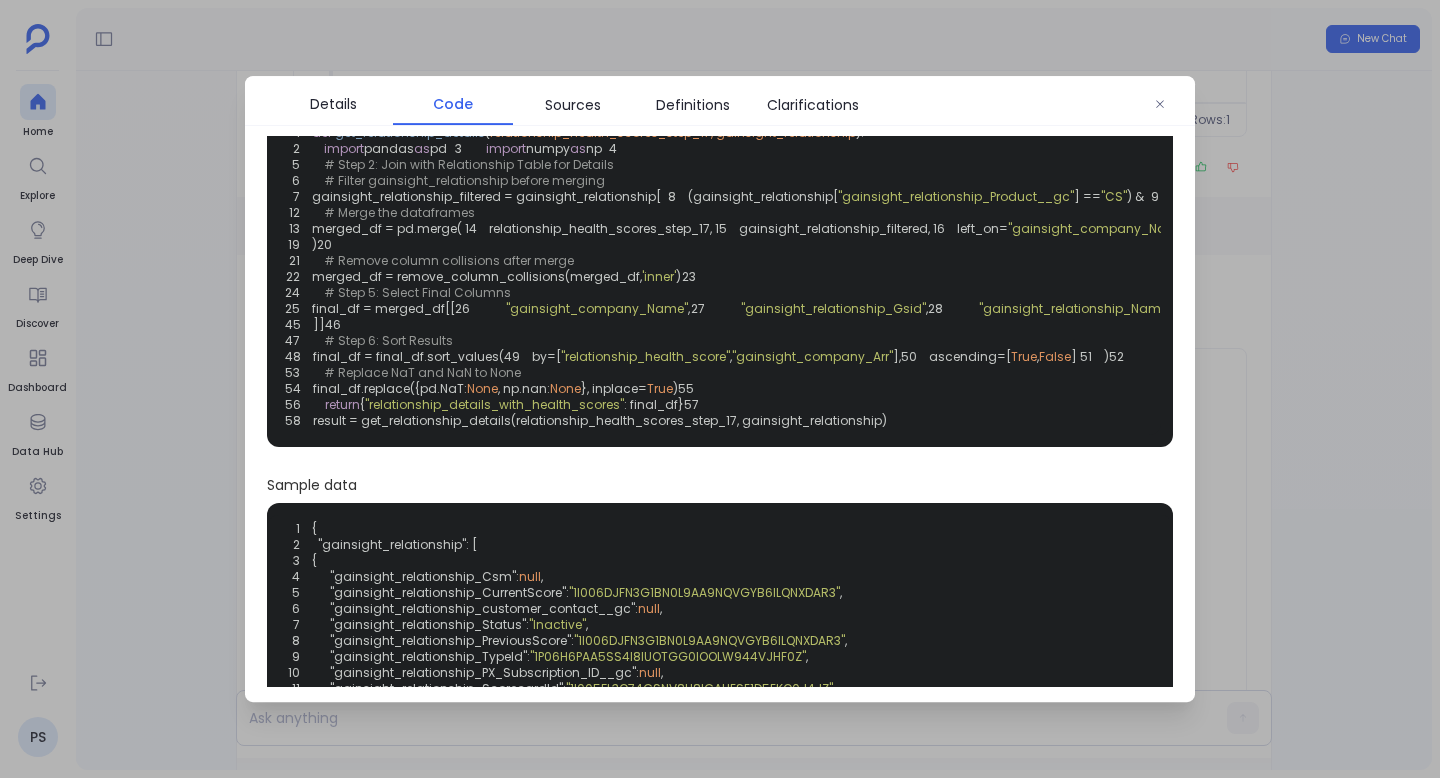 scroll, scrollTop: 73, scrollLeft: 0, axis: vertical 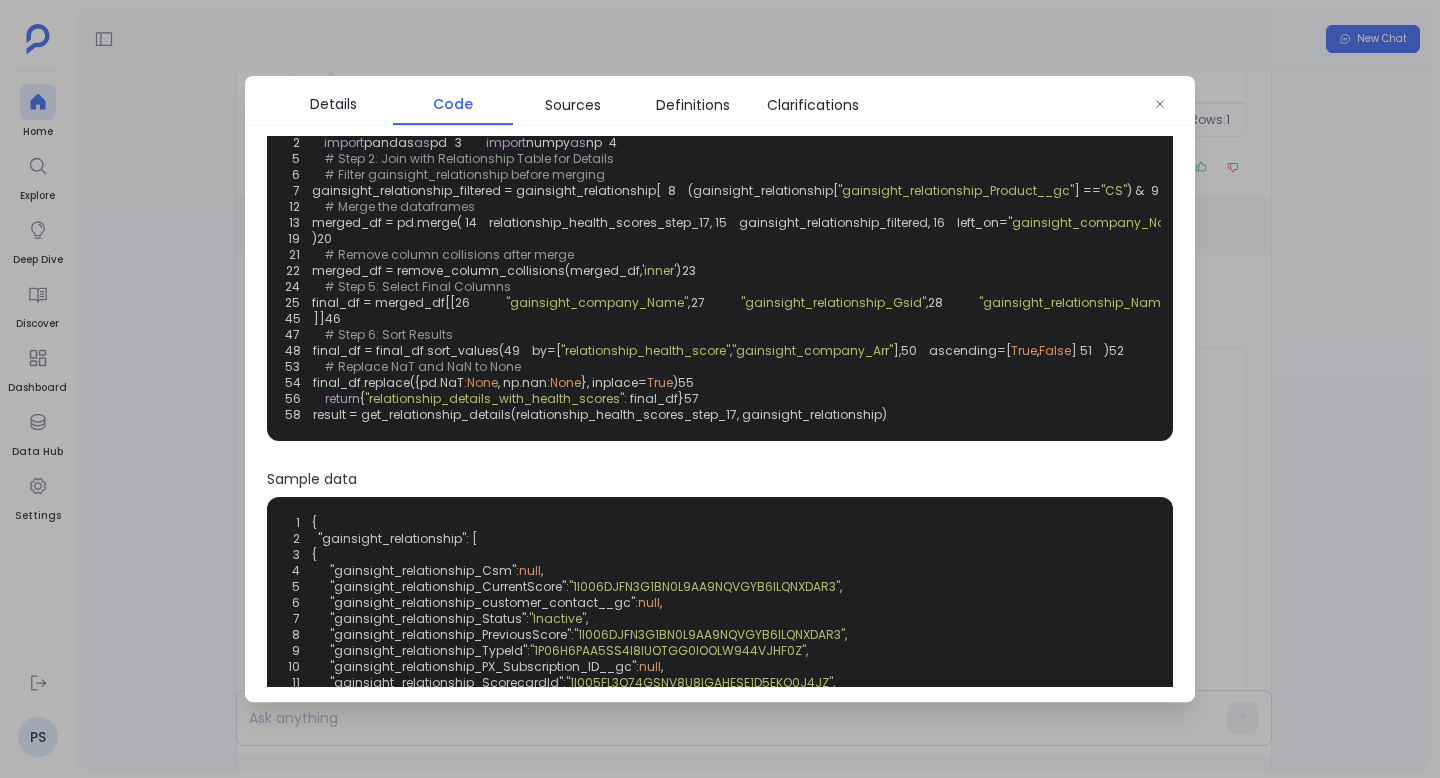 click on ""gainsight_relationship_CompanyId"" at bounding box center (1395, 222) 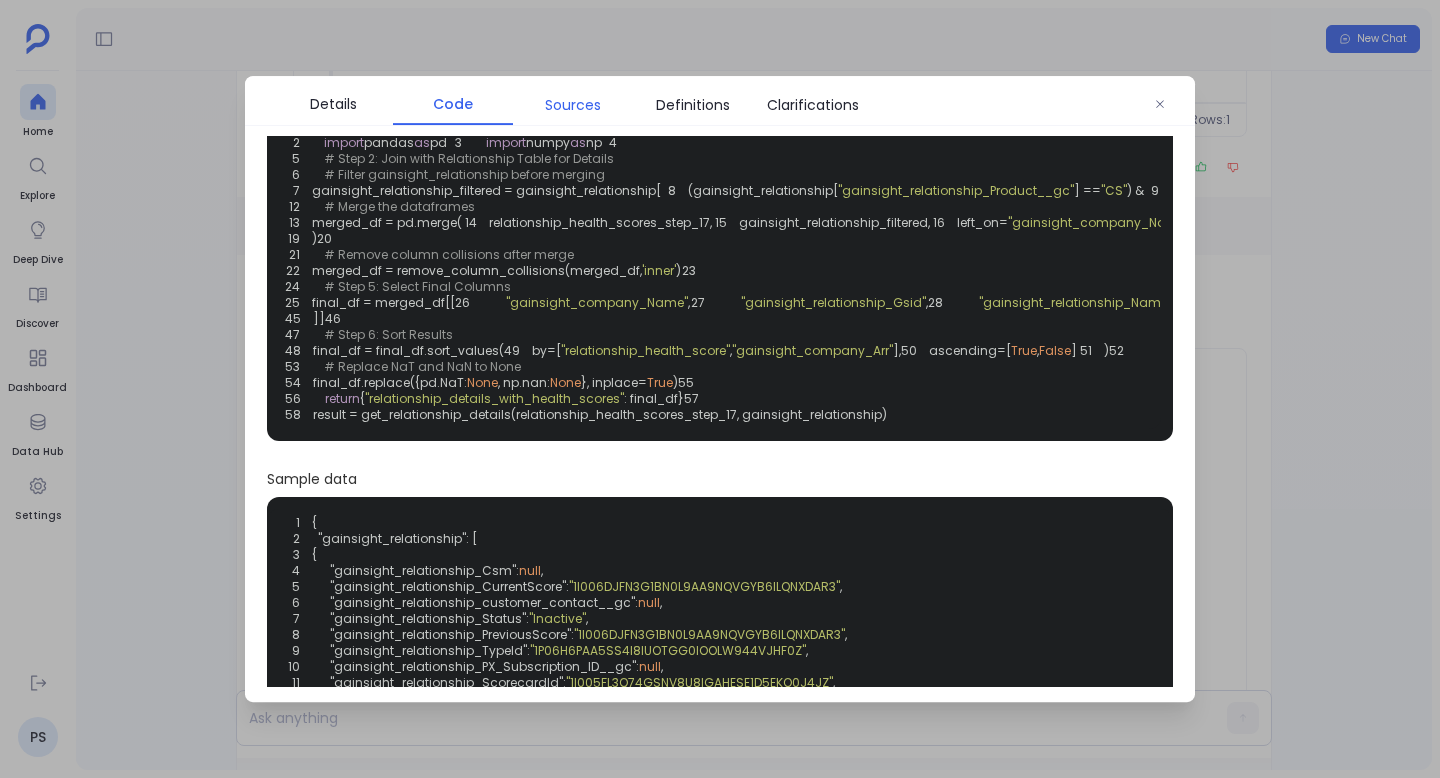 click on "Sources" at bounding box center (573, 105) 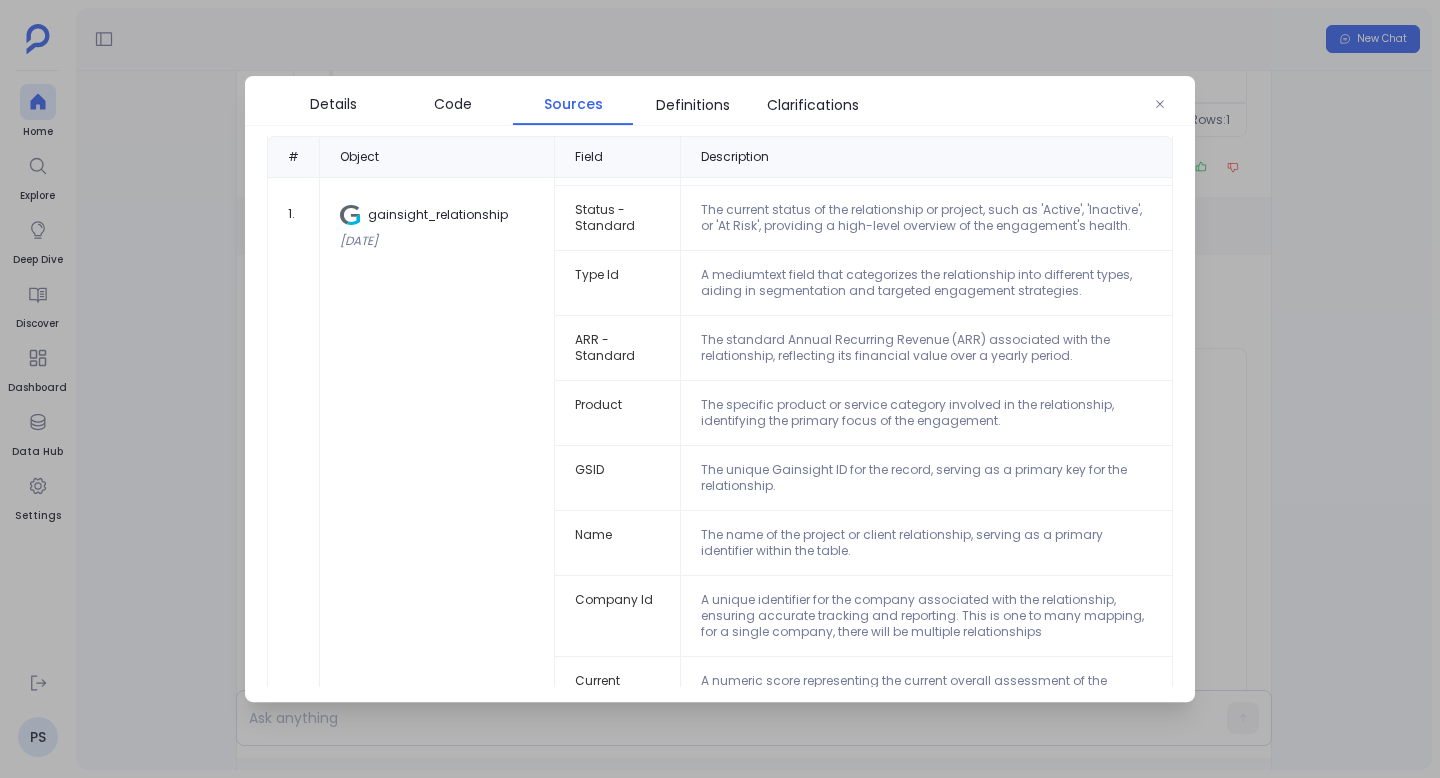 scroll, scrollTop: 0, scrollLeft: 0, axis: both 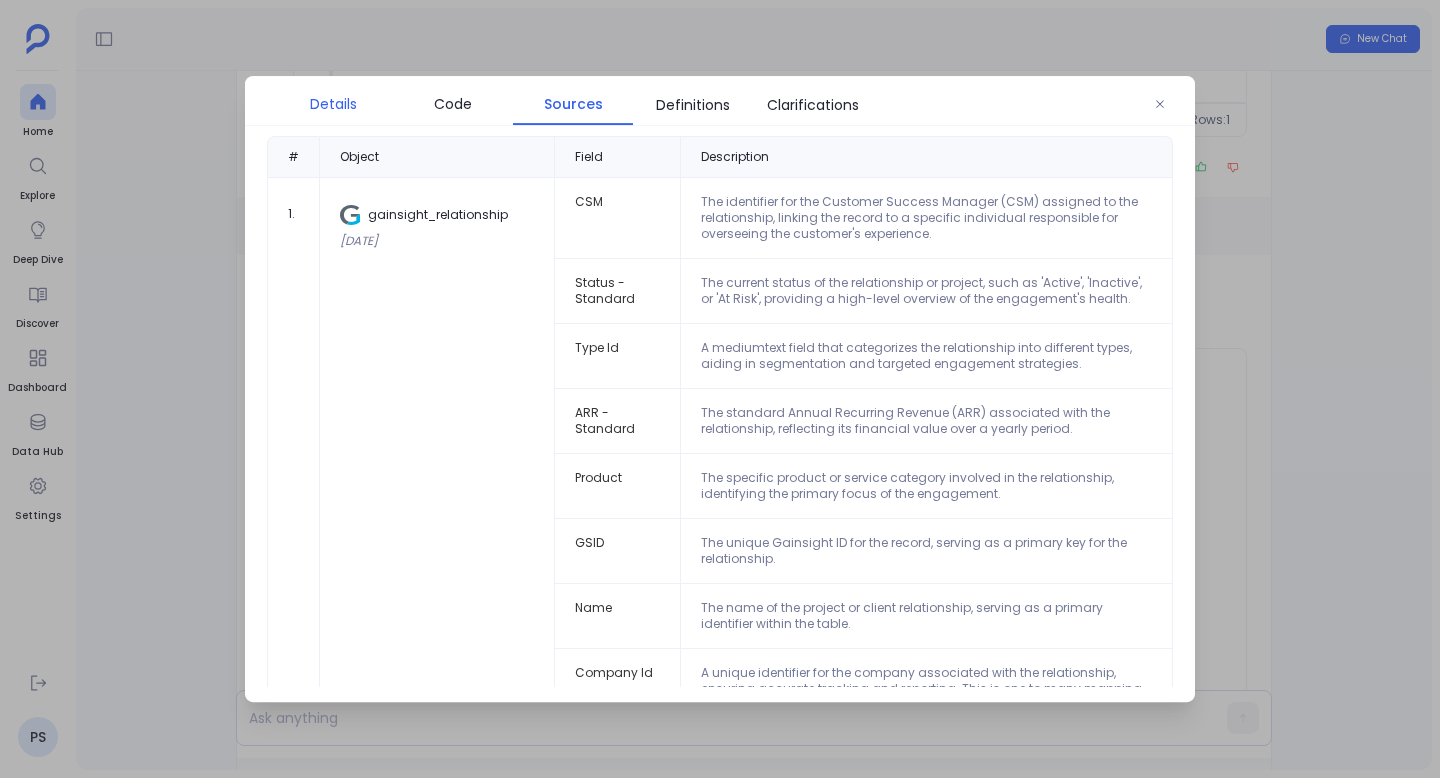 click on "Details" at bounding box center (333, 104) 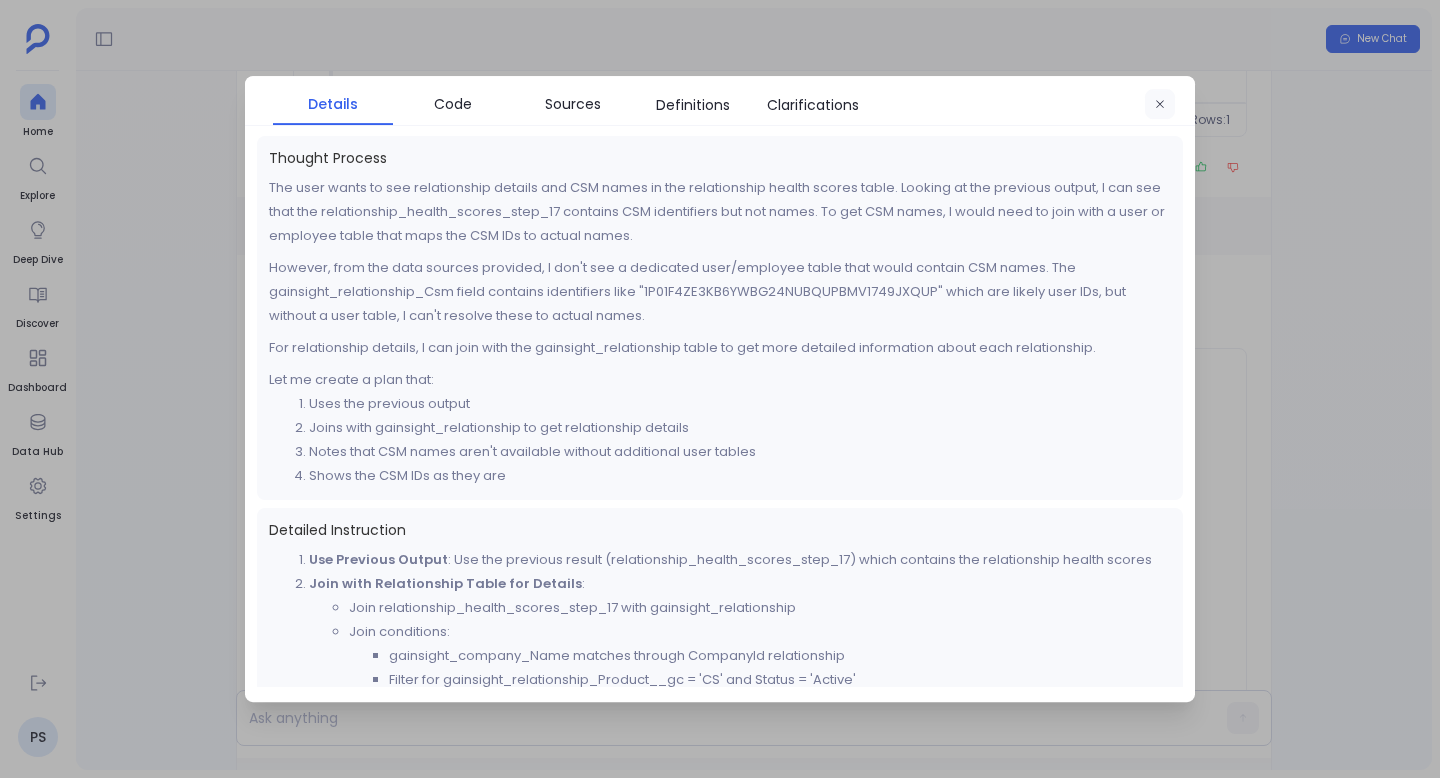 click 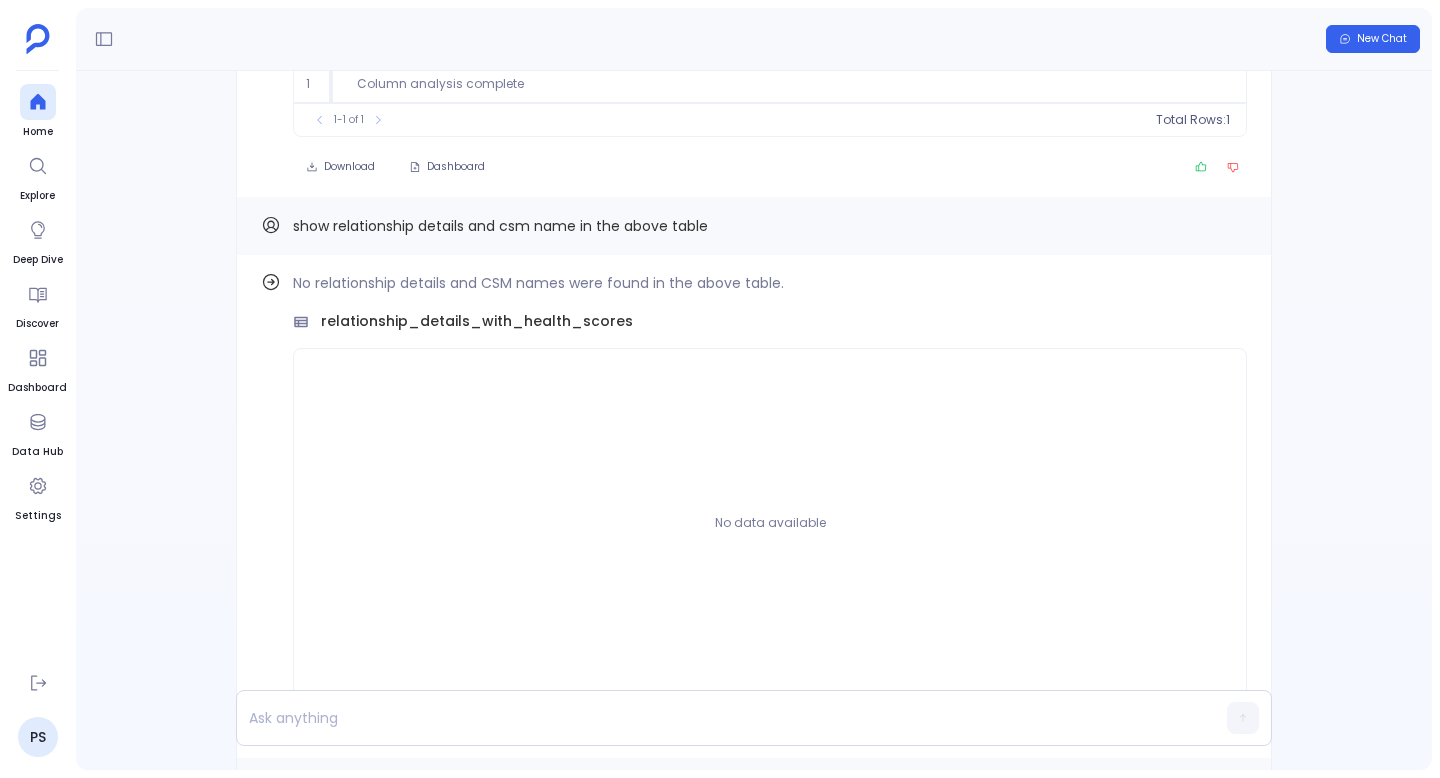 click on "show relationship details and csm name in the above table" at bounding box center [500, 226] 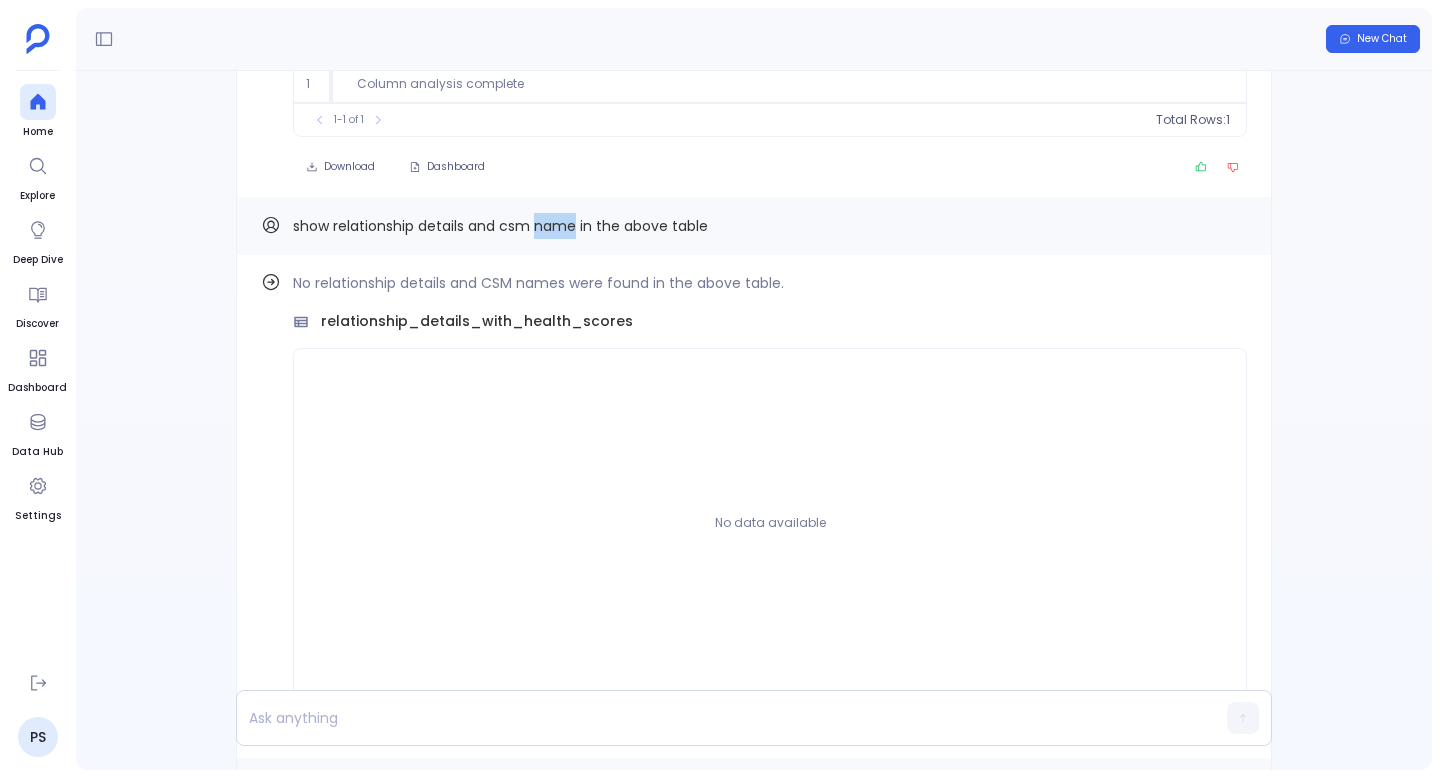 click on "show relationship details and csm name in the above table" at bounding box center [500, 226] 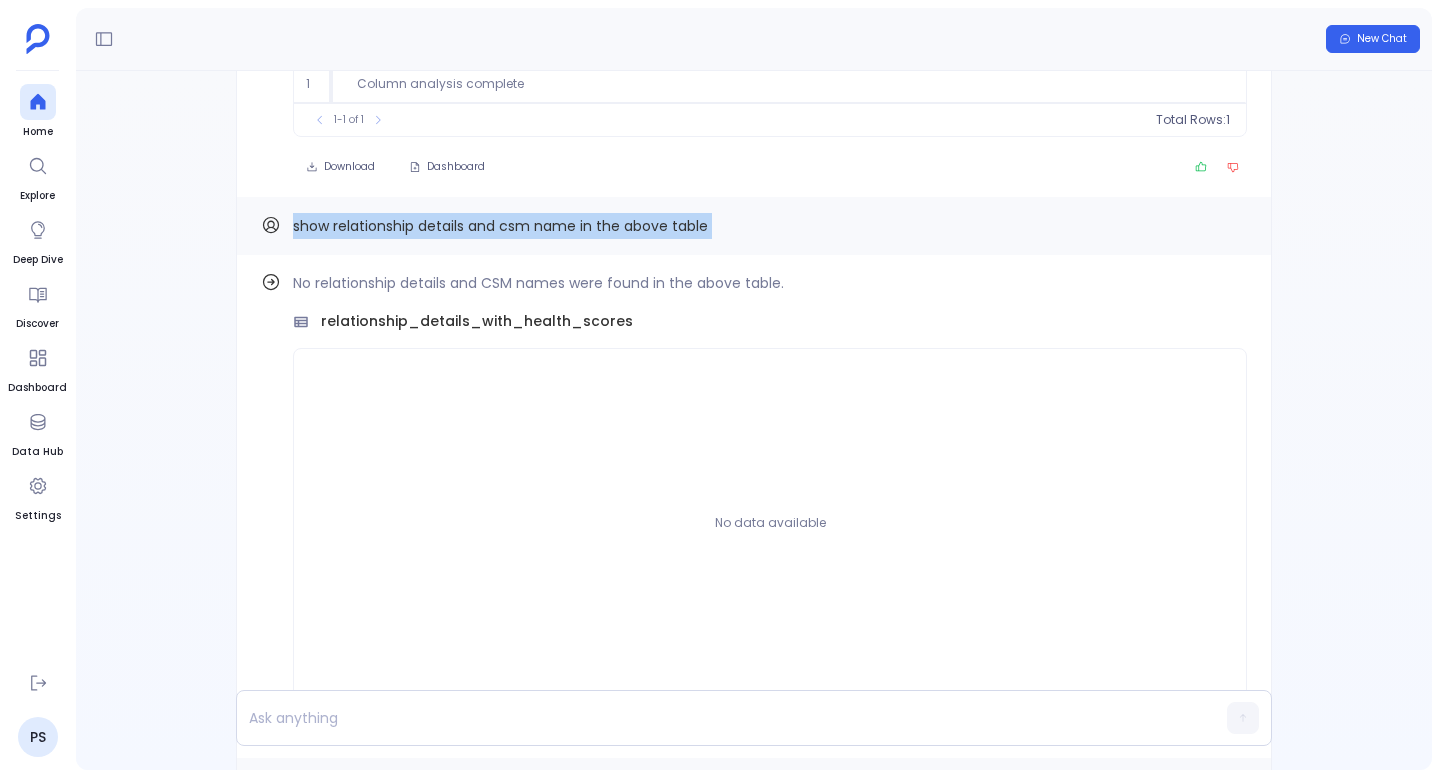 click on "show relationship details and csm name in the above table" at bounding box center [500, 226] 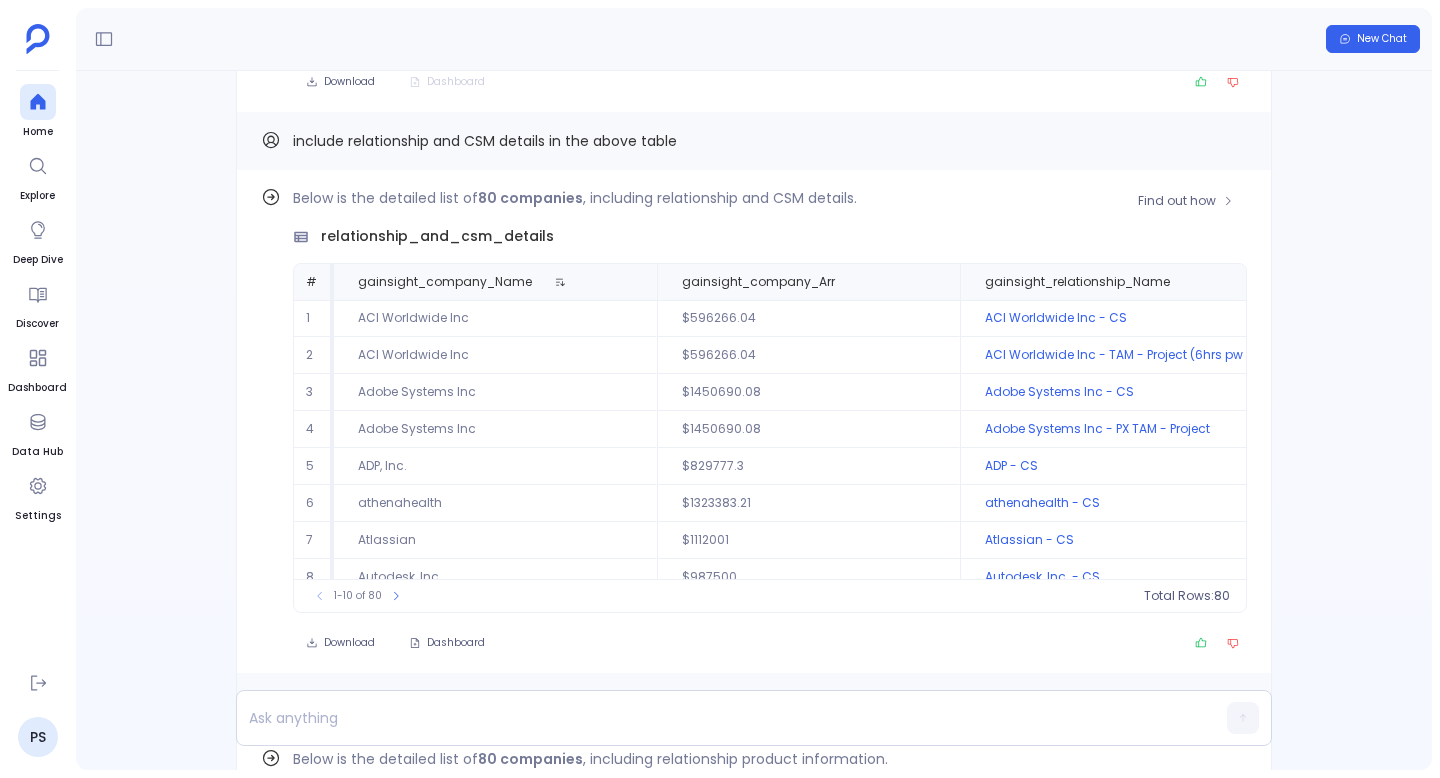 scroll, scrollTop: -2838, scrollLeft: 0, axis: vertical 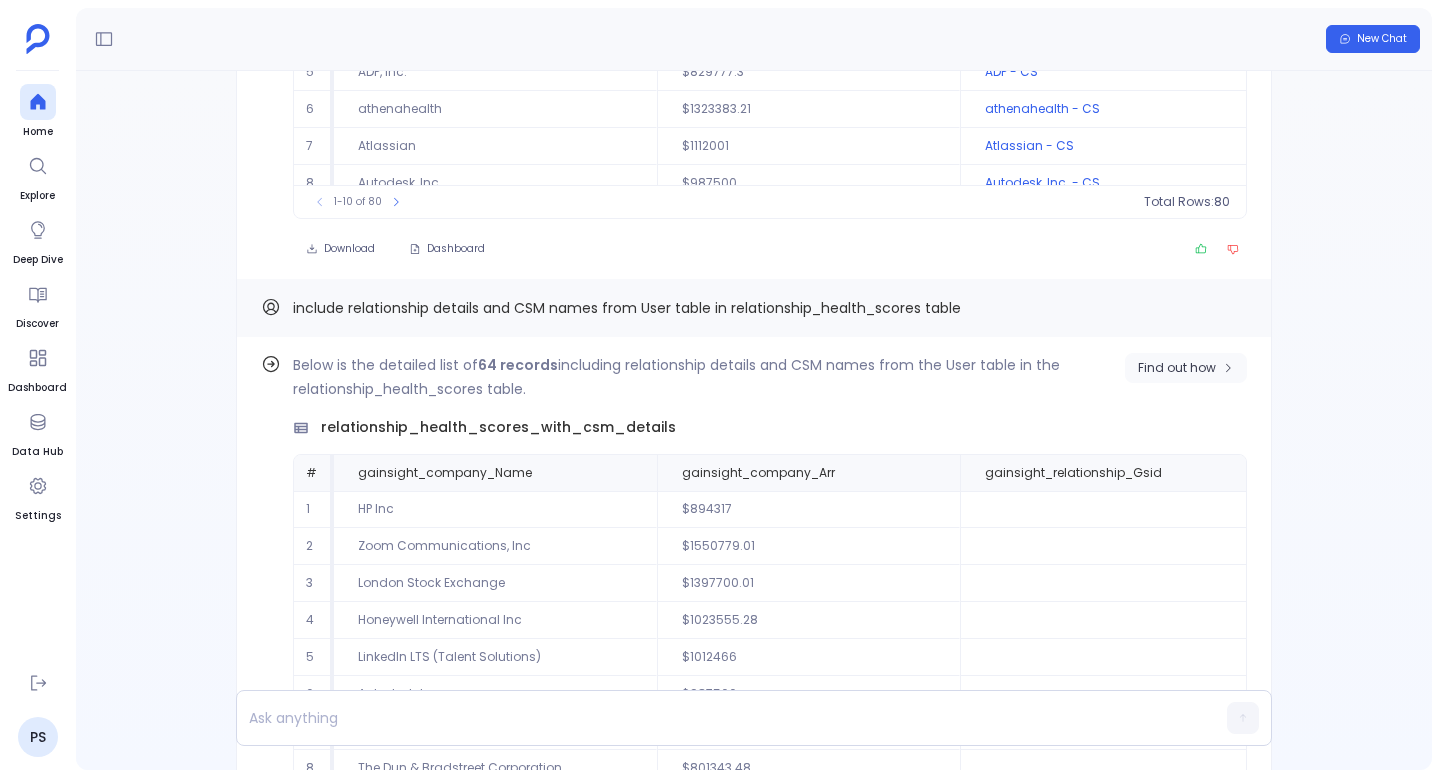 click on "Find out how" at bounding box center (1177, 368) 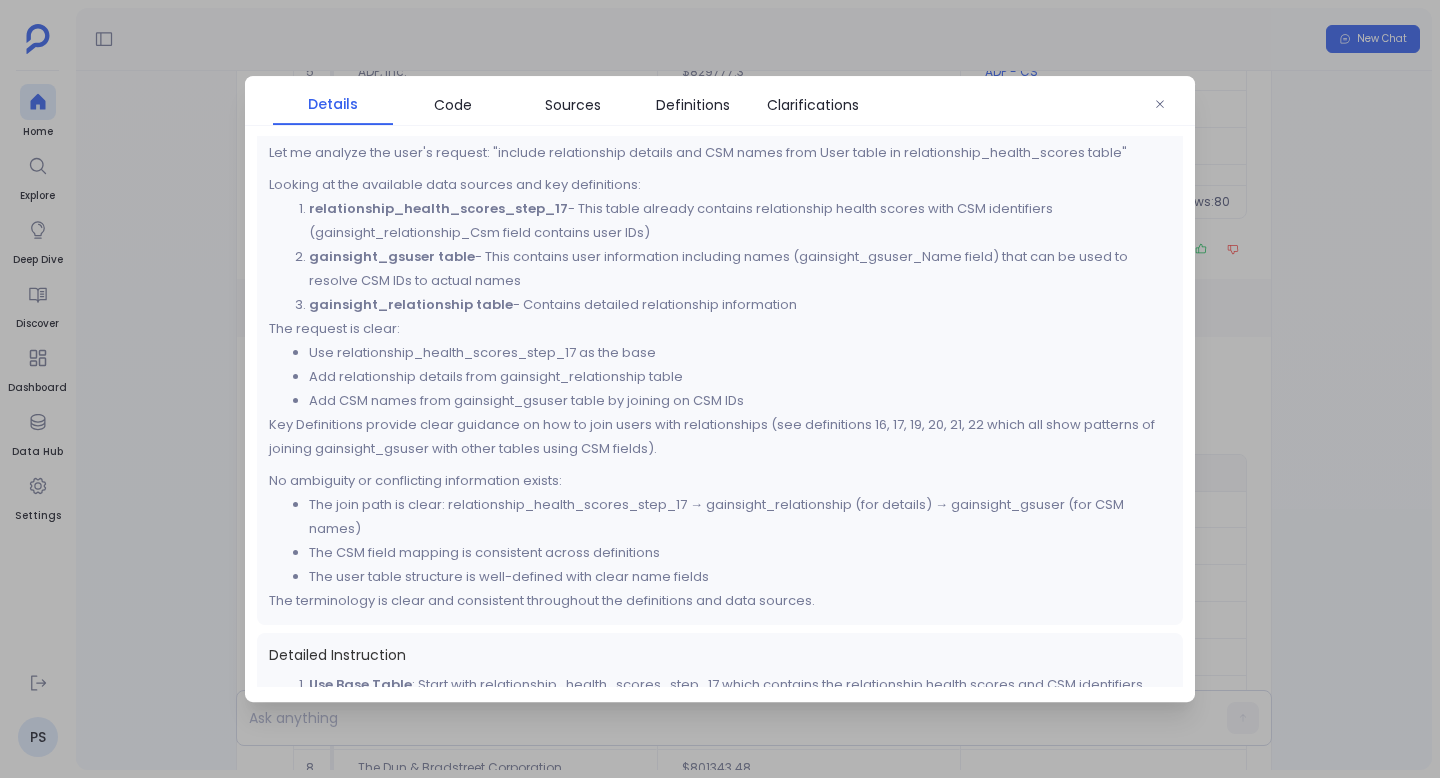 scroll, scrollTop: 0, scrollLeft: 0, axis: both 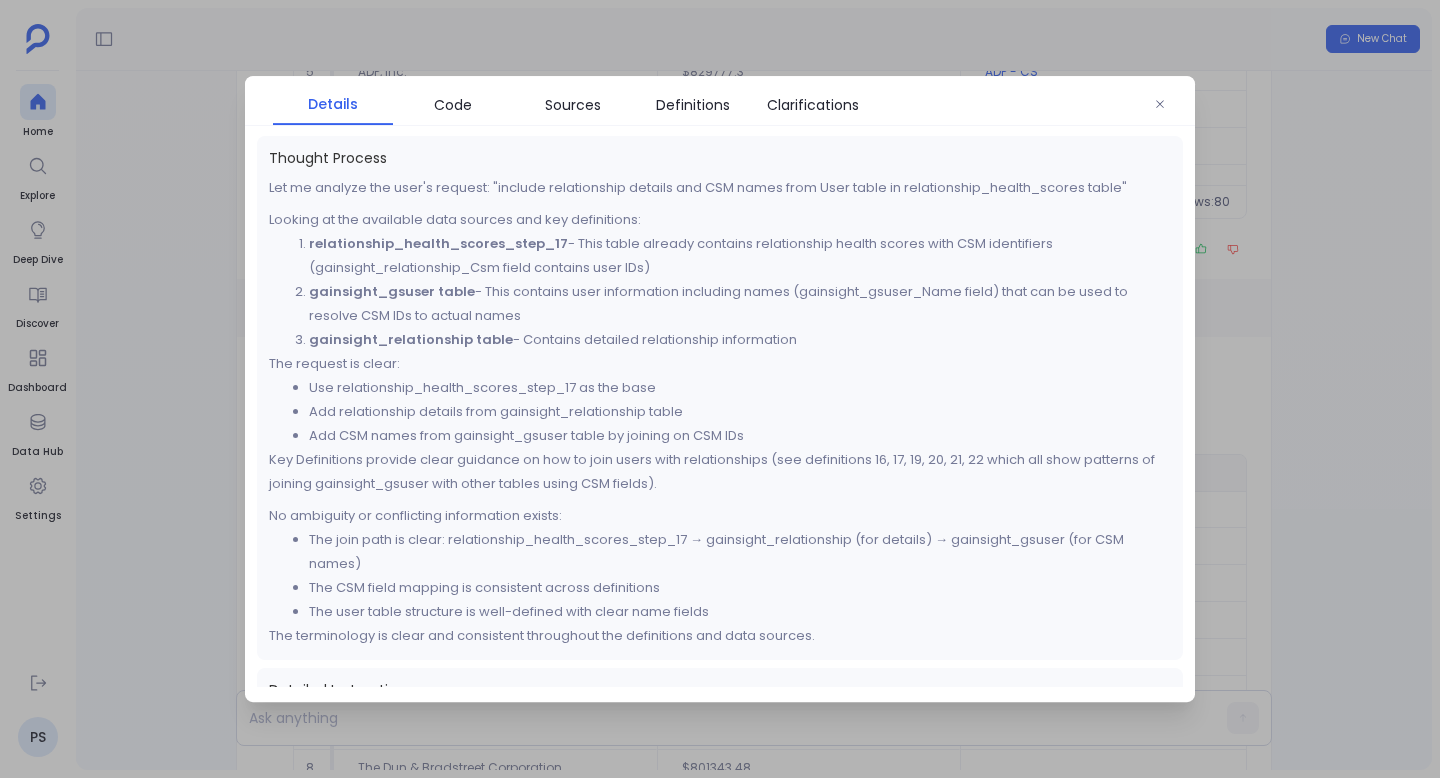 click on "The request is clear:" at bounding box center (720, 364) 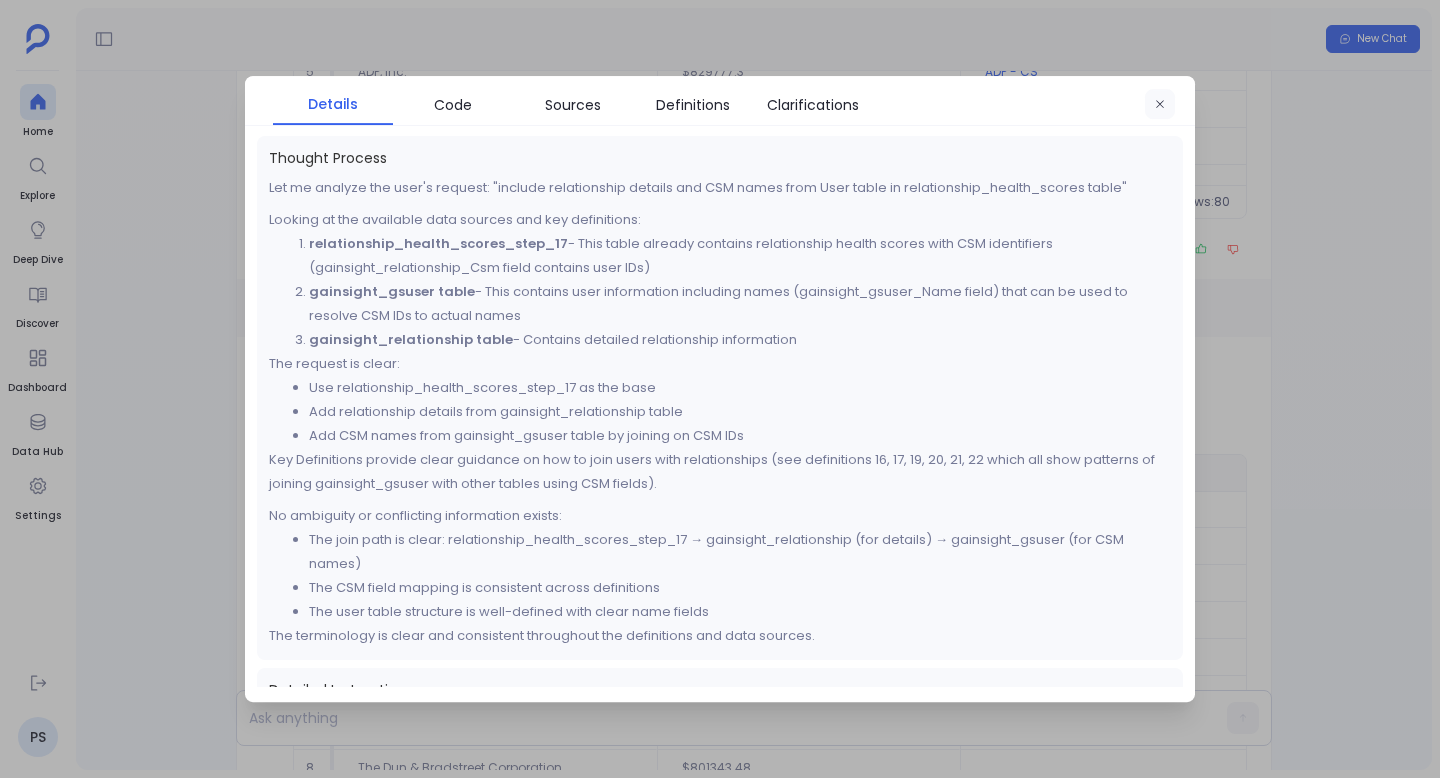 click 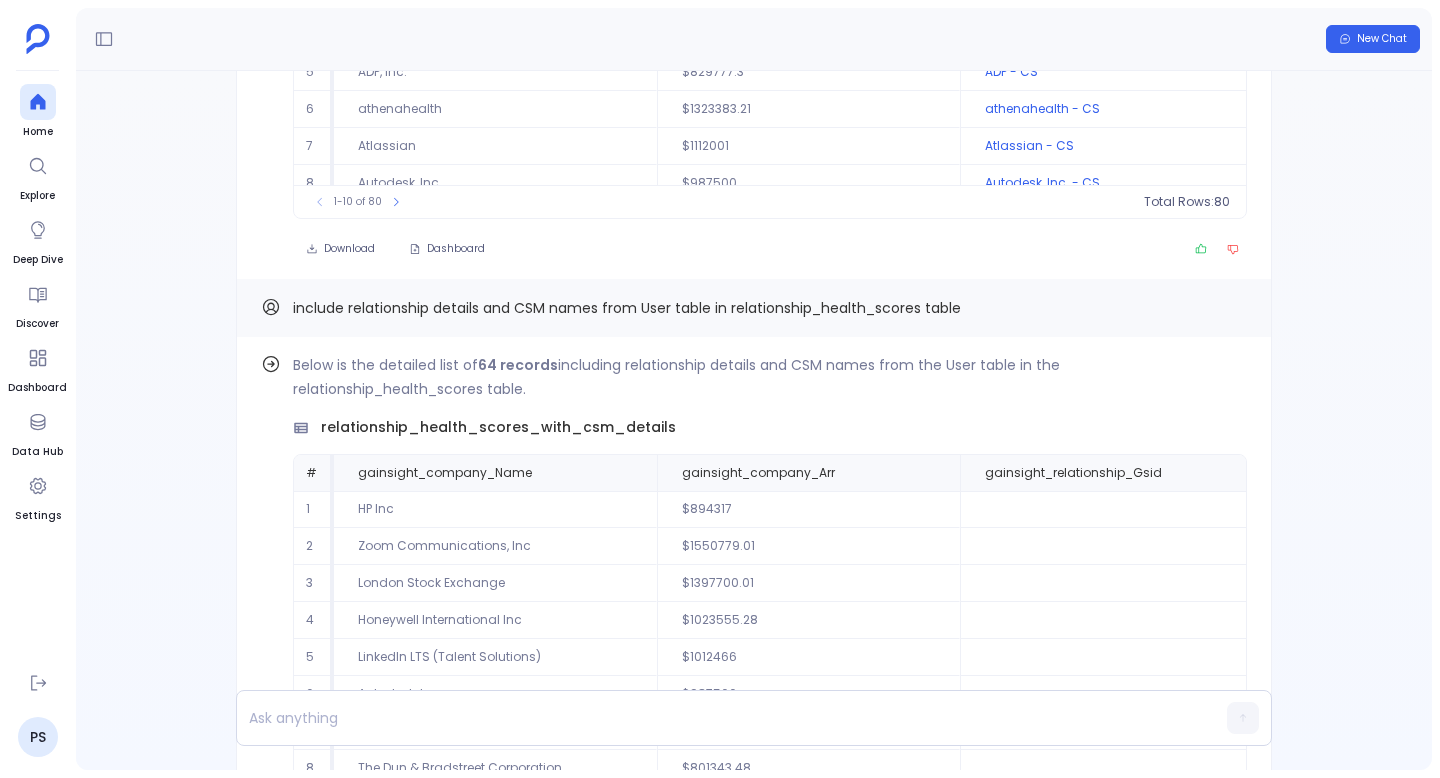 type 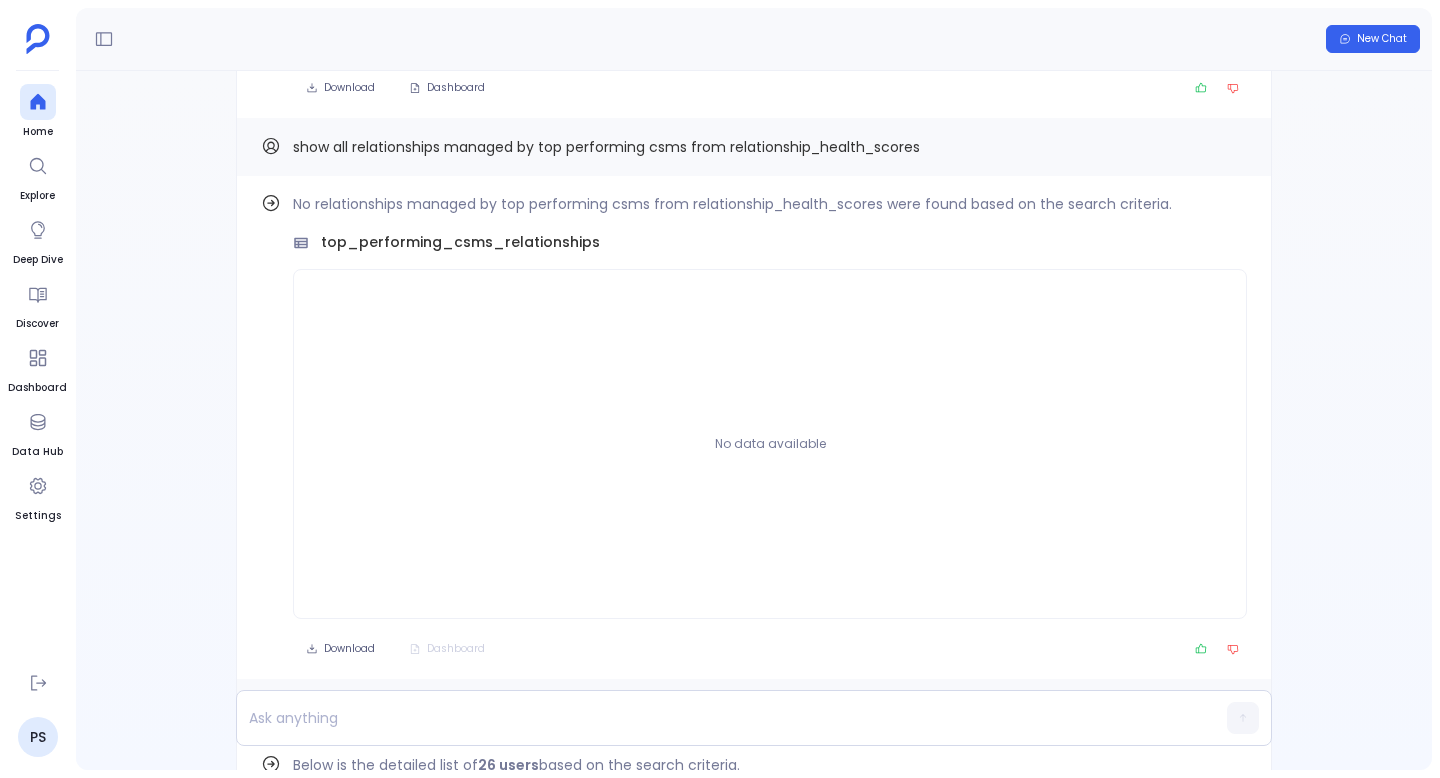 scroll, scrollTop: -1308, scrollLeft: 0, axis: vertical 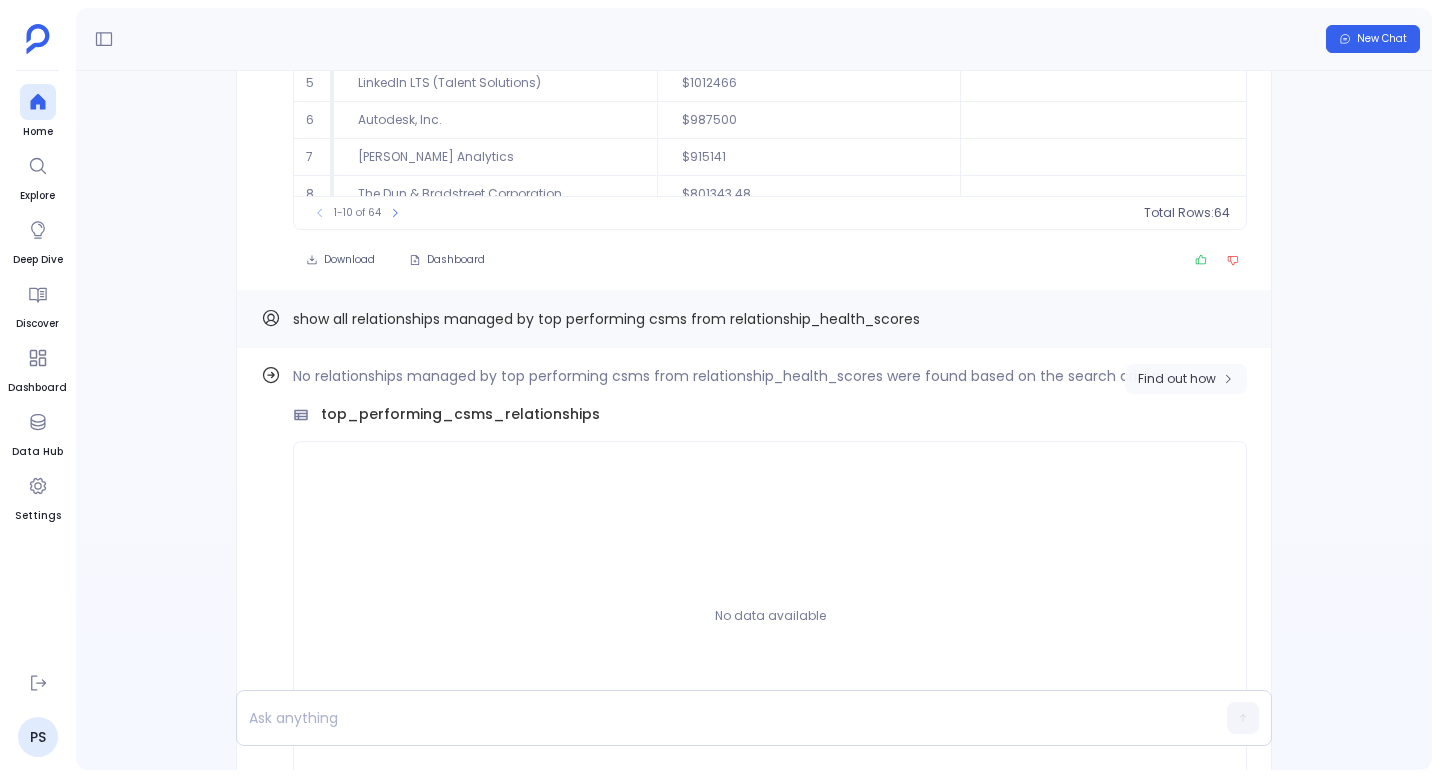 click on "Find out how" at bounding box center [1177, 379] 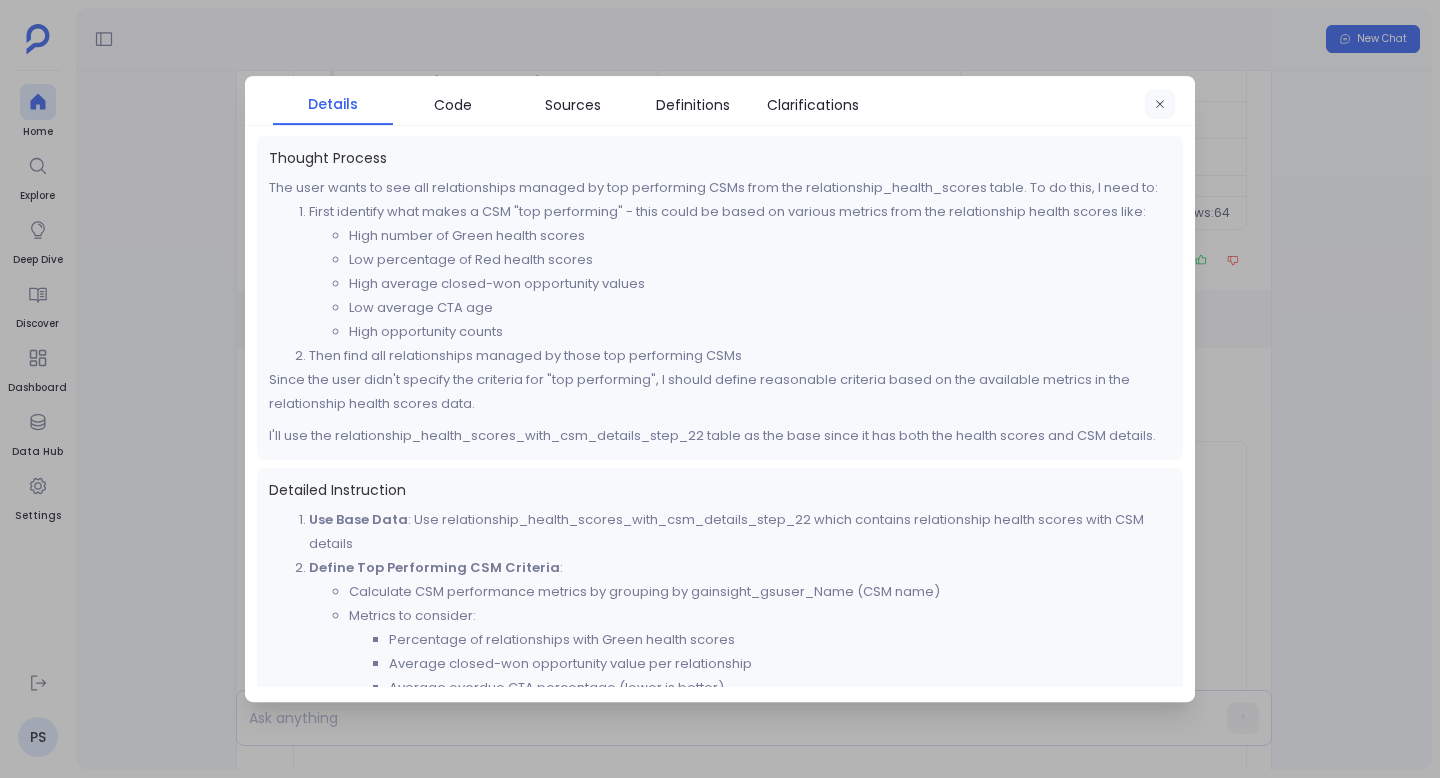 click 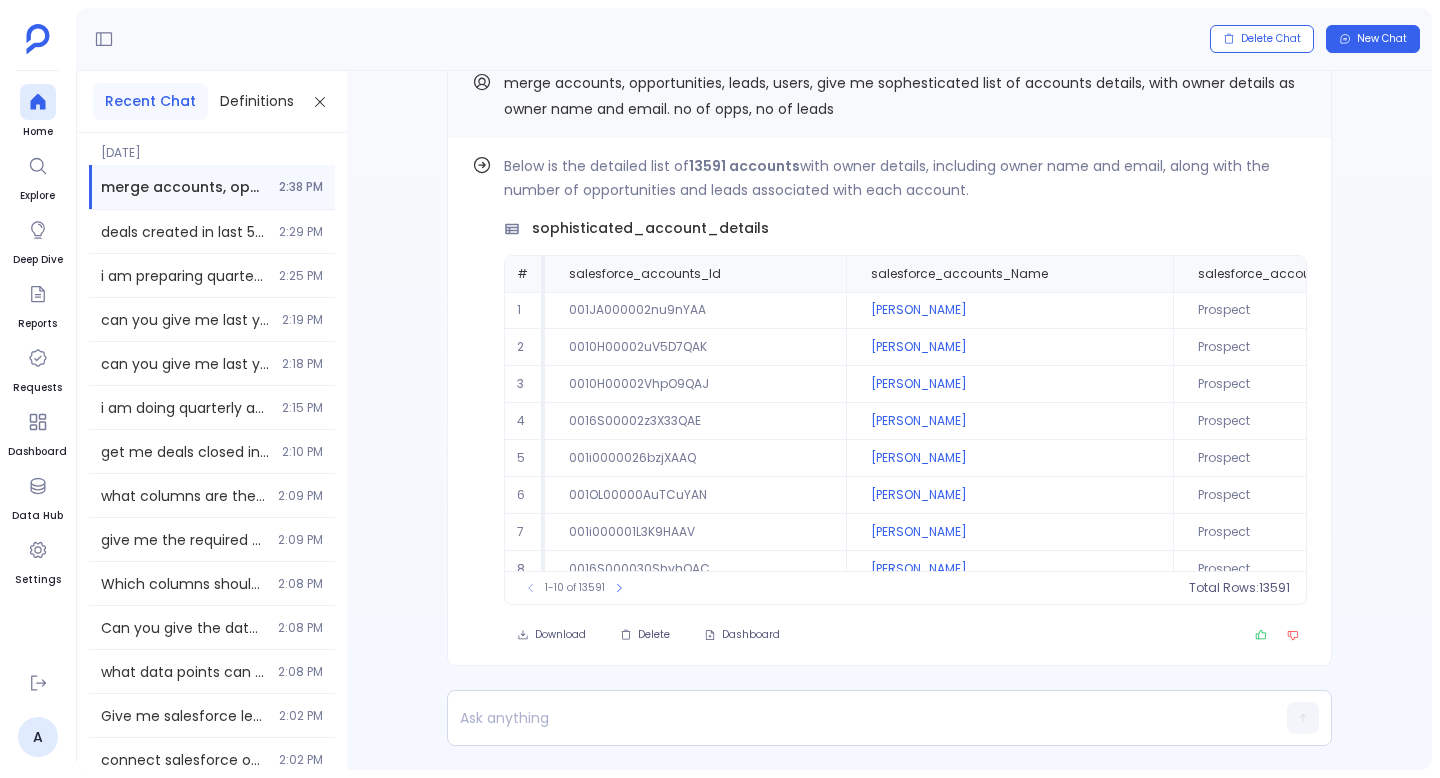scroll, scrollTop: 0, scrollLeft: 0, axis: both 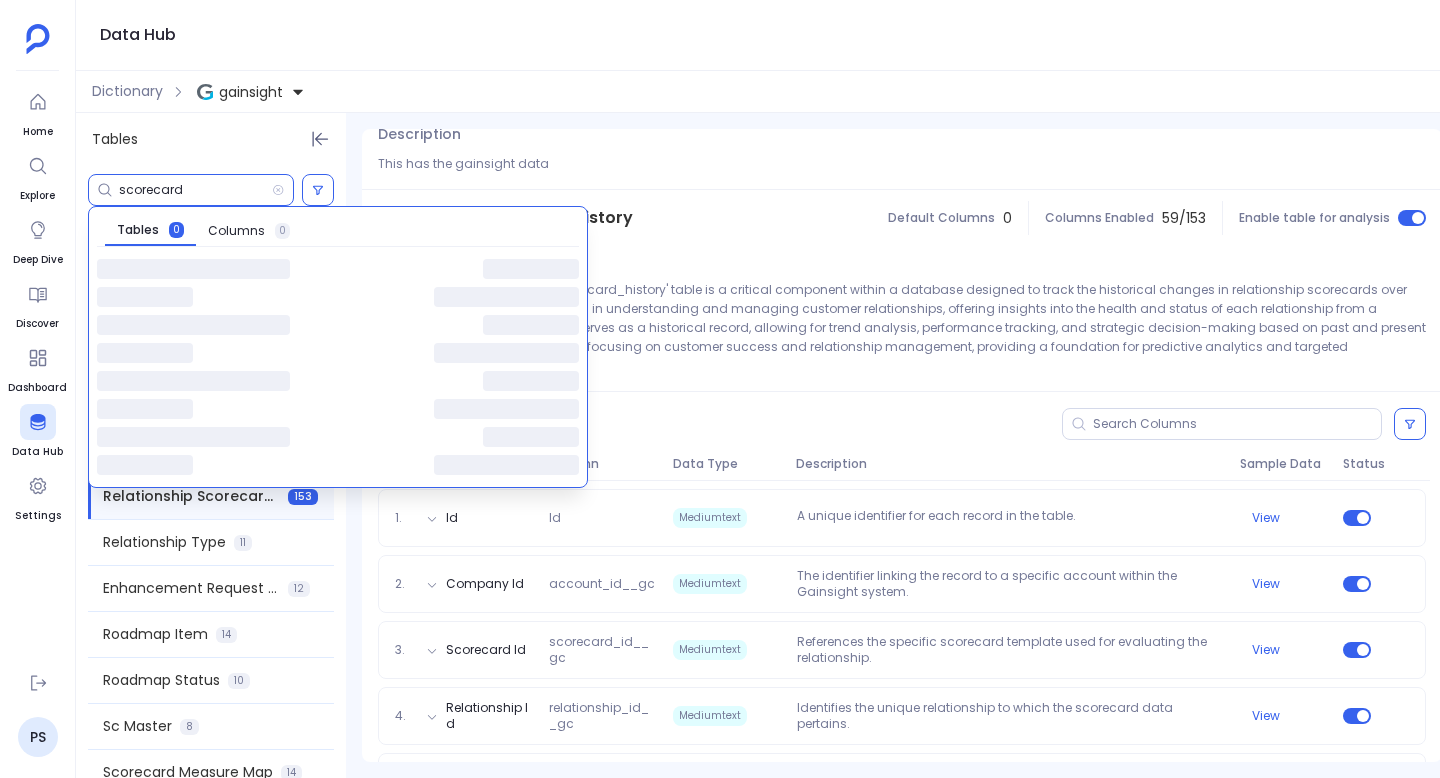 click on "scorecard" at bounding box center [195, 190] 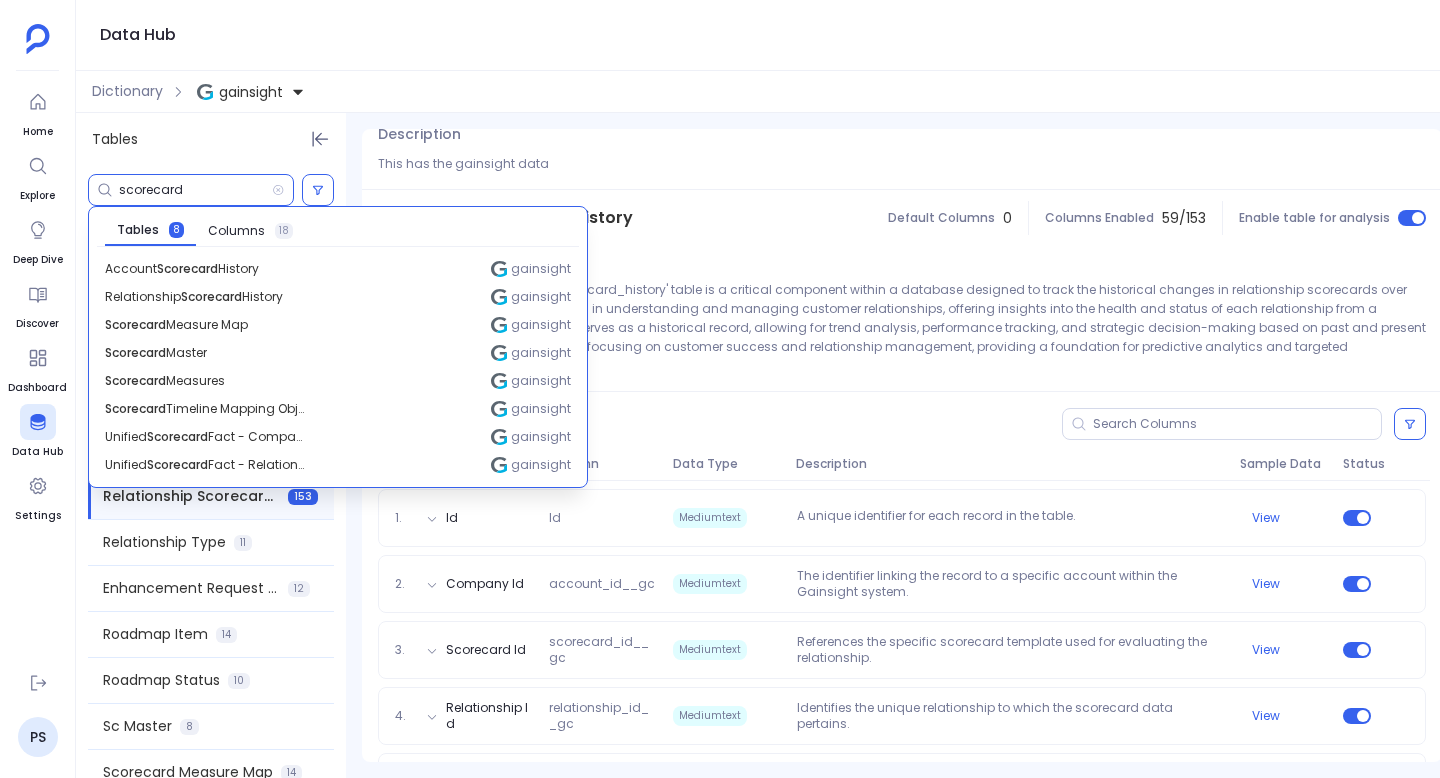 click on "scorecard" at bounding box center [195, 190] 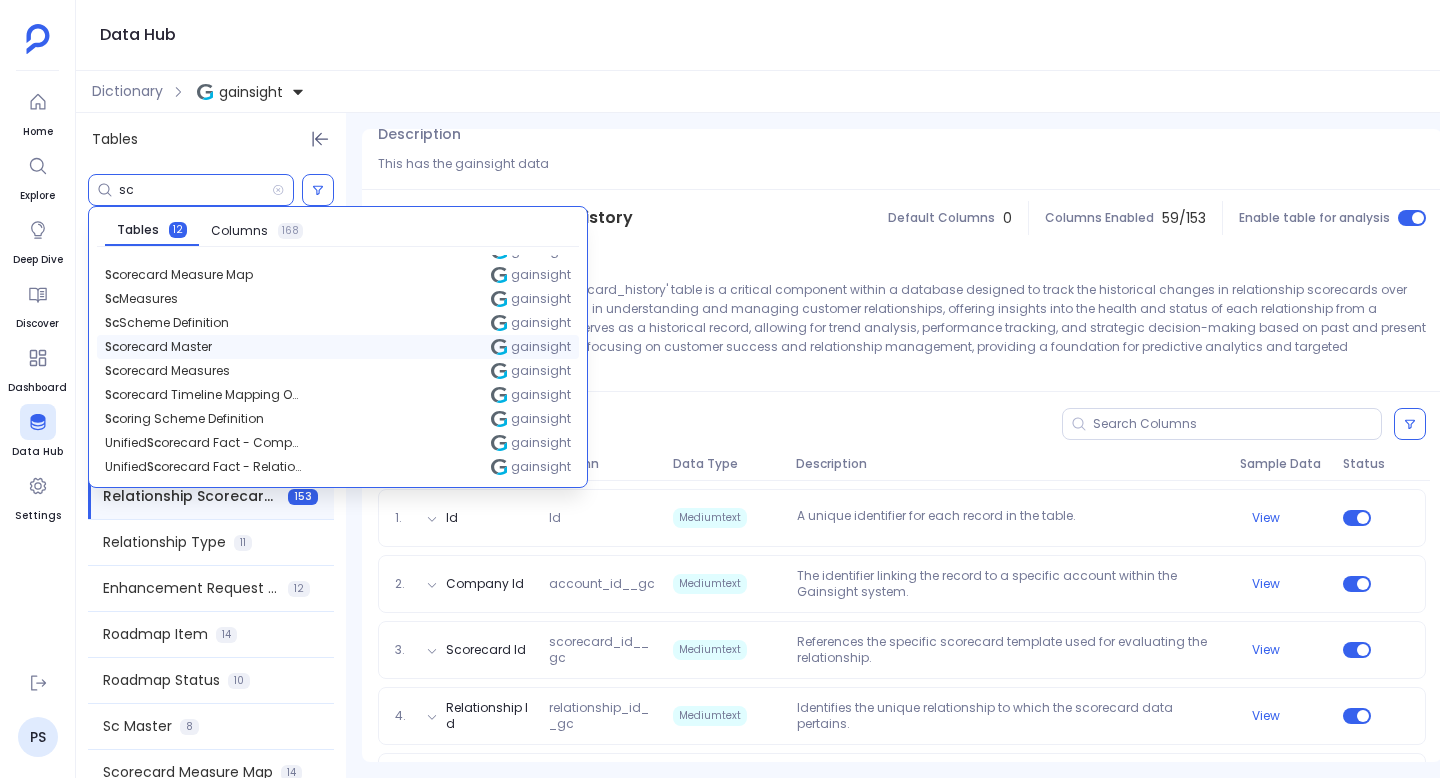 scroll, scrollTop: 0, scrollLeft: 0, axis: both 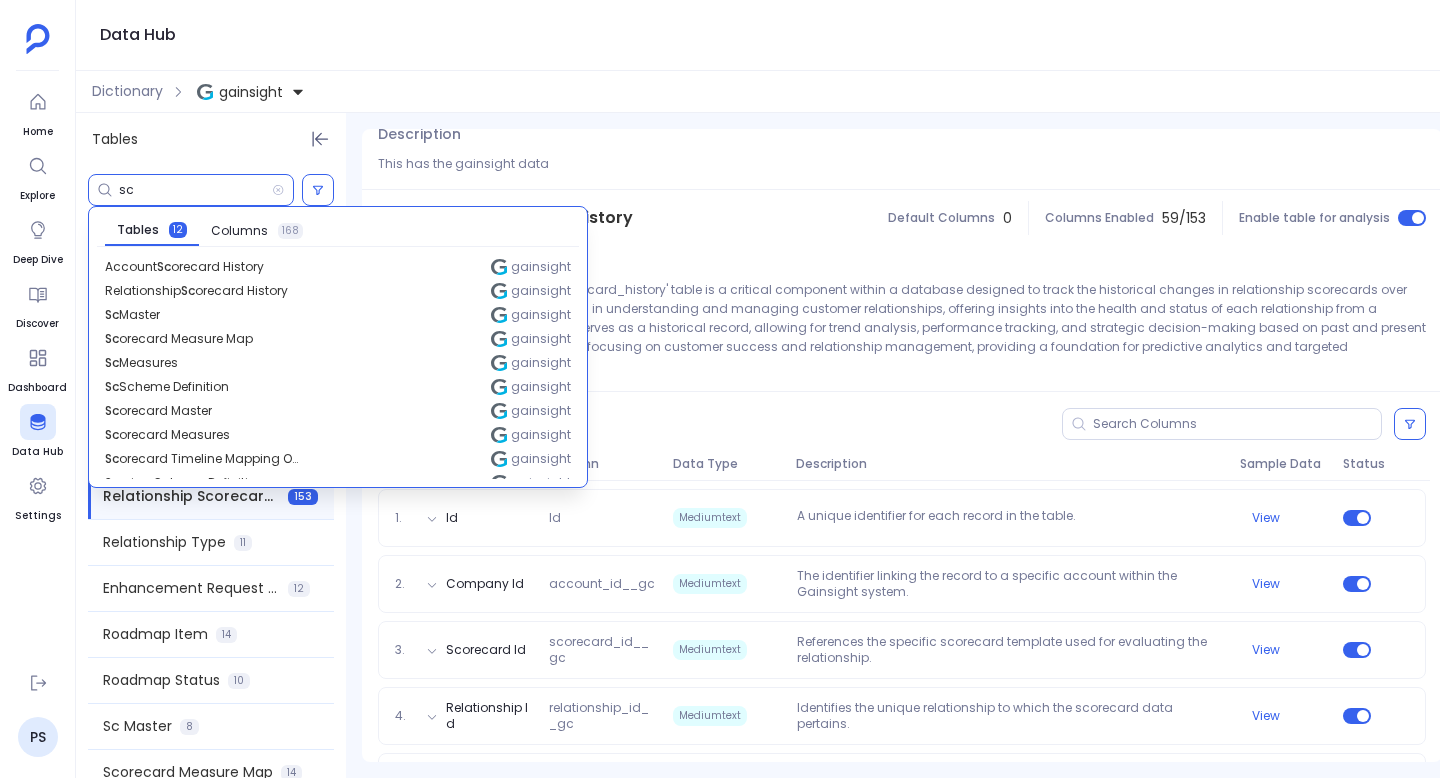 type on "sc" 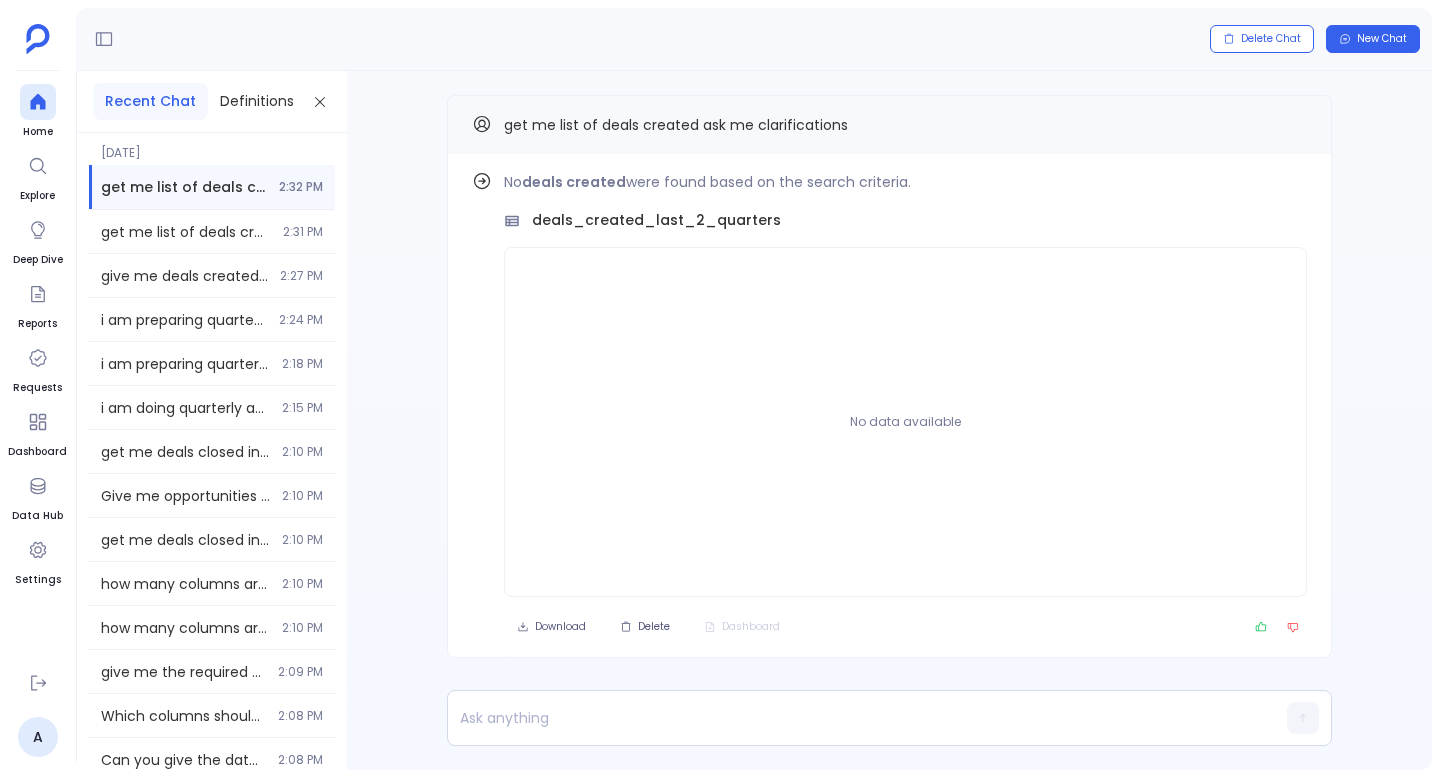 scroll, scrollTop: 0, scrollLeft: 0, axis: both 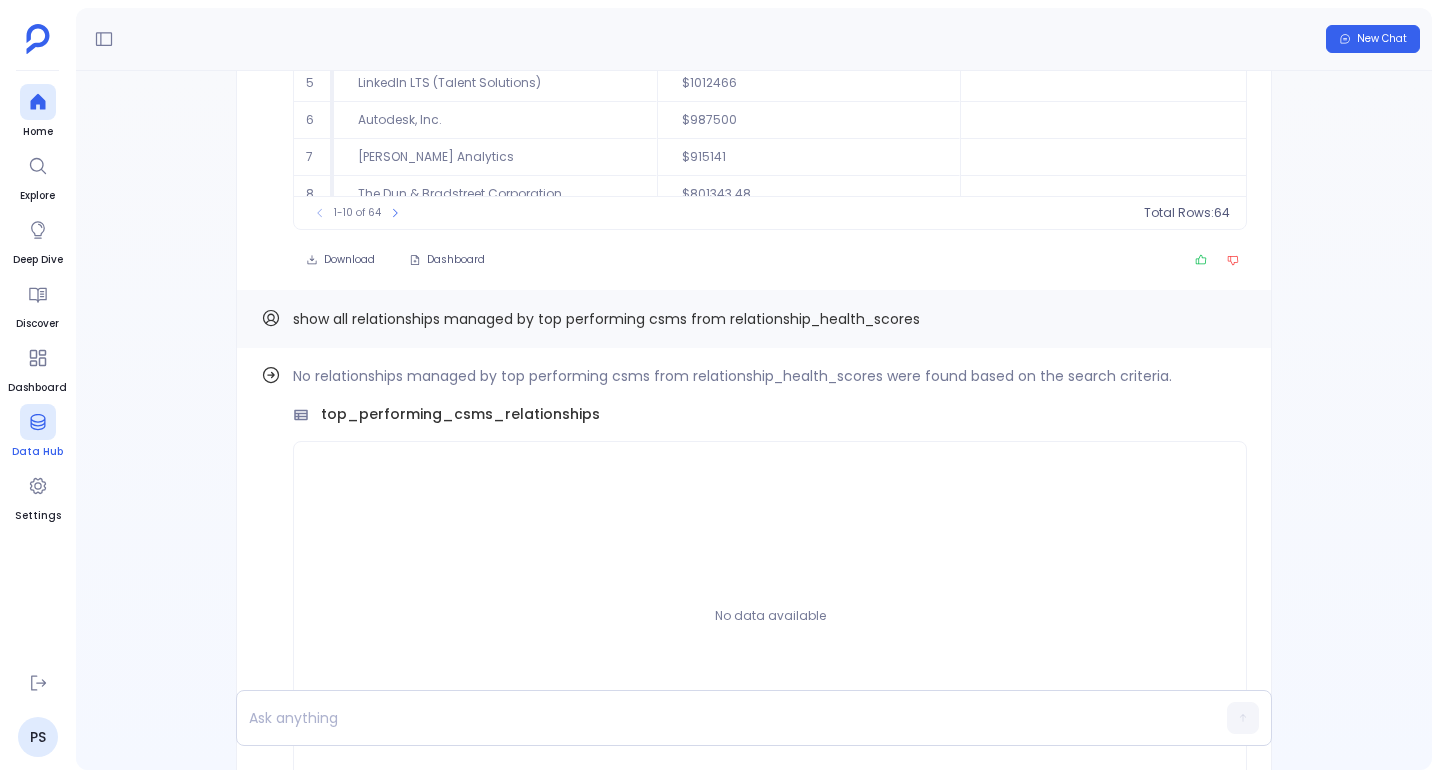 click 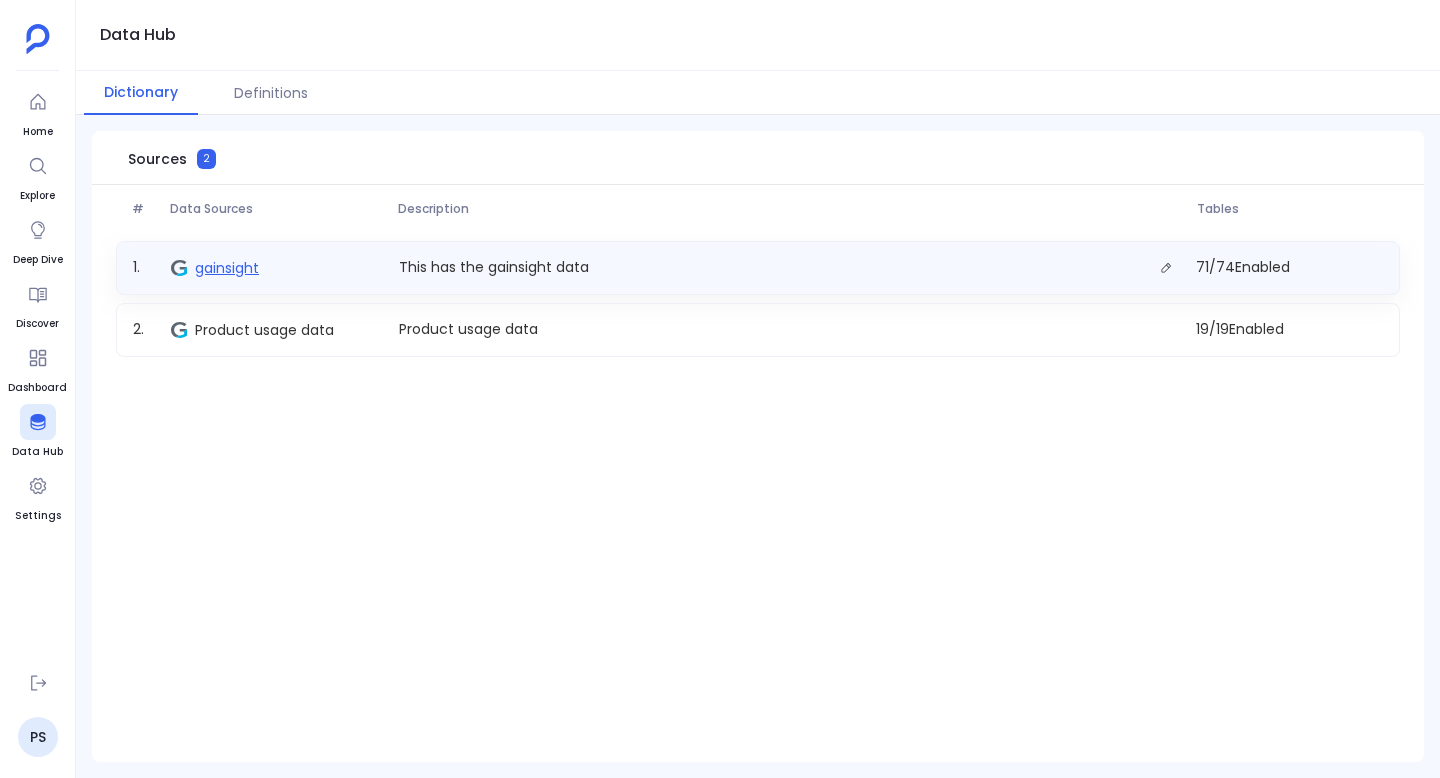 click on "gainsight" at bounding box center [227, 268] 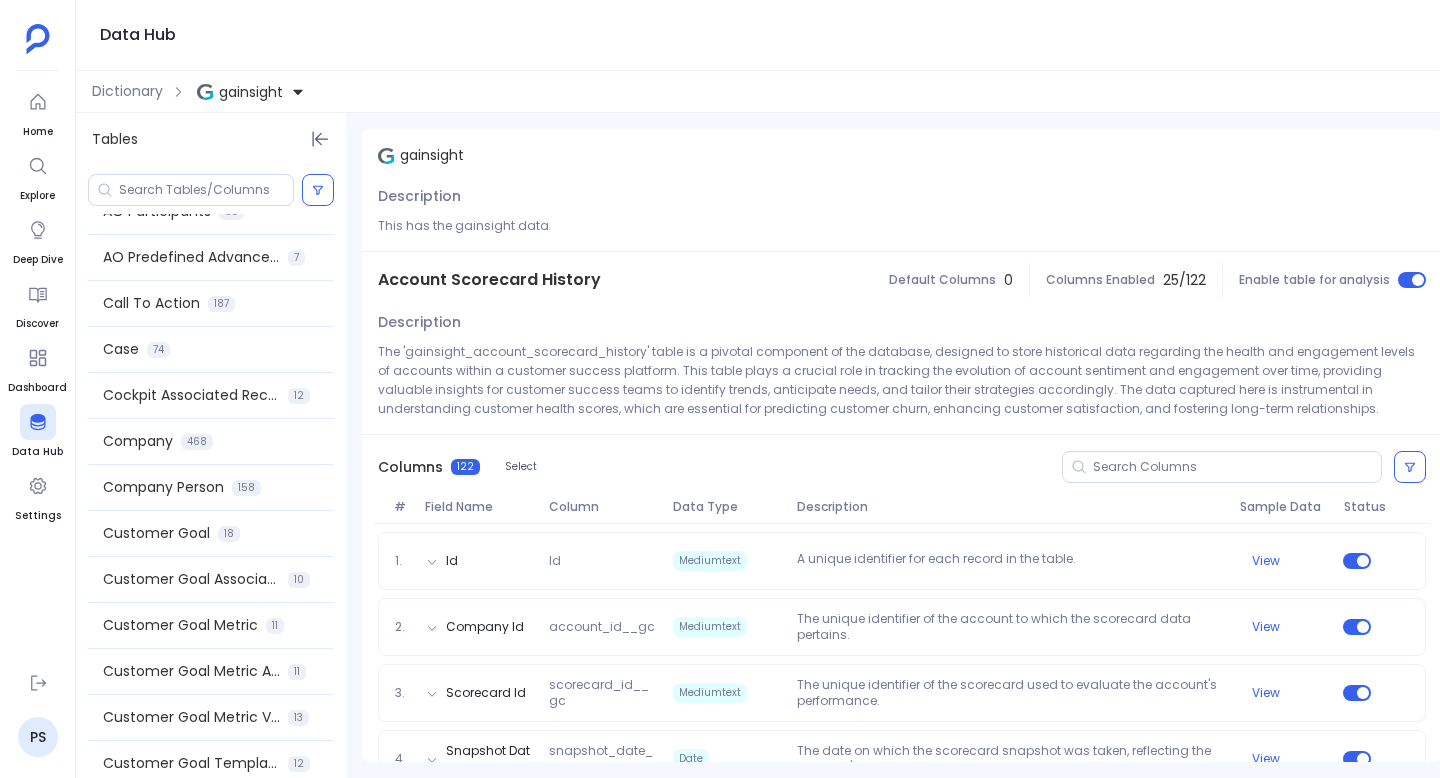 scroll, scrollTop: 0, scrollLeft: 0, axis: both 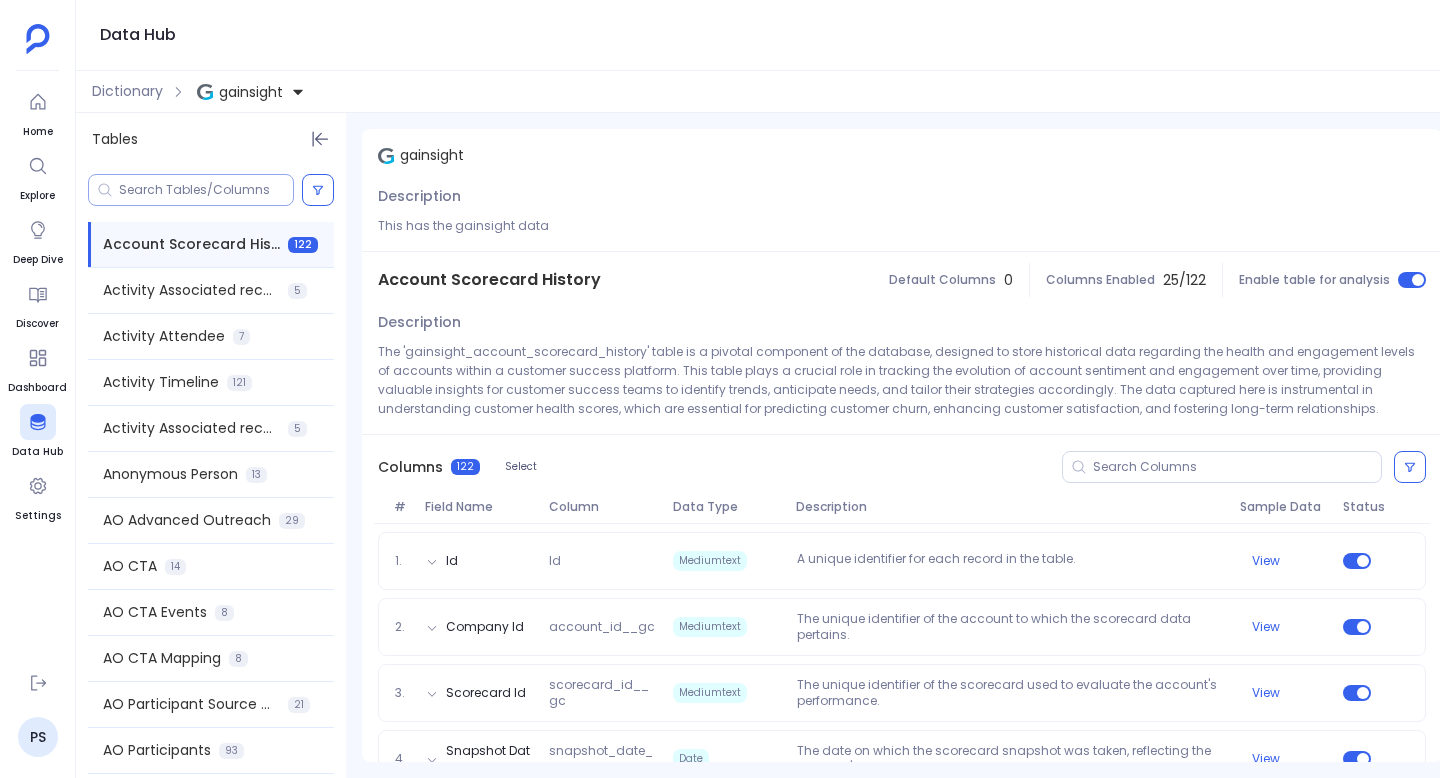 click at bounding box center [206, 190] 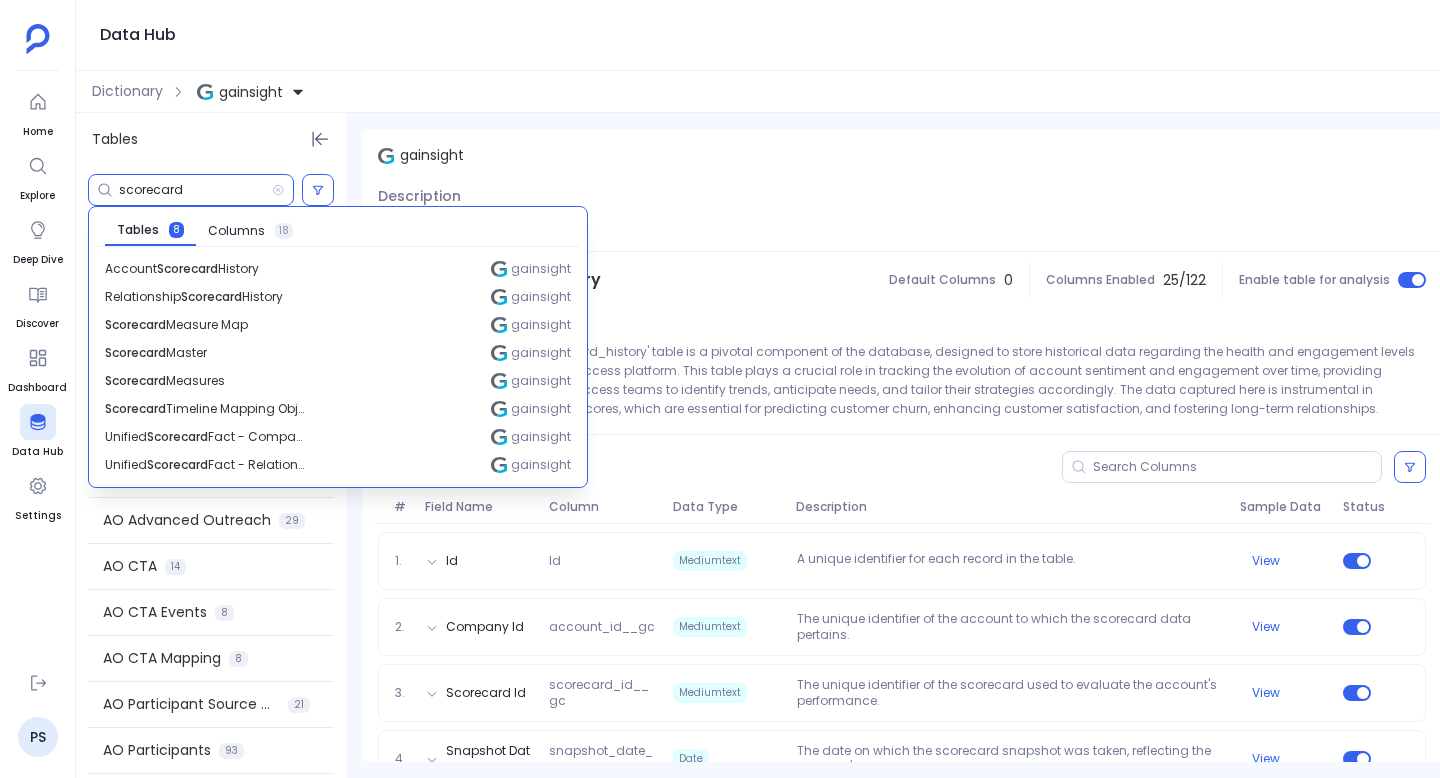 click on "gainsight Description This has the gainsight data Account Scorecard History Default Columns 0 Columns Enabled 25 / 122 Enable table for analysis Description The 'gainsight_account_scorecard_history' table is a pivotal component of the database, designed to store historical data regarding the health and engagement levels of accounts within a customer success platform. This table plays a crucial role in tracking the evolution of account sentiment and engagement over time, providing valuable insights for customer success teams to identify trends, anticipate needs, and tailor their strategies accordingly. The data captured here is instrumental in understanding customer health scores, which are essential for predicting customer churn, enhancing customer satisfaction, and fostering long-term relationships. Columns 122 Select # Field Name Column Data Type Description Sample Data Status 1. Id Id Mediumtext A unique identifier for each record in the table. View 2. Company Id account_id__gc Mediumtext View 3. 4." at bounding box center (902, 3835) 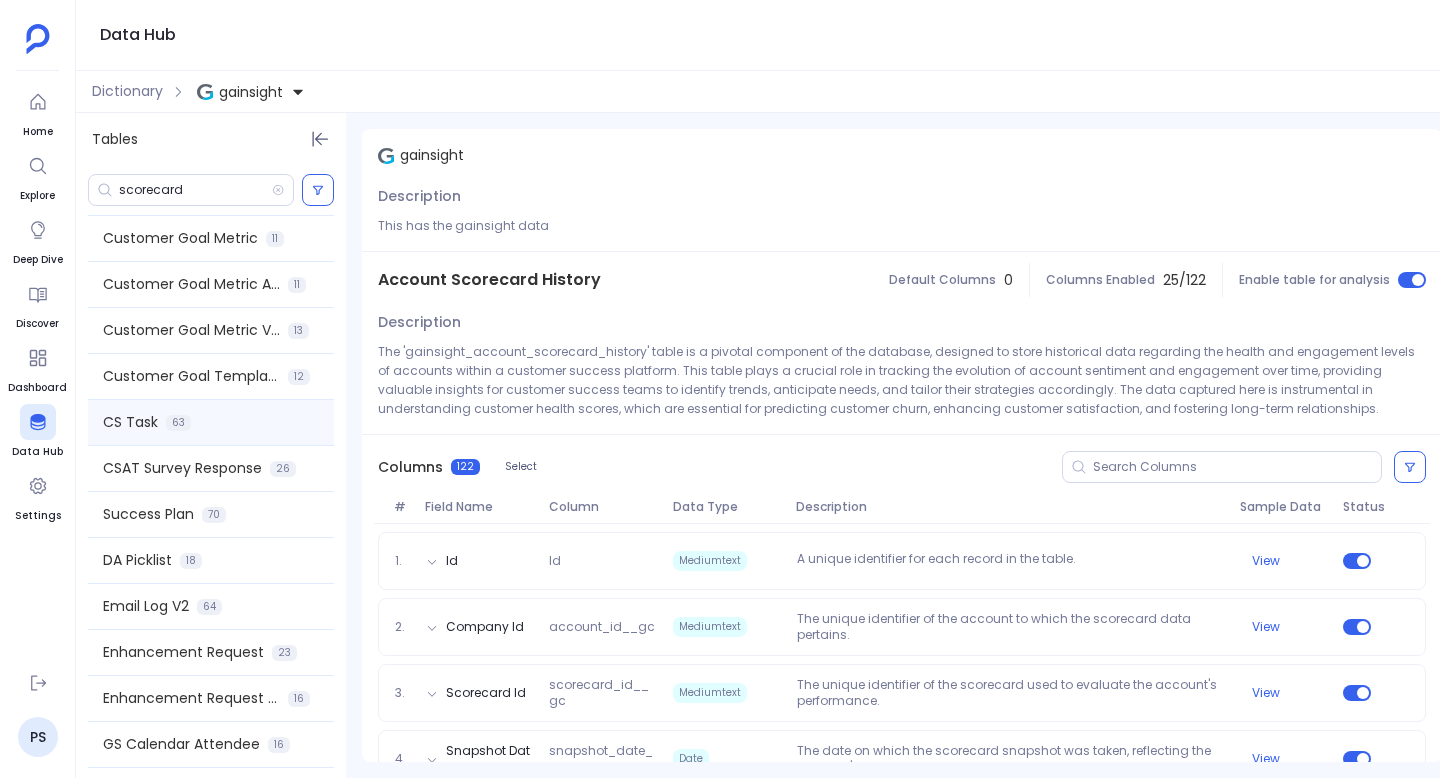 scroll, scrollTop: 931, scrollLeft: 0, axis: vertical 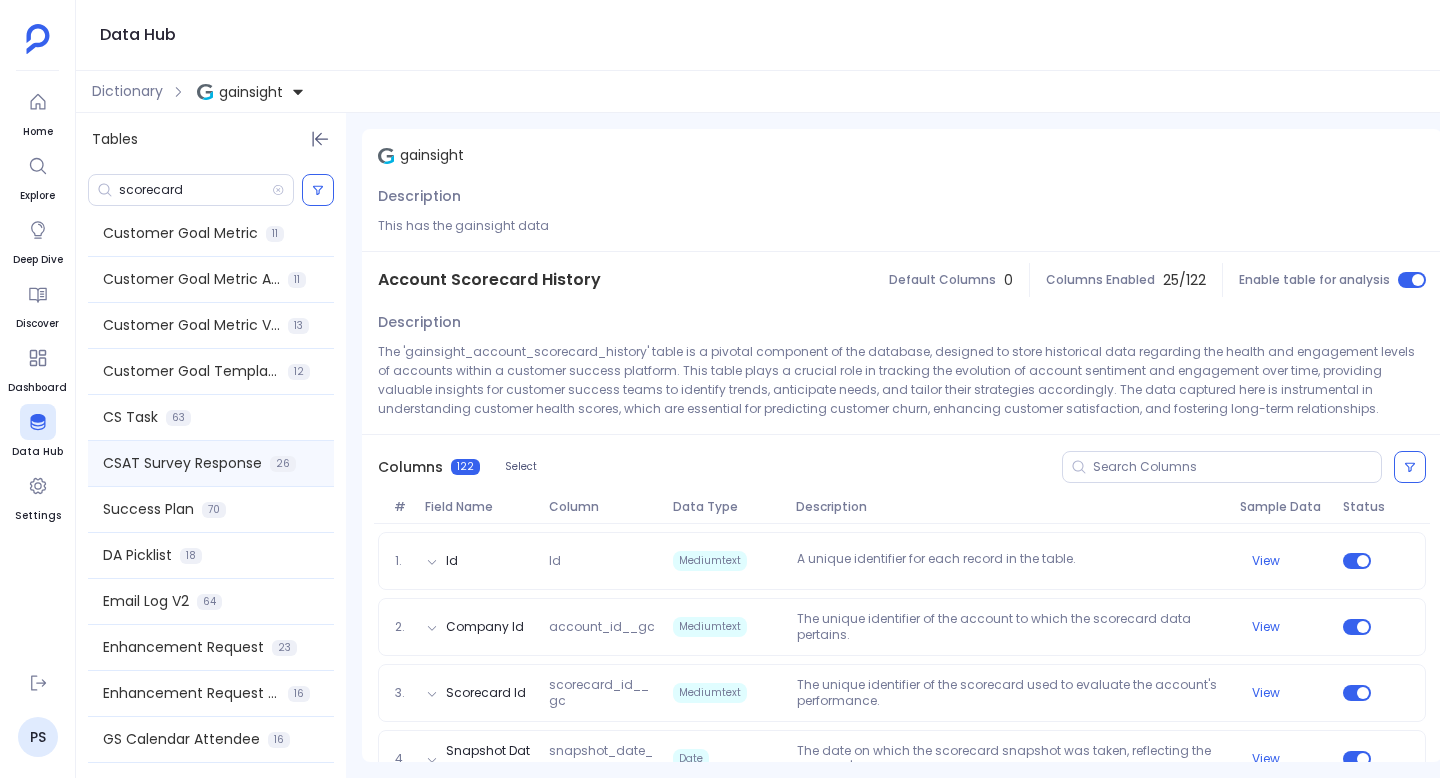 click on "CSAT Survey Response" at bounding box center (182, 463) 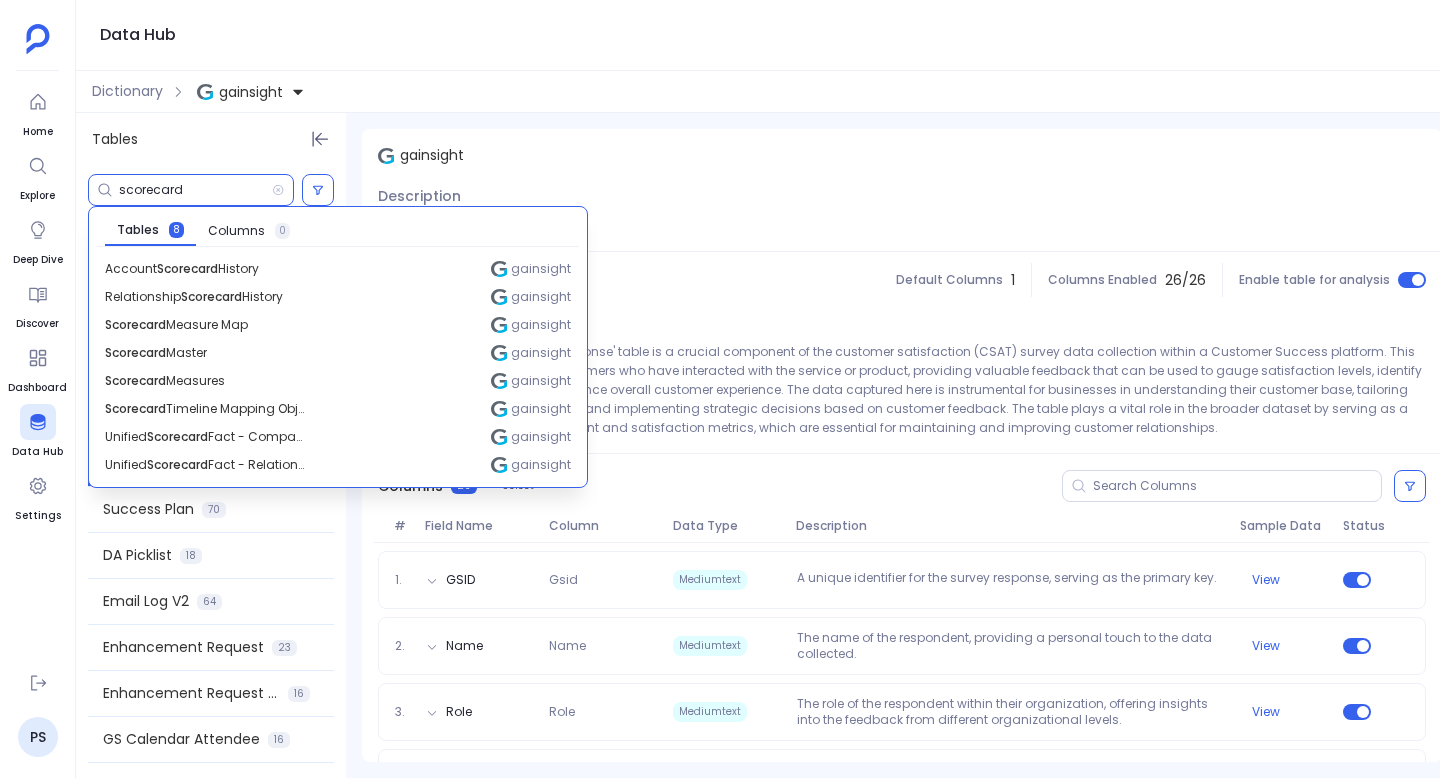click on "scorecard" at bounding box center [195, 190] 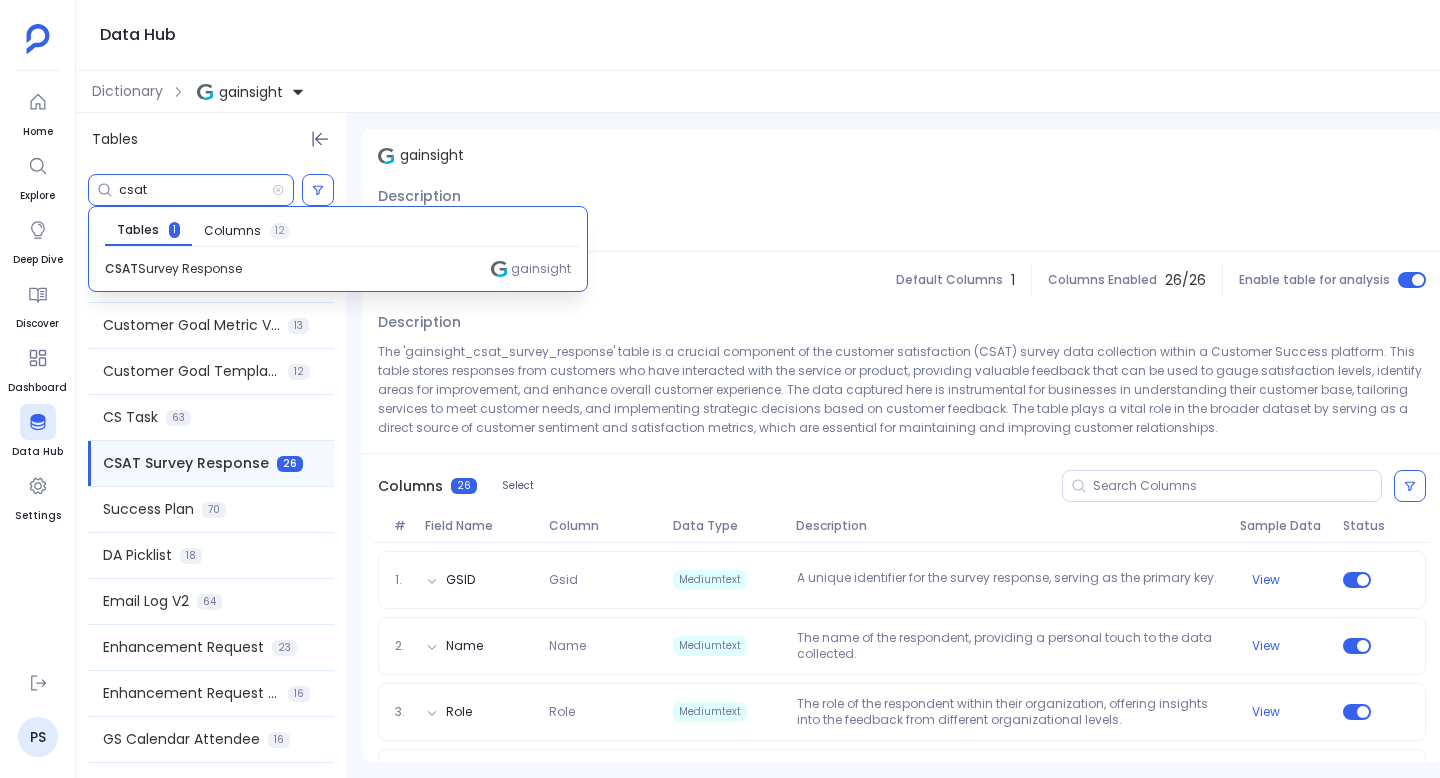 click on "csat" at bounding box center (195, 190) 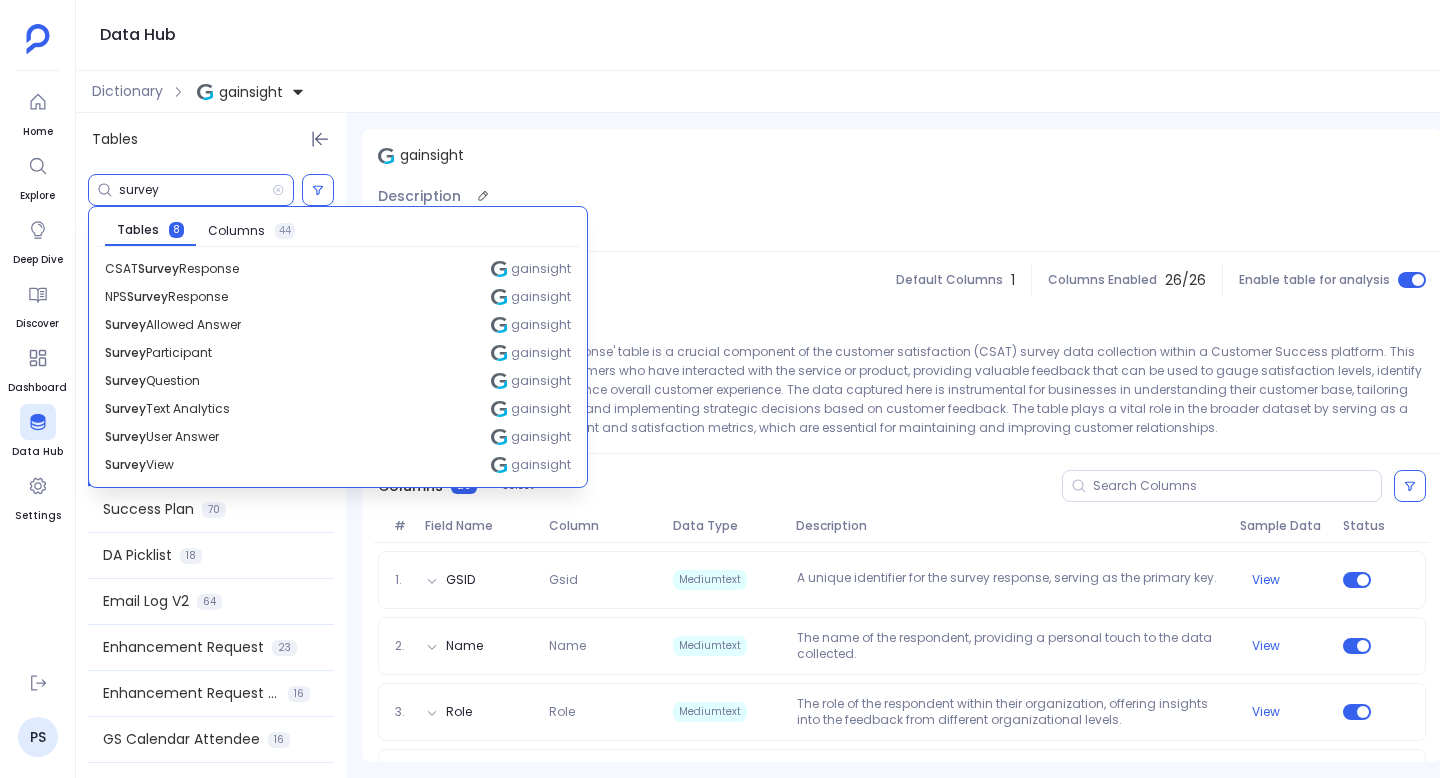 click on "Description This has the gainsight data" at bounding box center (902, 217) 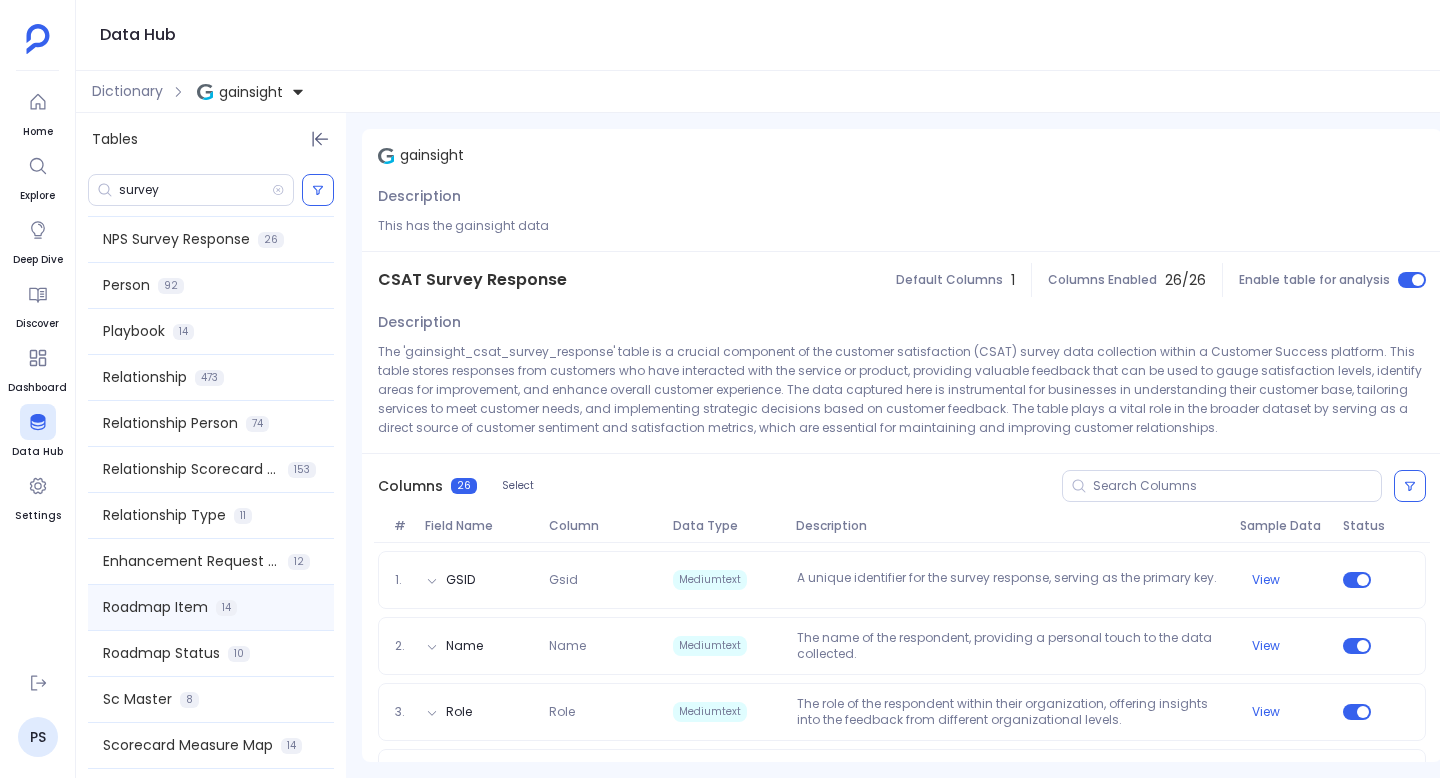scroll, scrollTop: 2107, scrollLeft: 0, axis: vertical 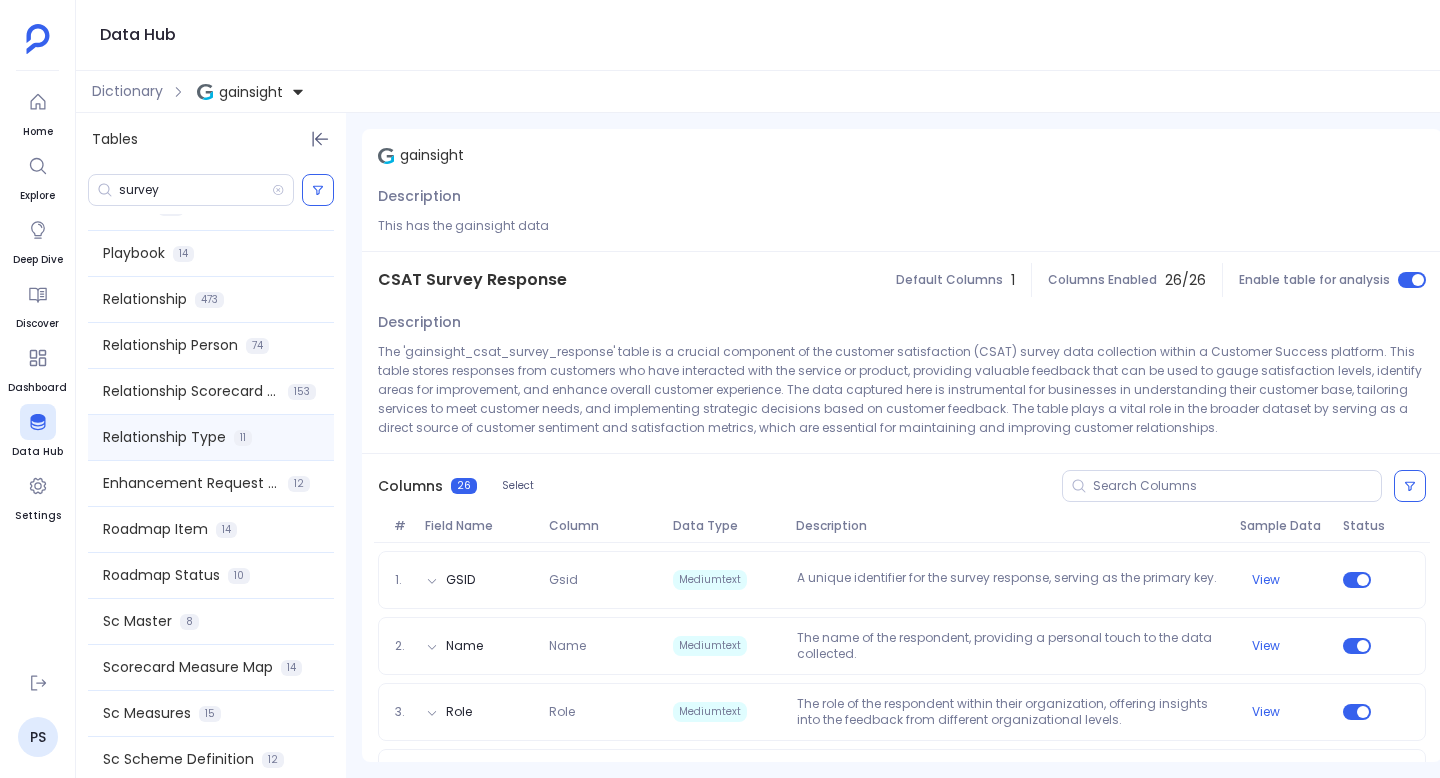 click on "Relationship Type" at bounding box center (164, 437) 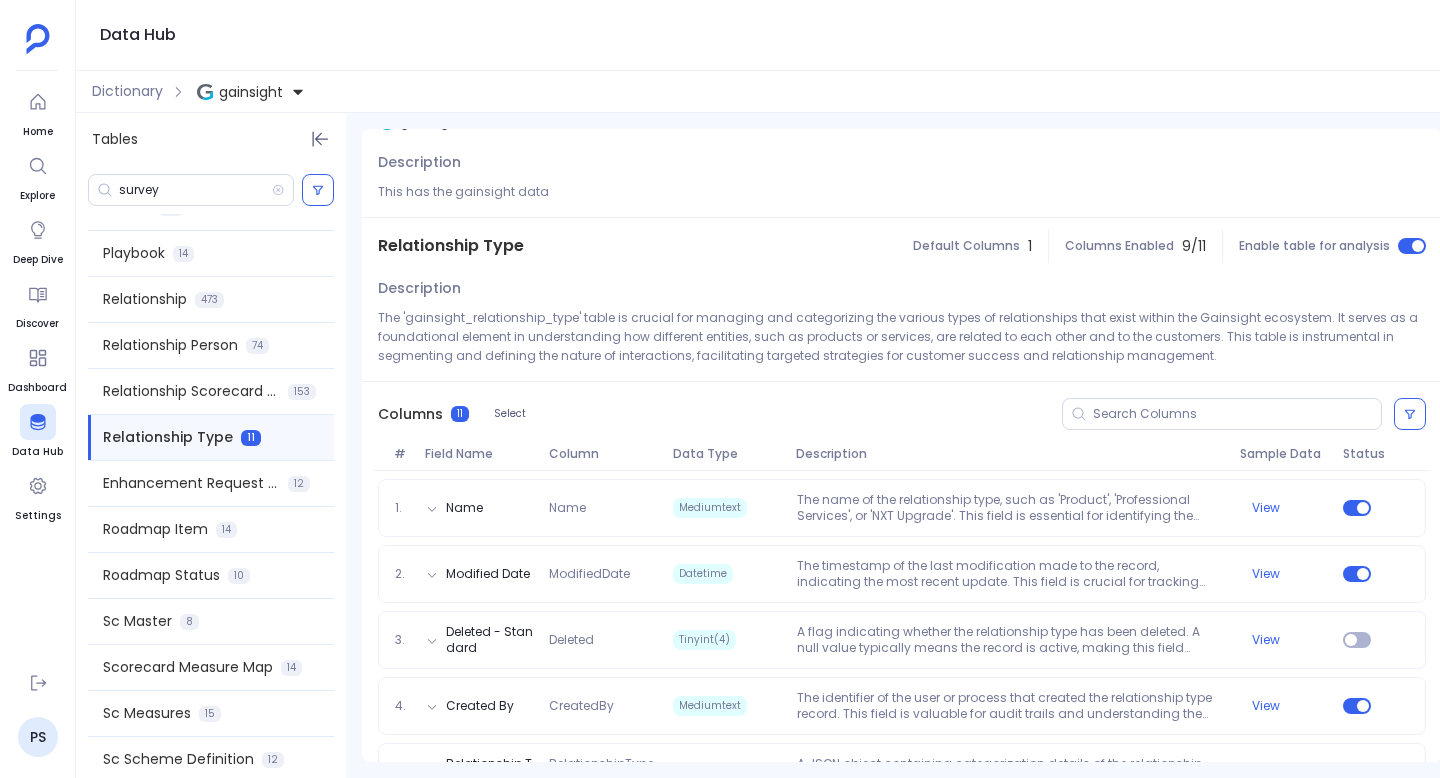 scroll, scrollTop: 0, scrollLeft: 0, axis: both 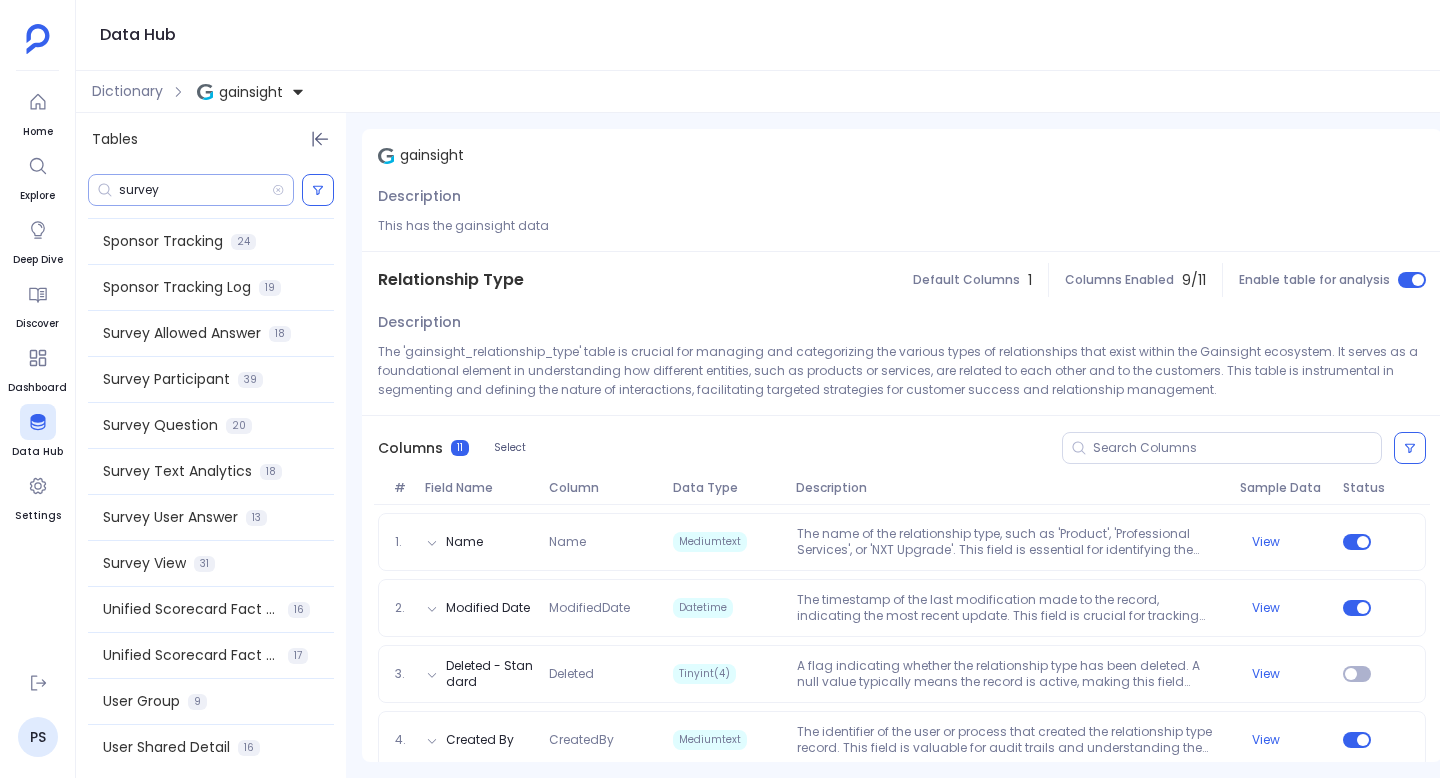 click on "survey" at bounding box center [195, 190] 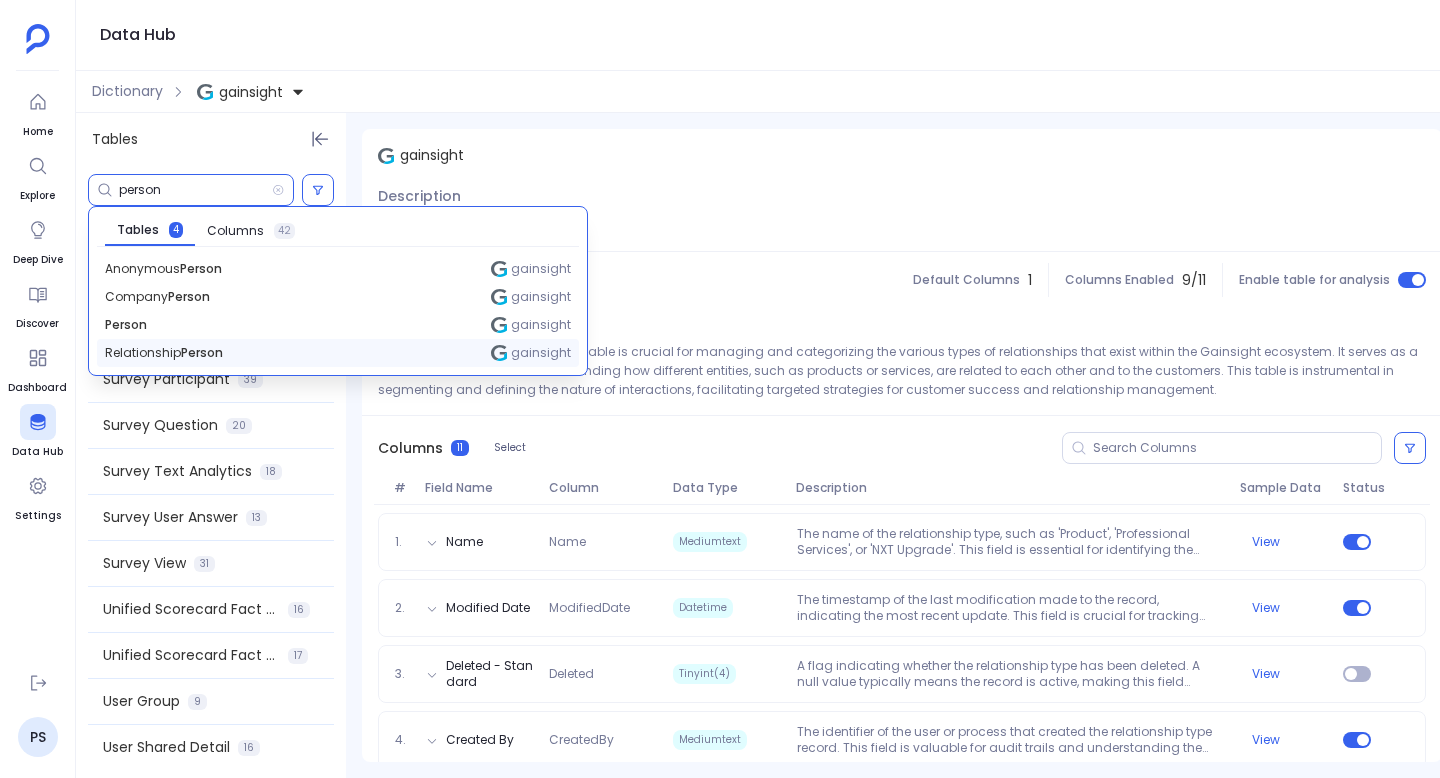 type on "person" 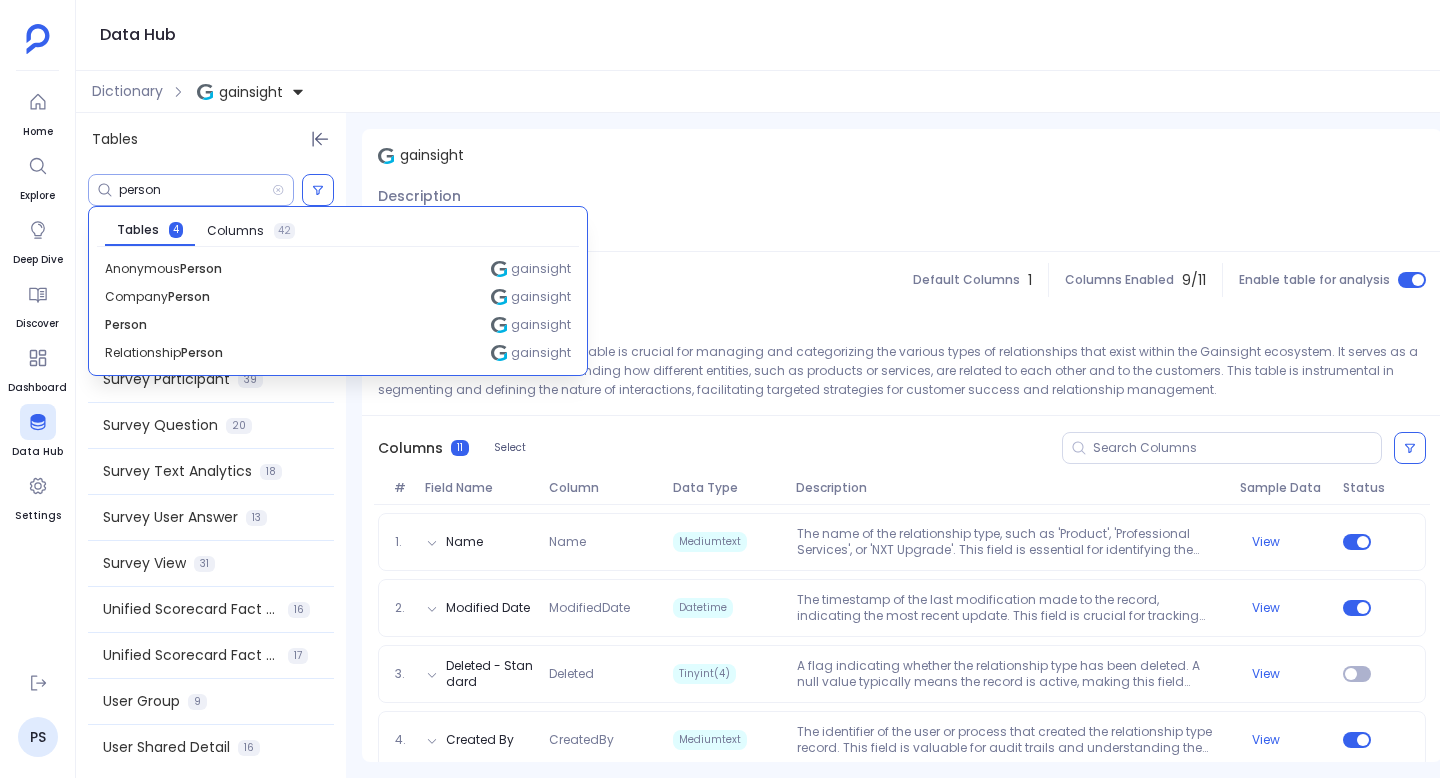 click on "person" at bounding box center [191, 190] 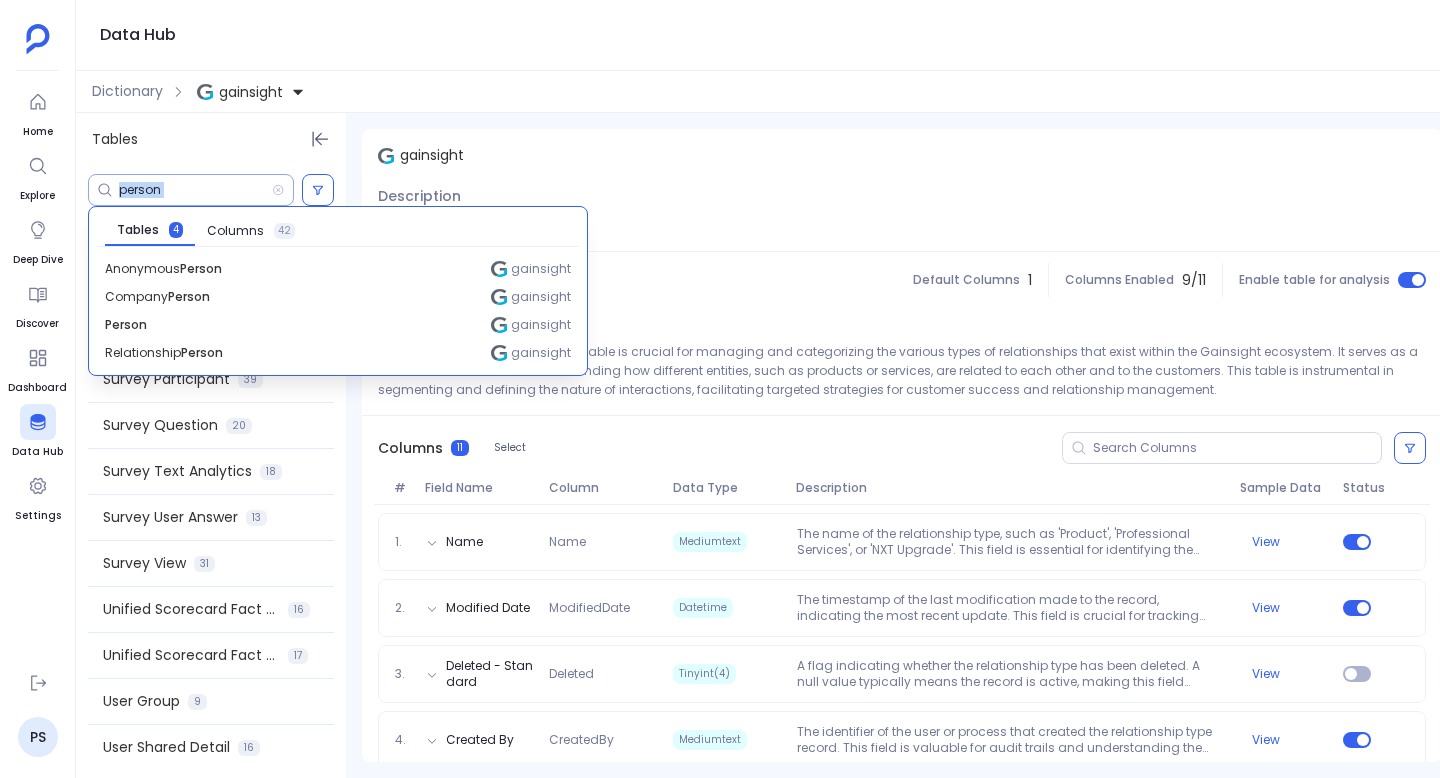 click on "person" at bounding box center (191, 190) 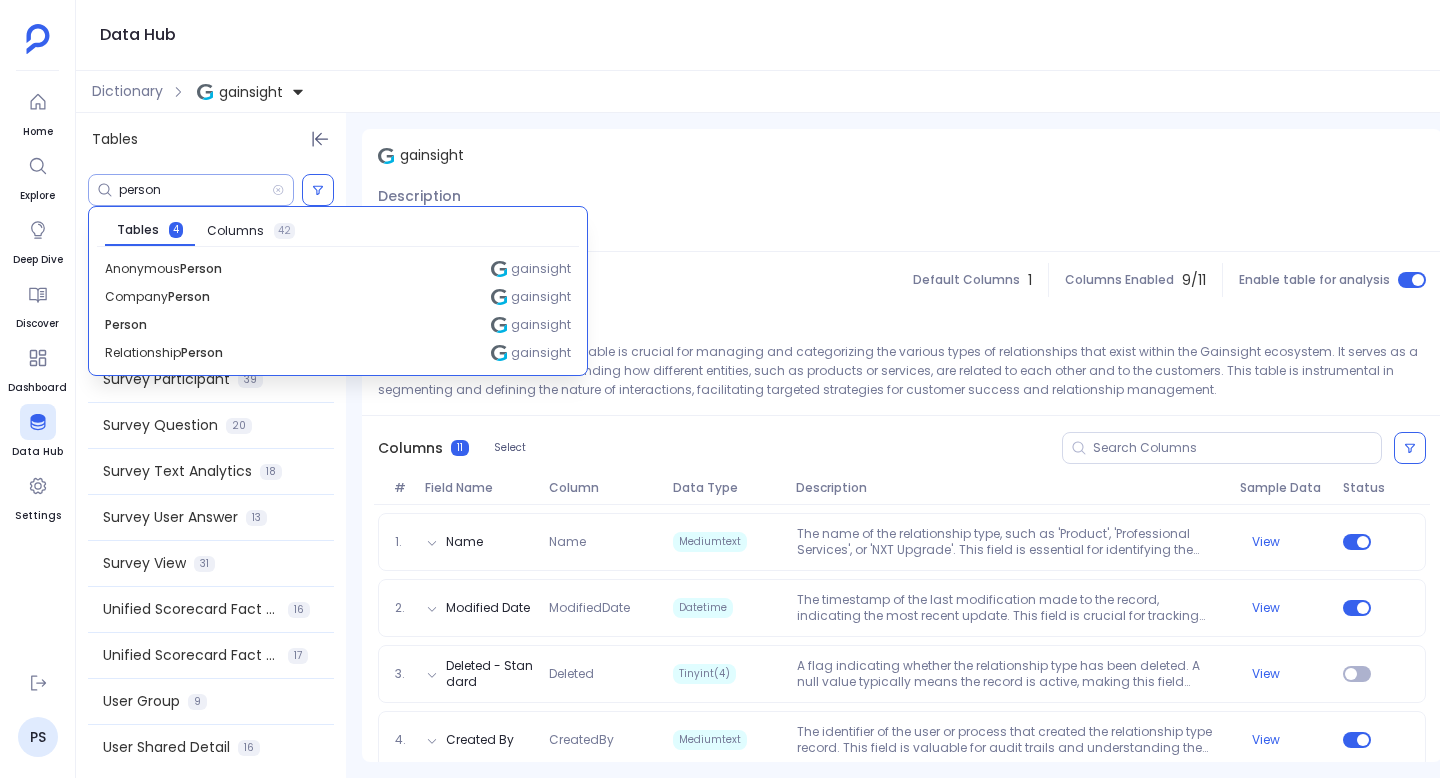 click on "person" at bounding box center (195, 190) 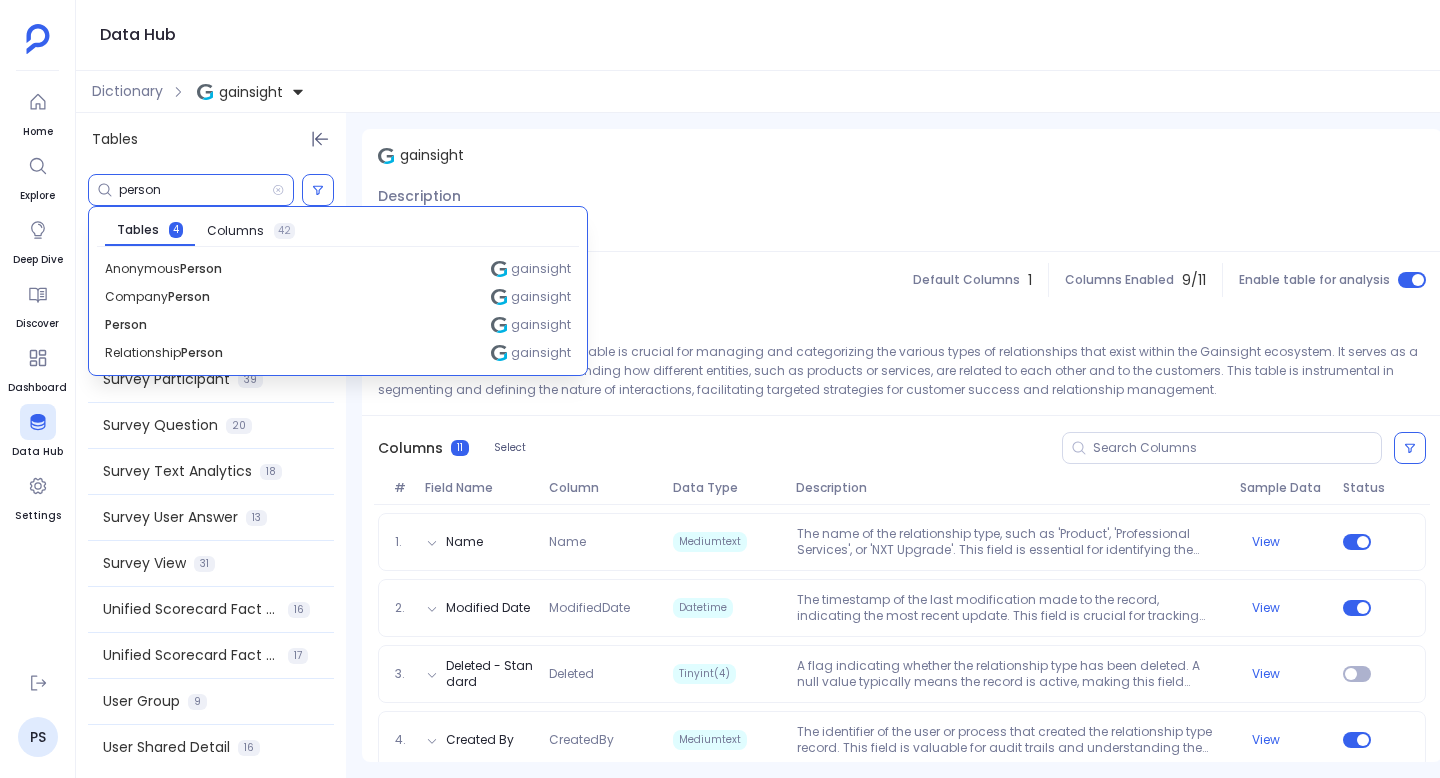 click on "person" at bounding box center [195, 190] 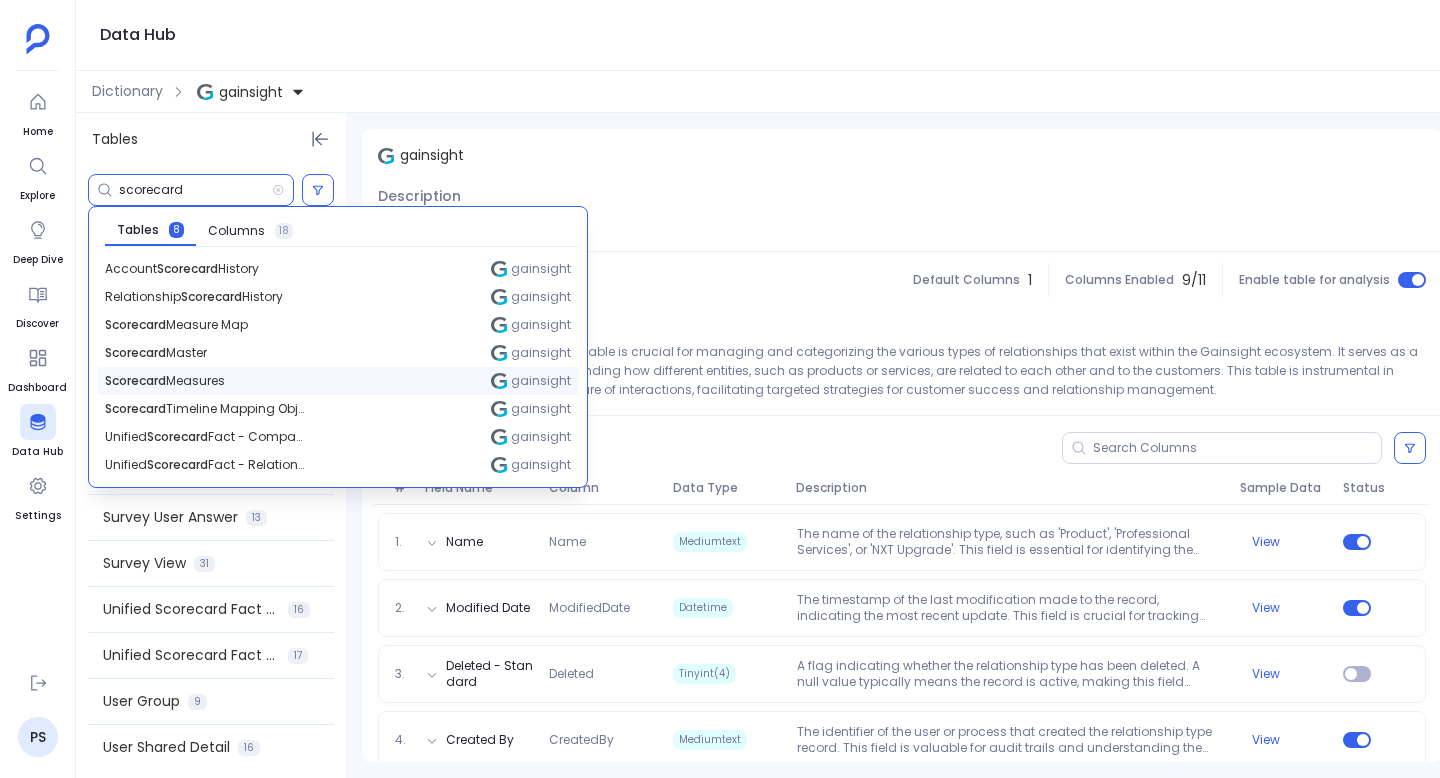 type on "scorecard" 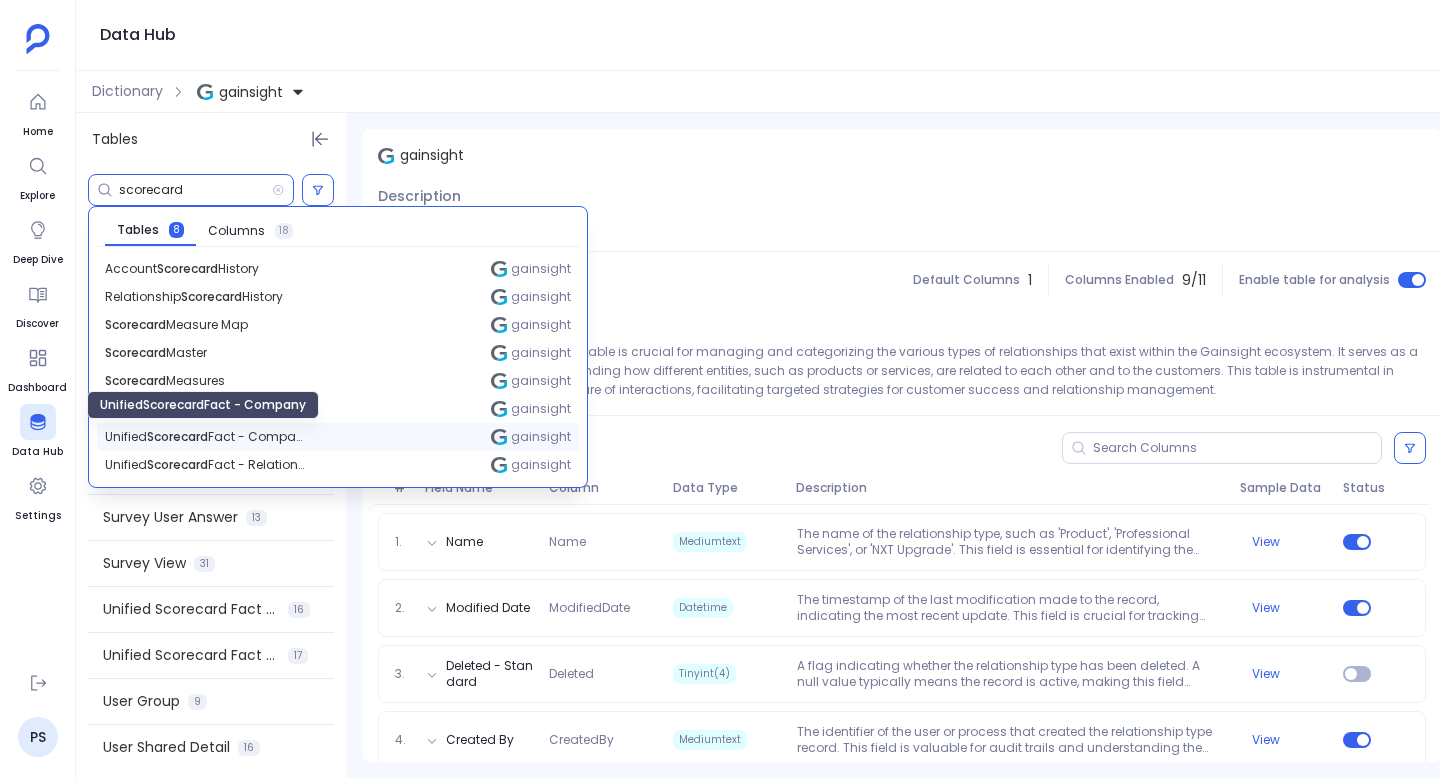 click on "Unified  Scorecard  Fact - Company" at bounding box center [205, 437] 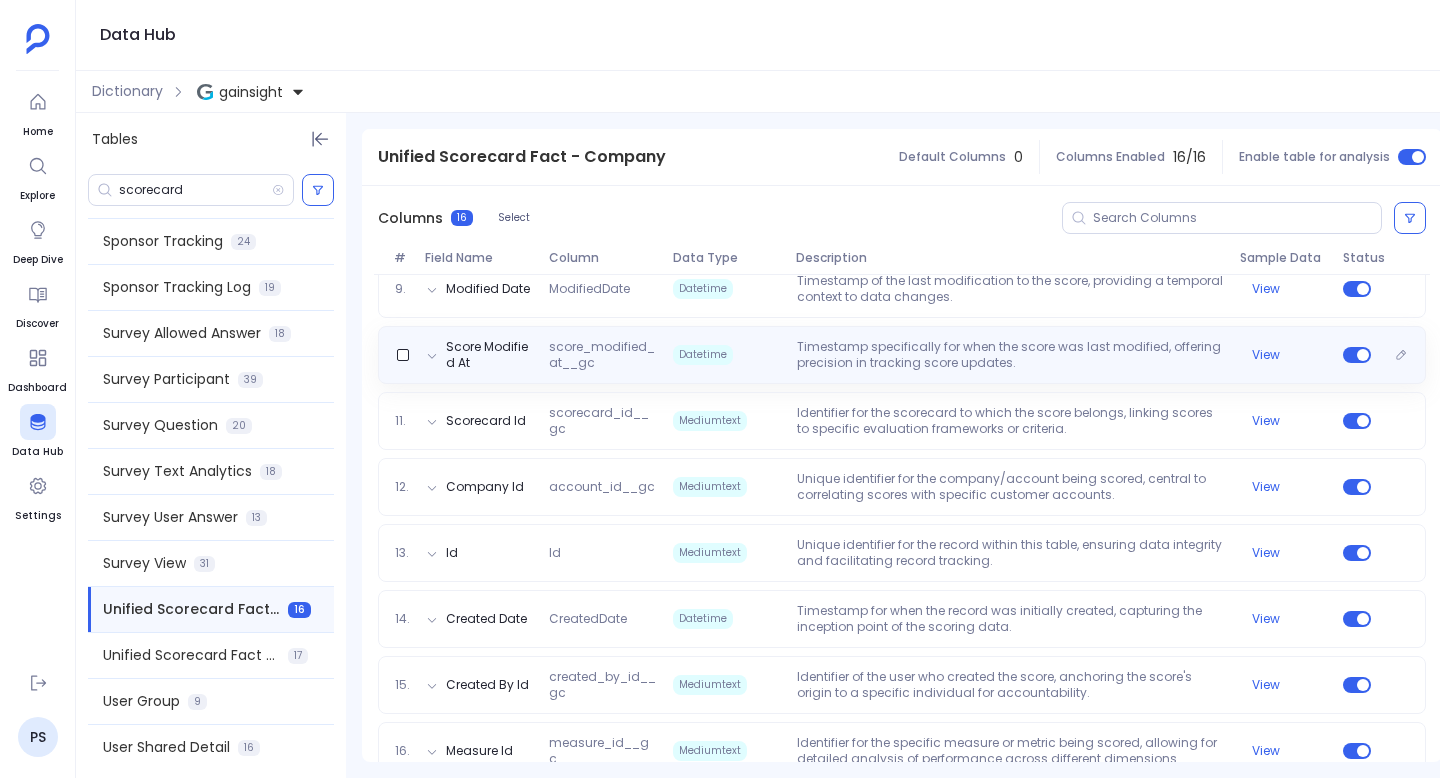 scroll, scrollTop: 834, scrollLeft: 0, axis: vertical 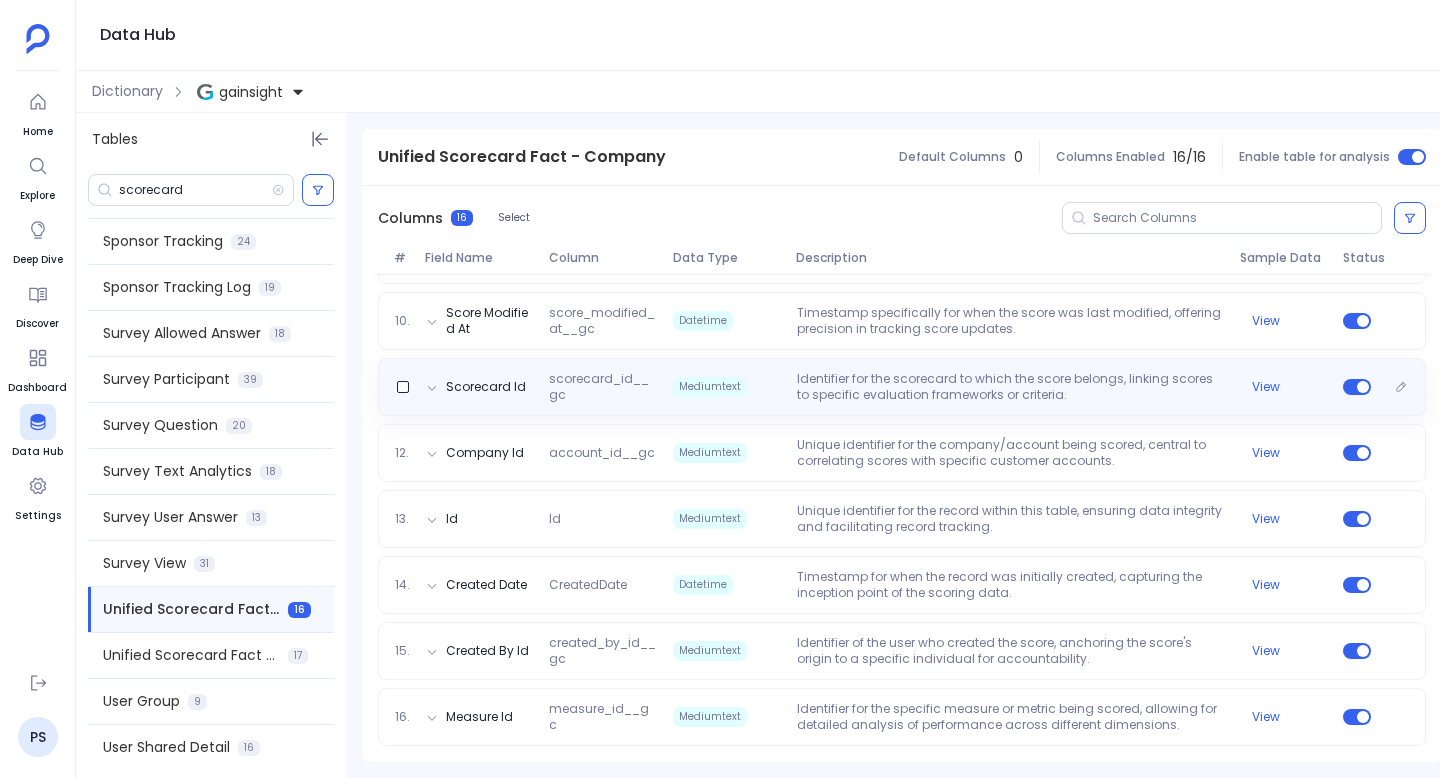 click on "Identifier for the scorecard to which the score belongs, linking scores to specific evaluation frameworks or criteria." at bounding box center [1010, 387] 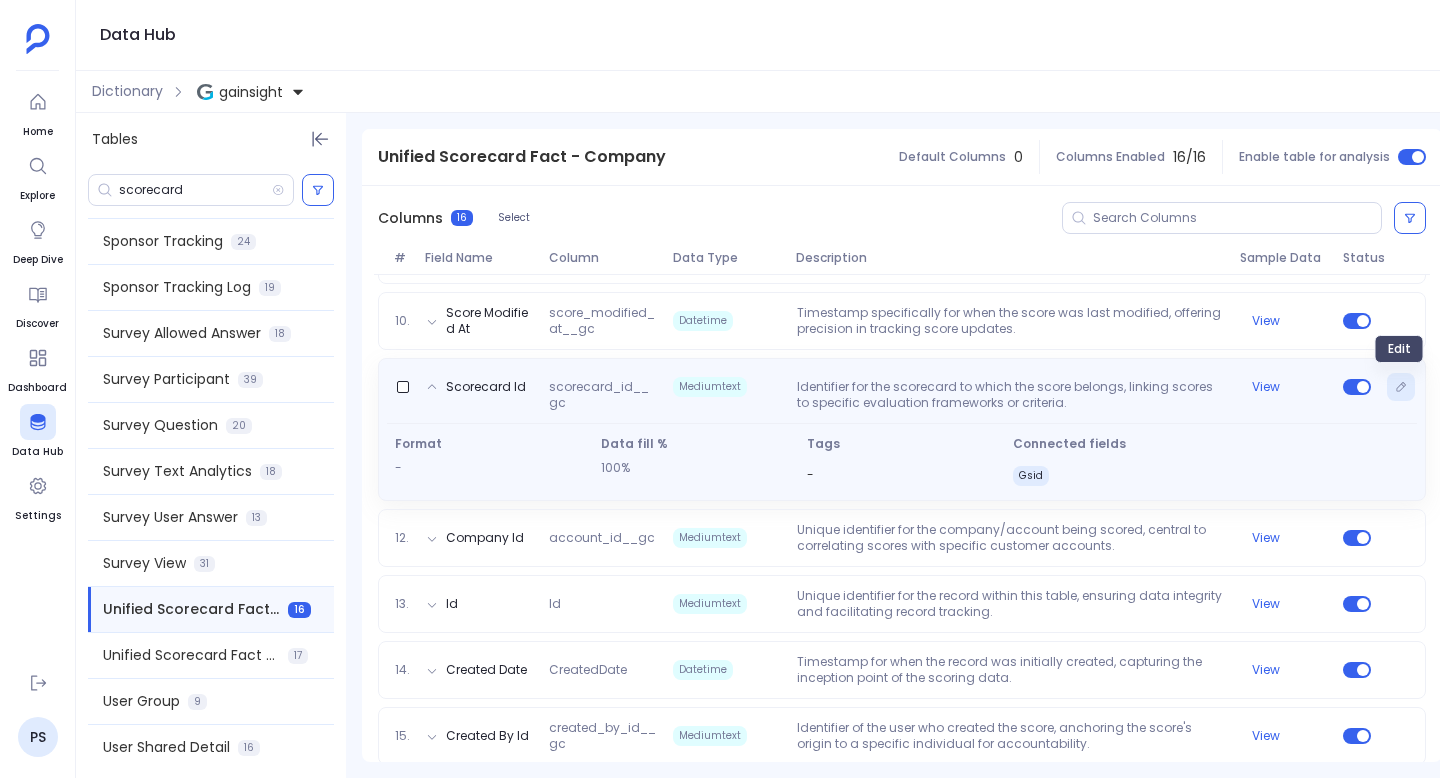 click 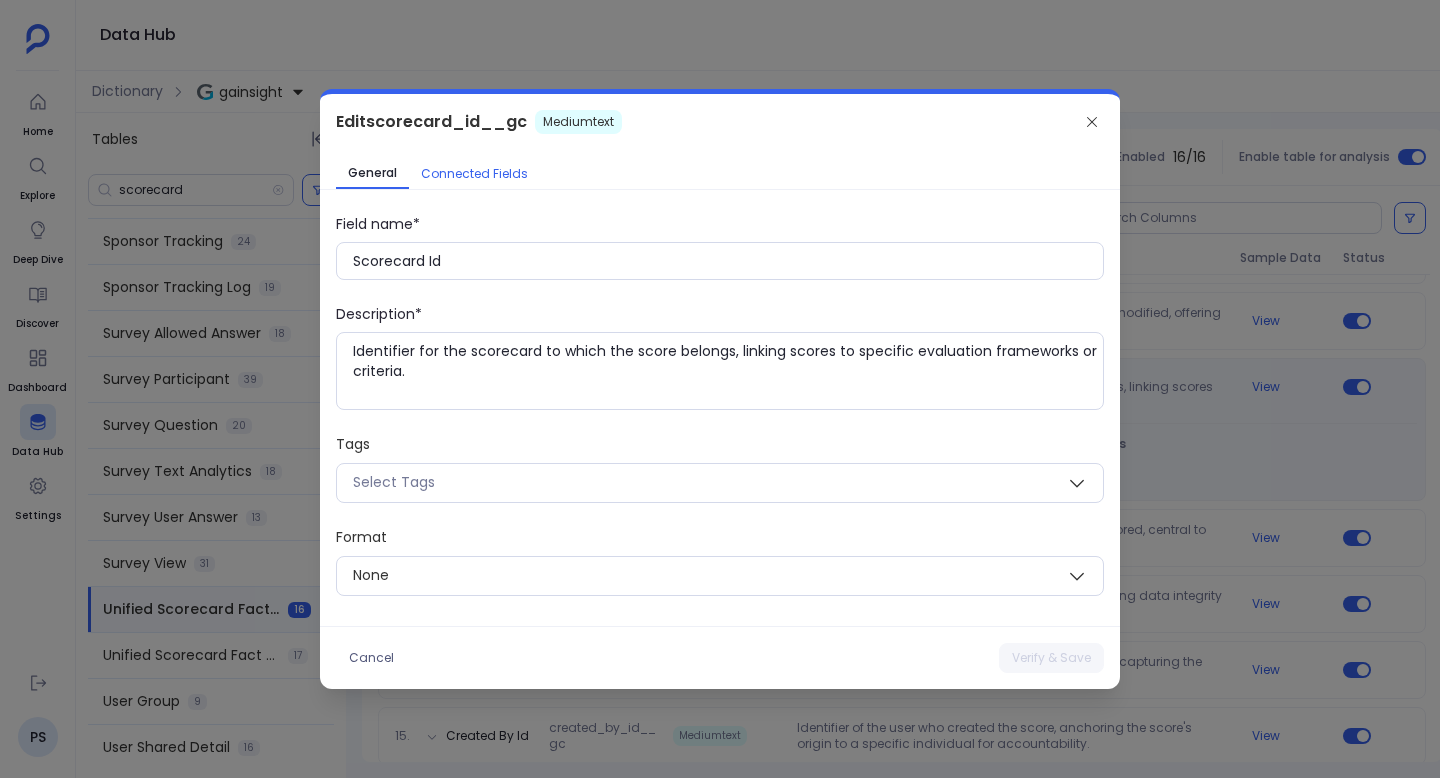 click on "Connected Fields" at bounding box center [474, 174] 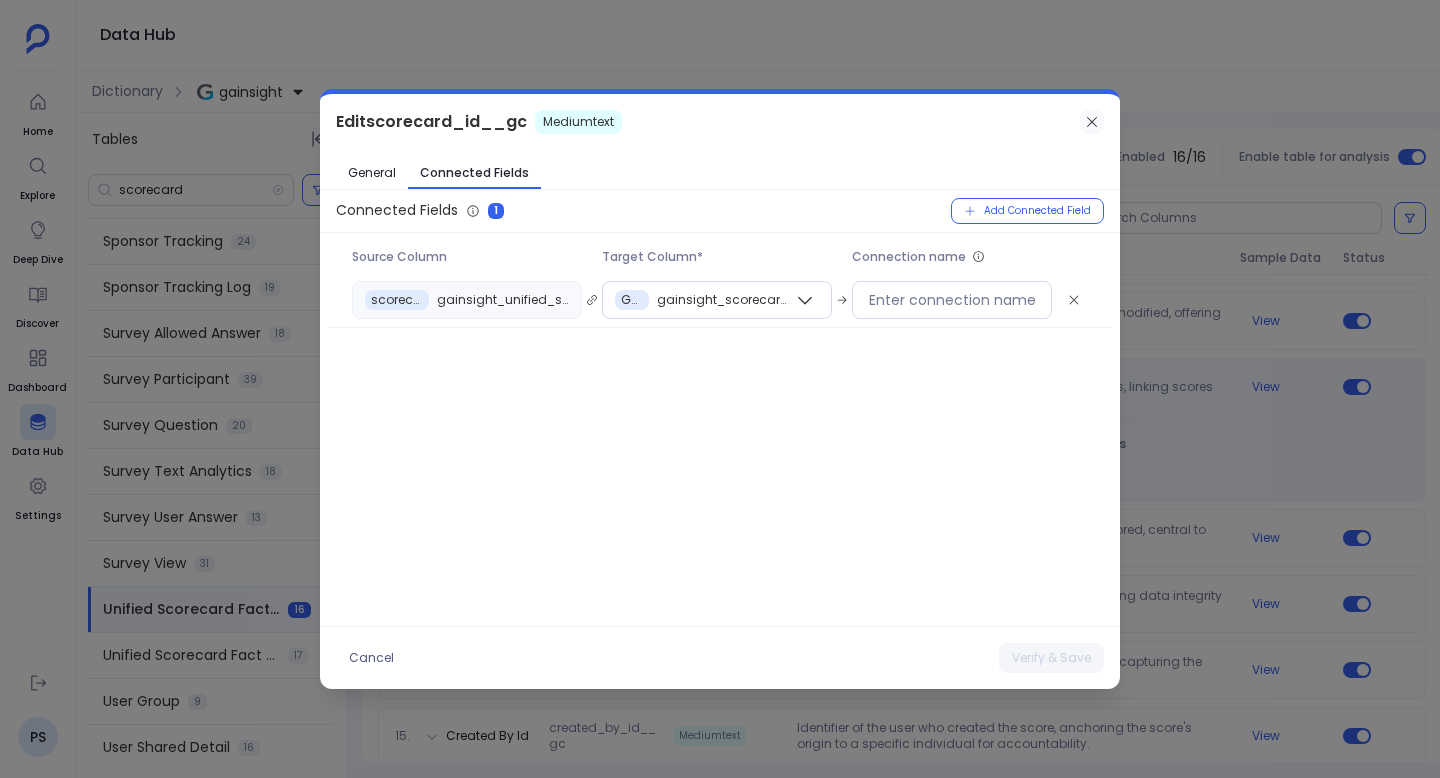click 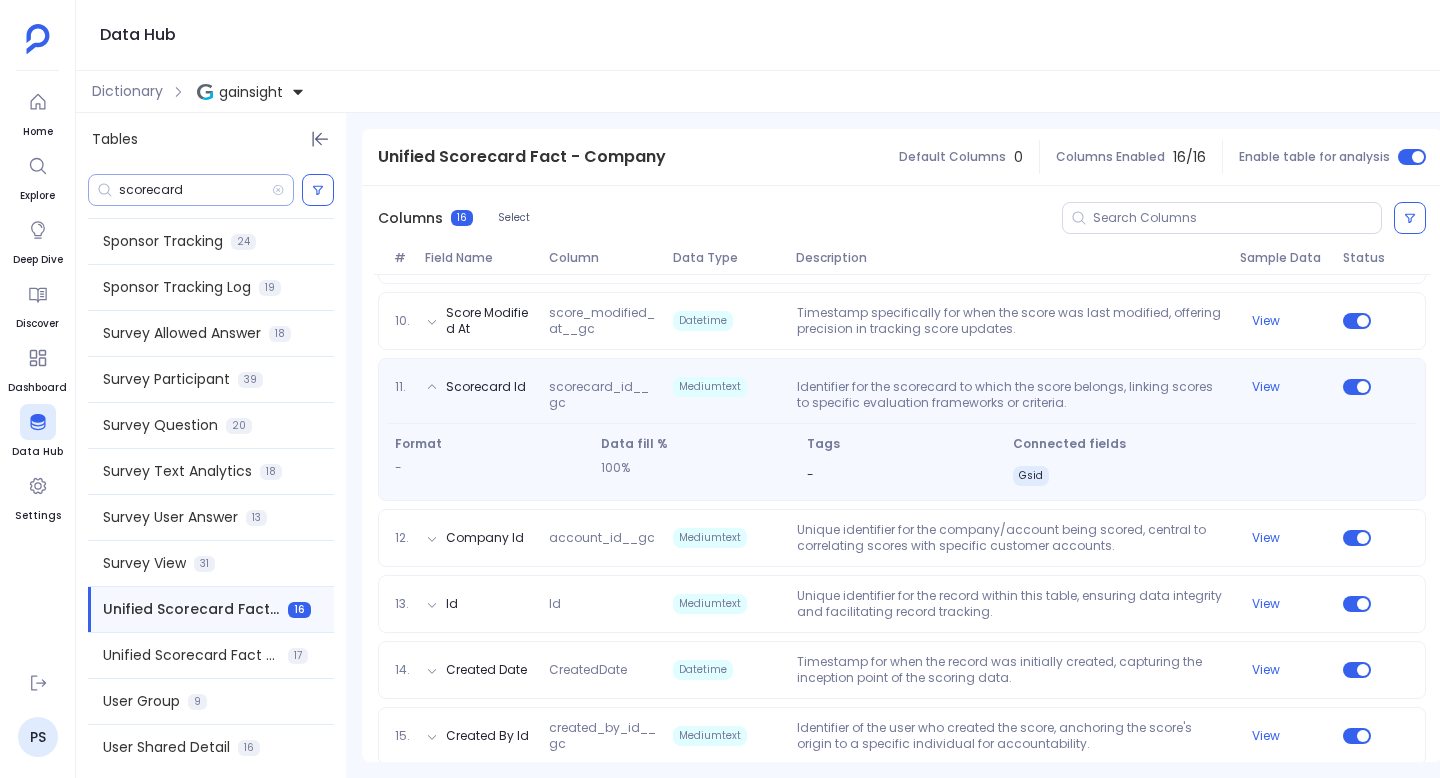 click on "scorecard" at bounding box center [195, 190] 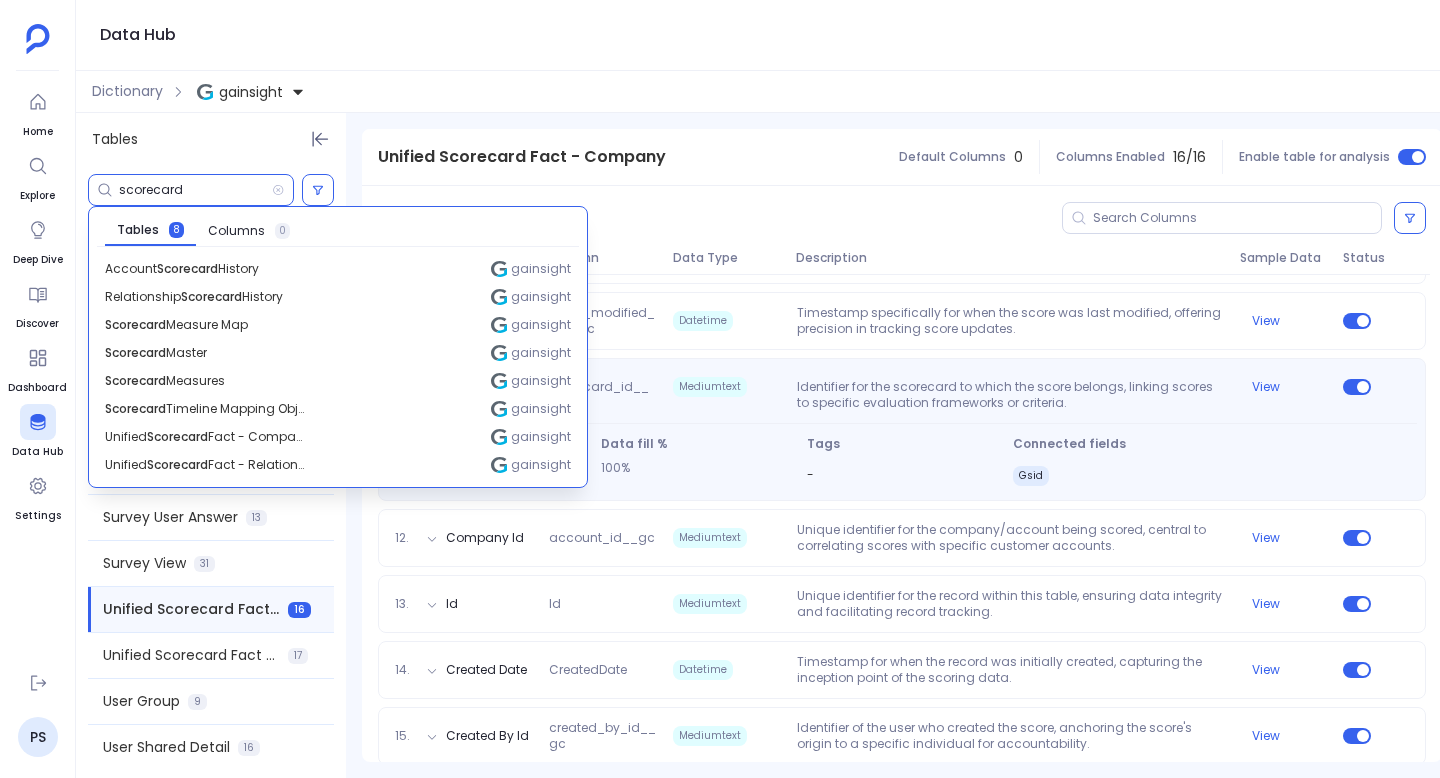 click on "scorecard" at bounding box center (195, 190) 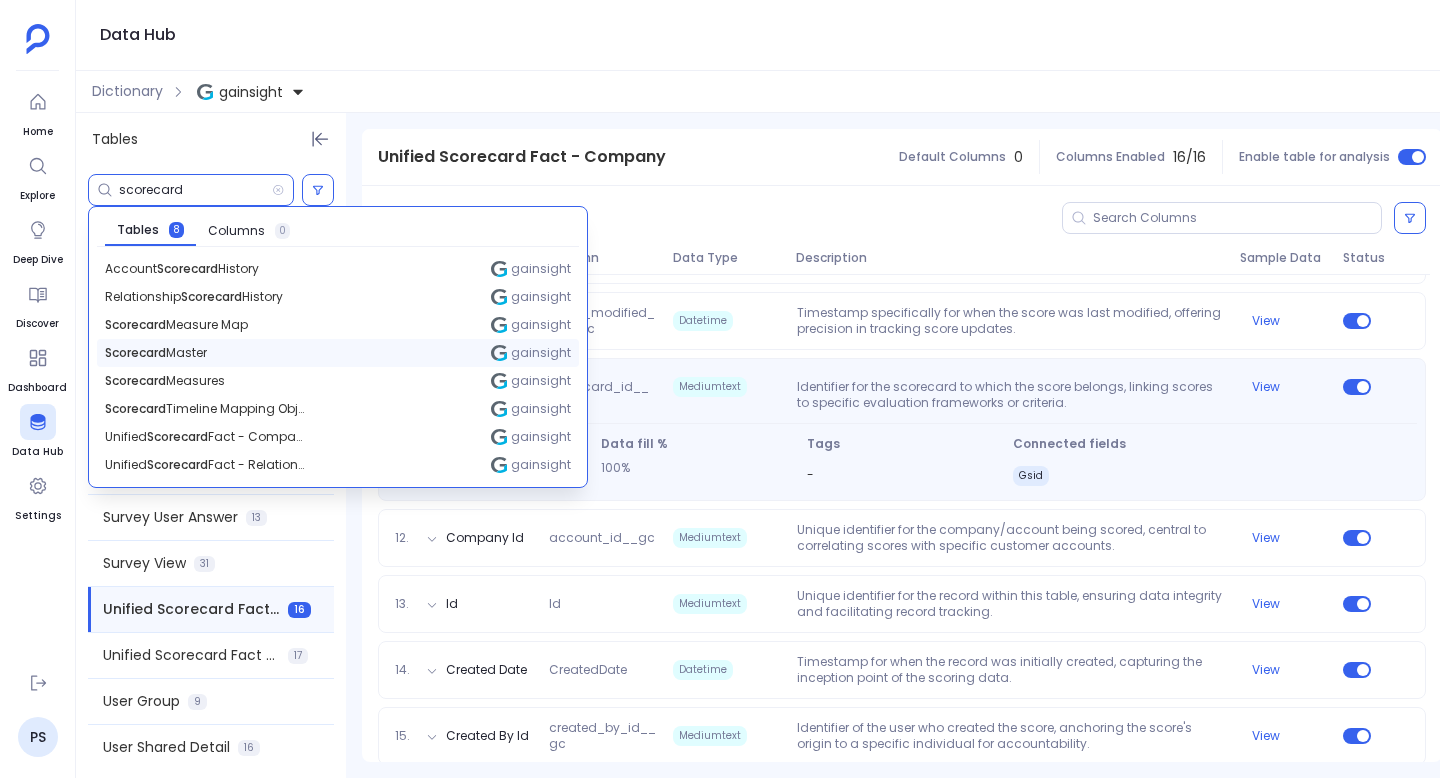 click on "Scorecard  Master gainsight" at bounding box center [338, 353] 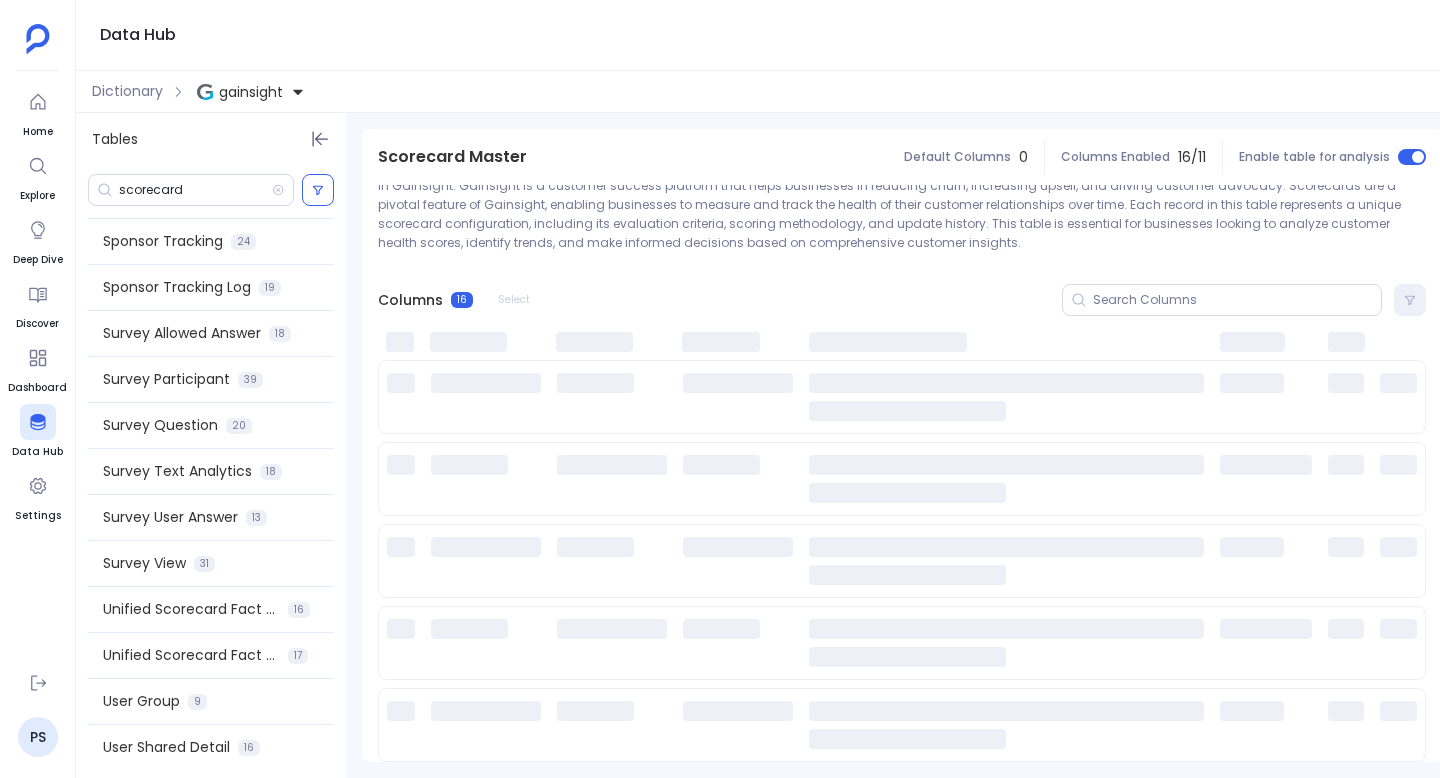 scroll, scrollTop: 54, scrollLeft: 0, axis: vertical 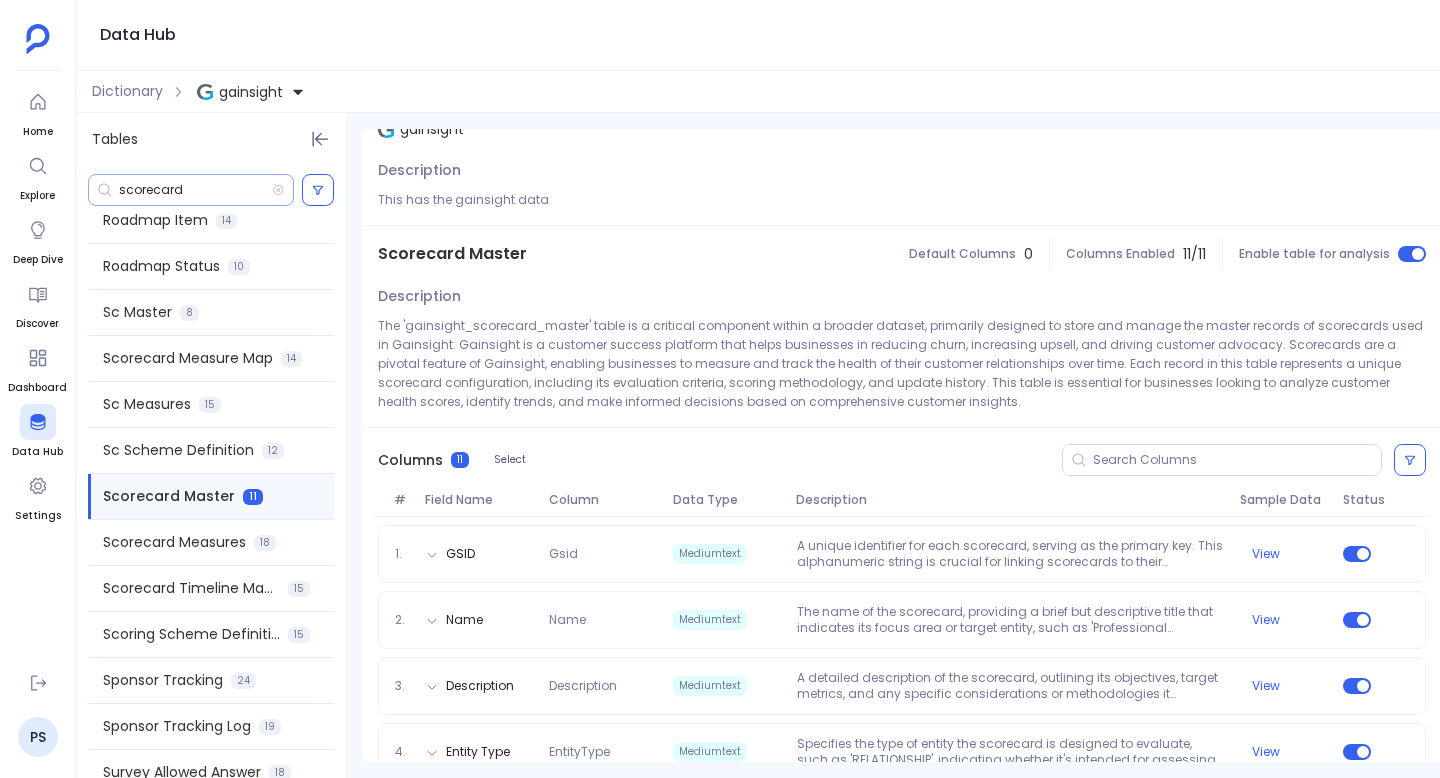 click on "scorecard" at bounding box center (195, 190) 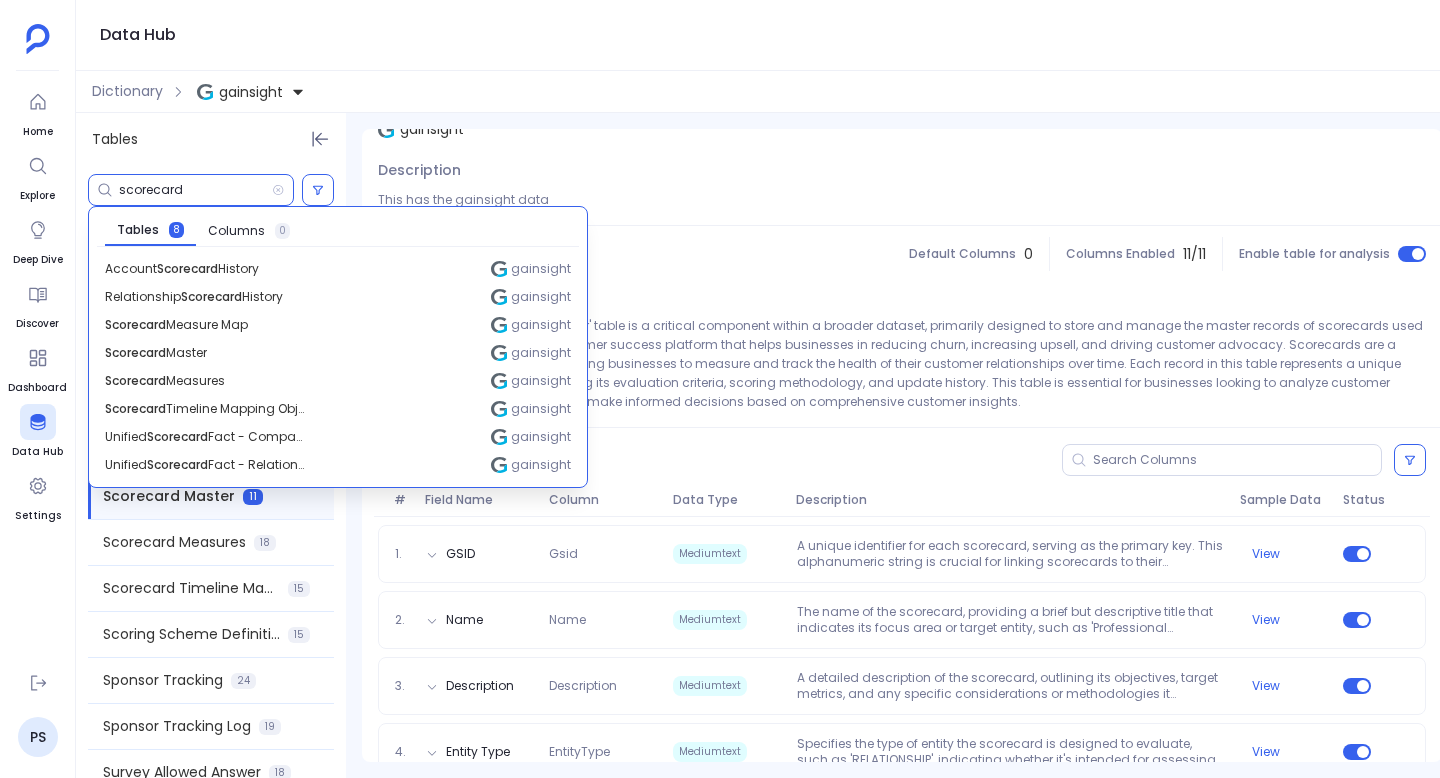 click on "scorecard" at bounding box center (195, 190) 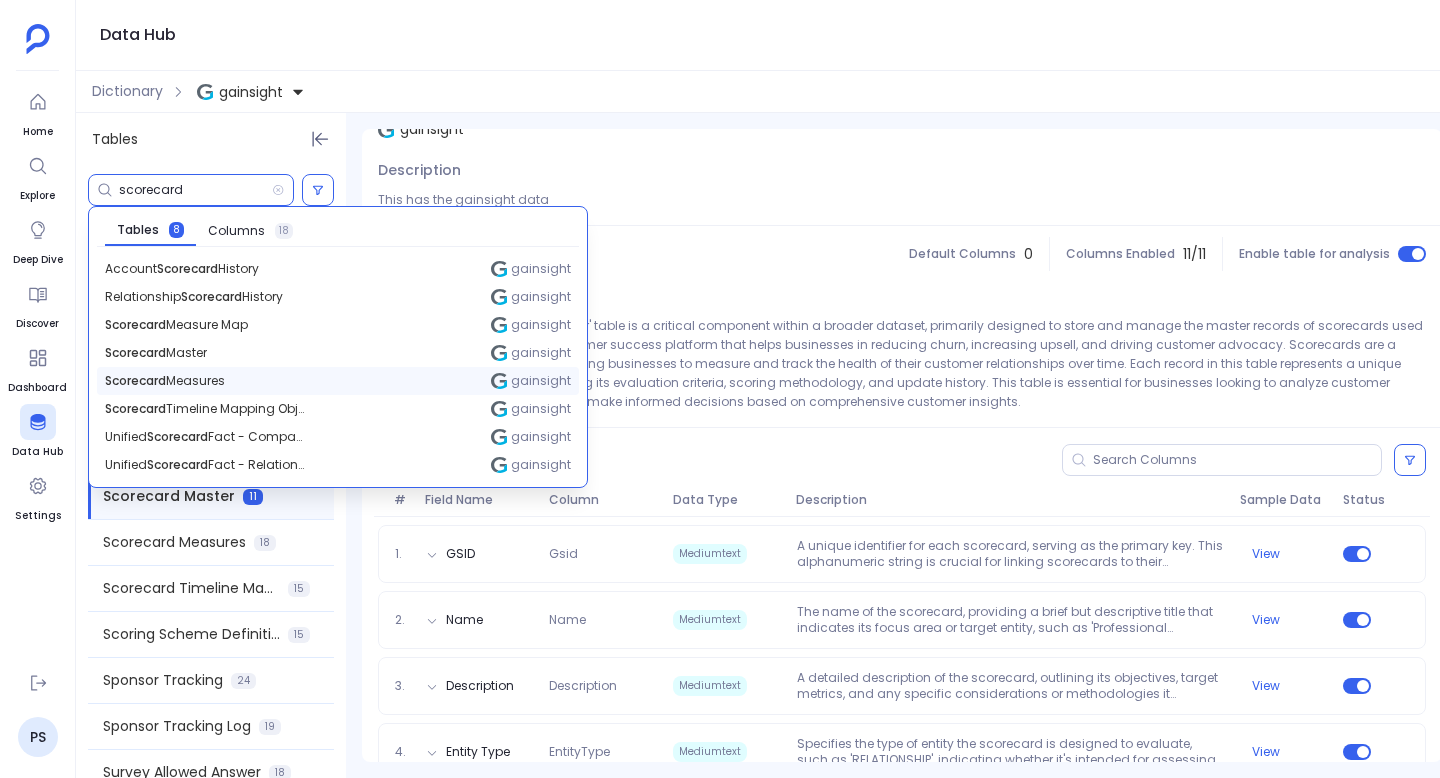 click on "Scorecard  Measures" at bounding box center (165, 381) 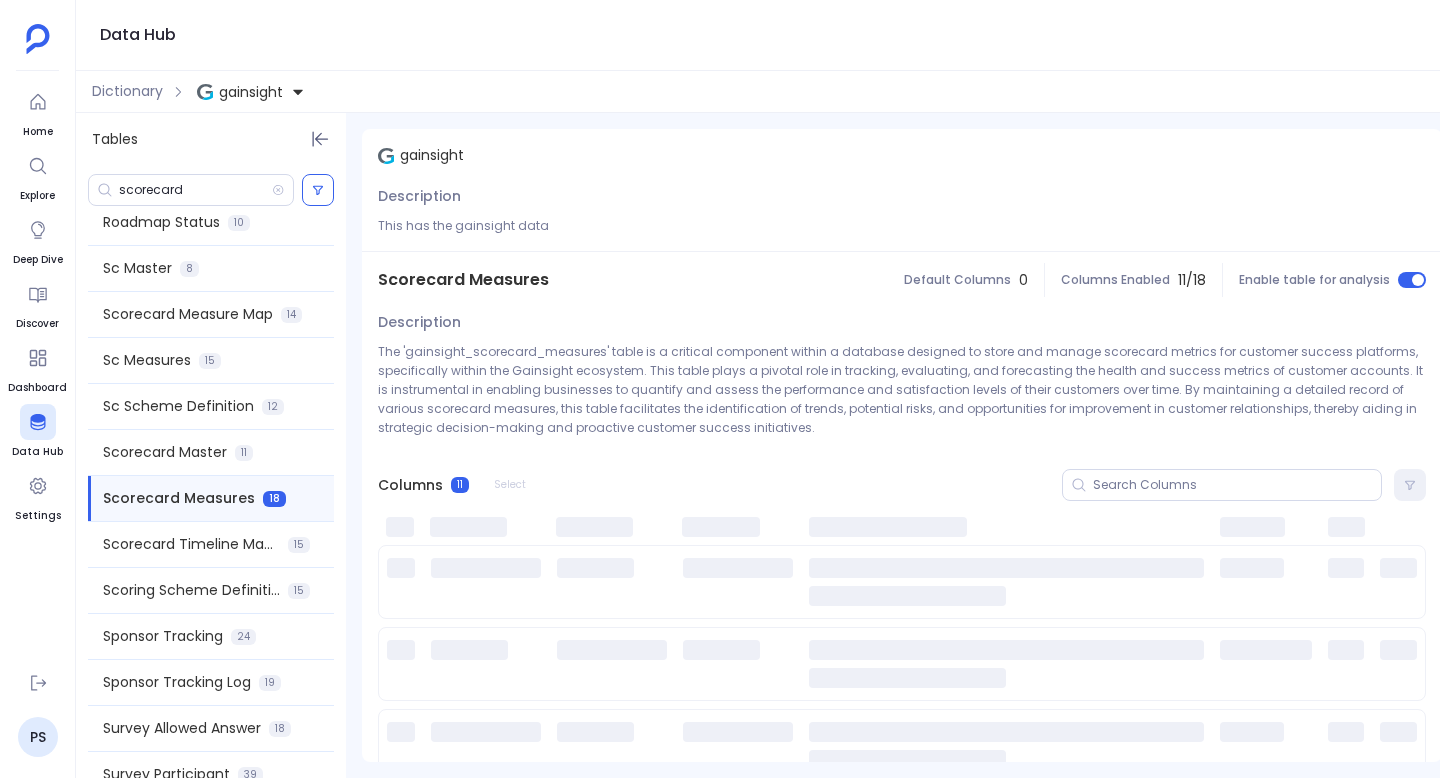 scroll, scrollTop: 2462, scrollLeft: 0, axis: vertical 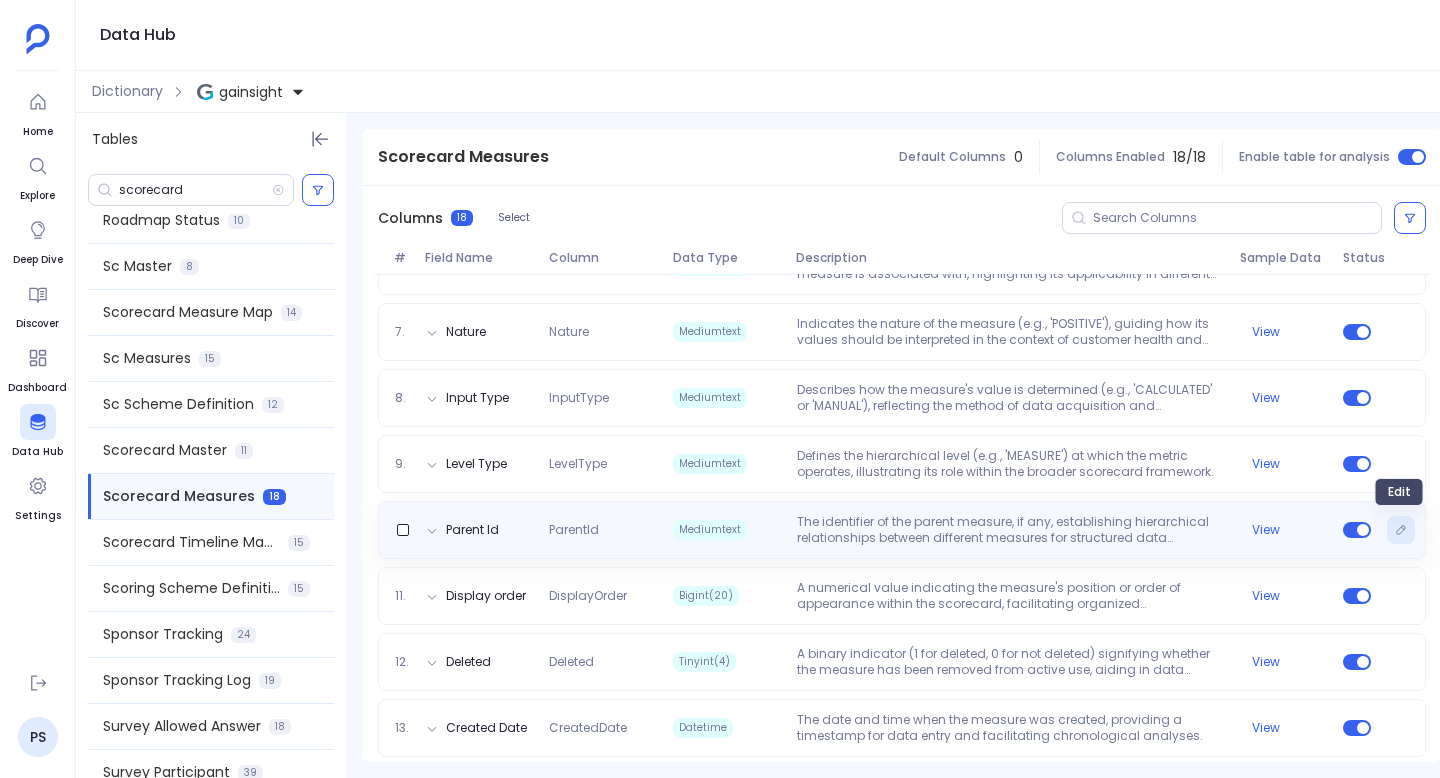 click 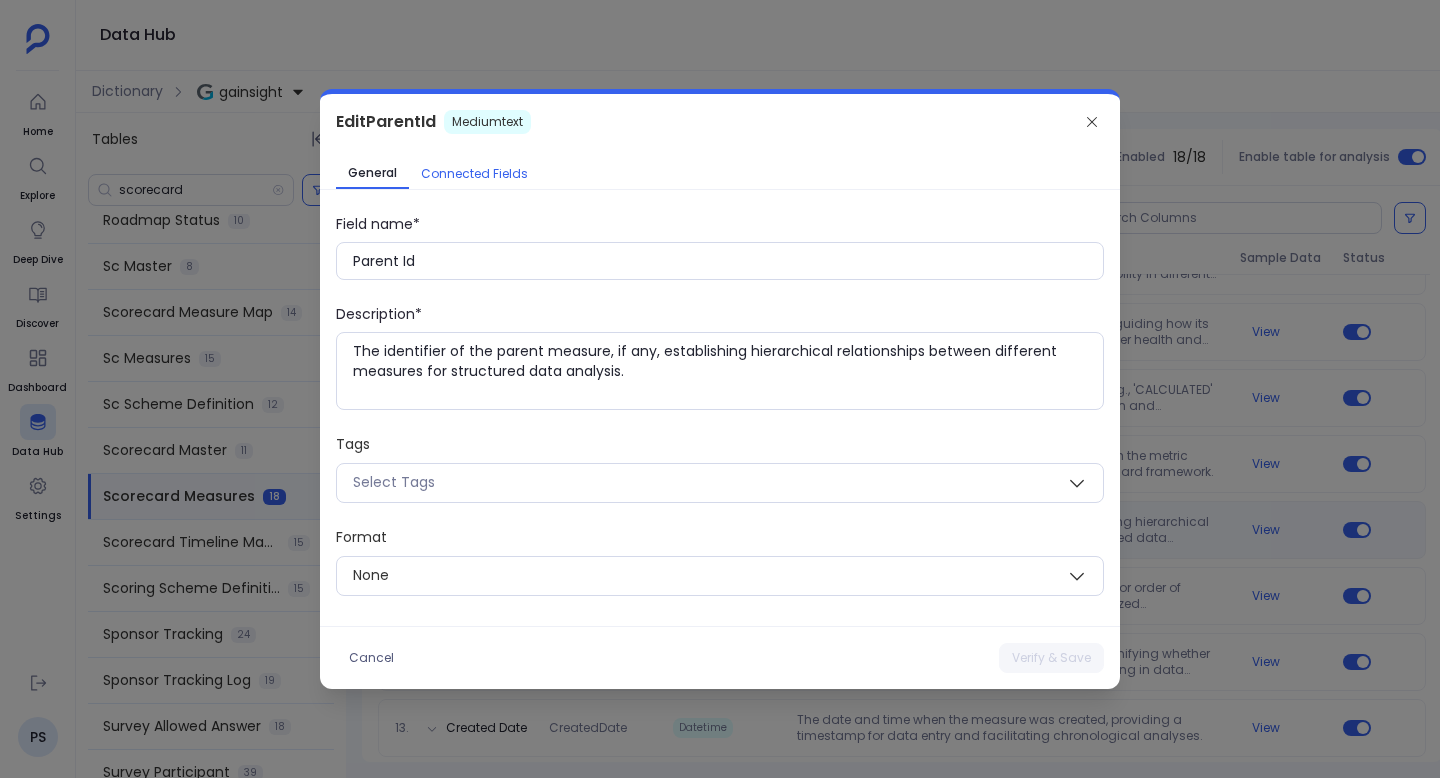 click on "Connected Fields" at bounding box center (474, 174) 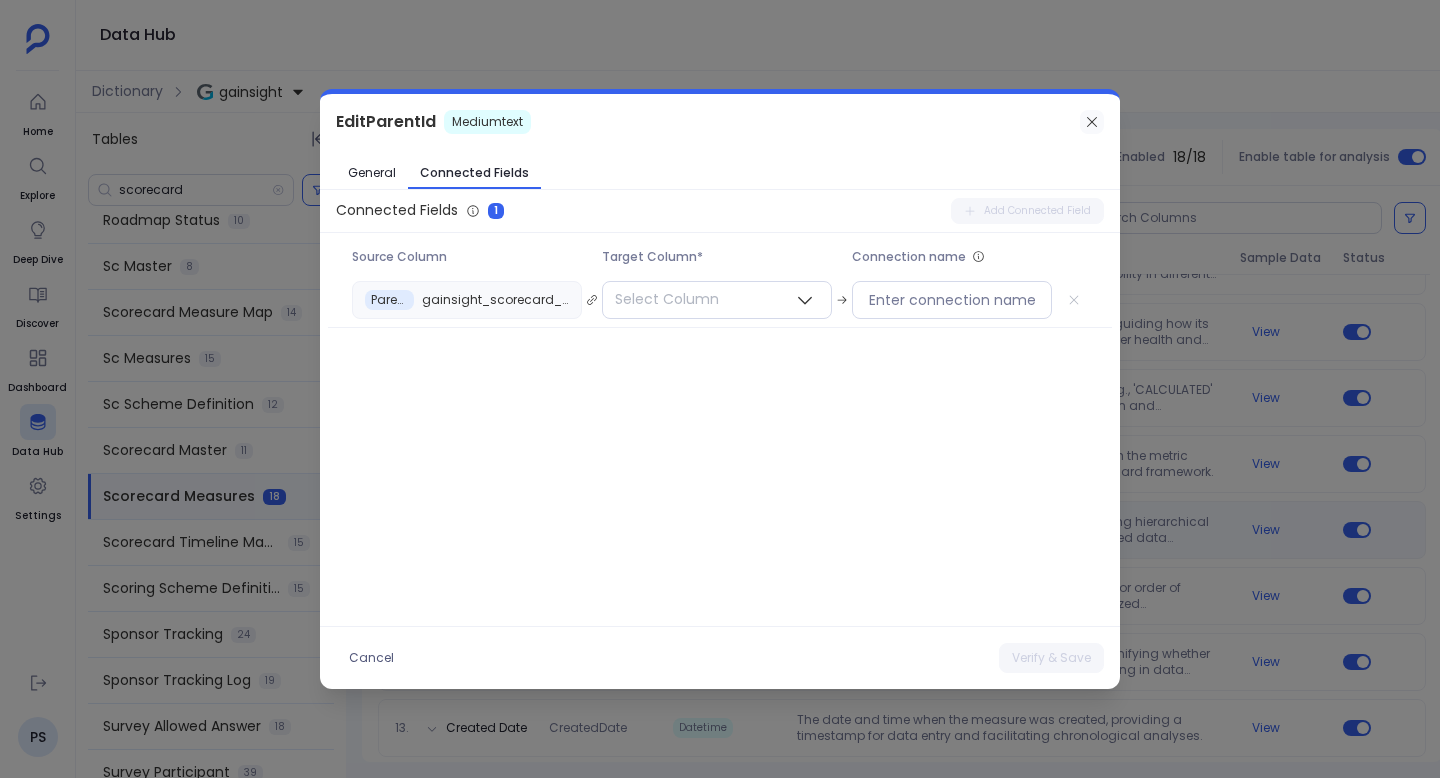 click 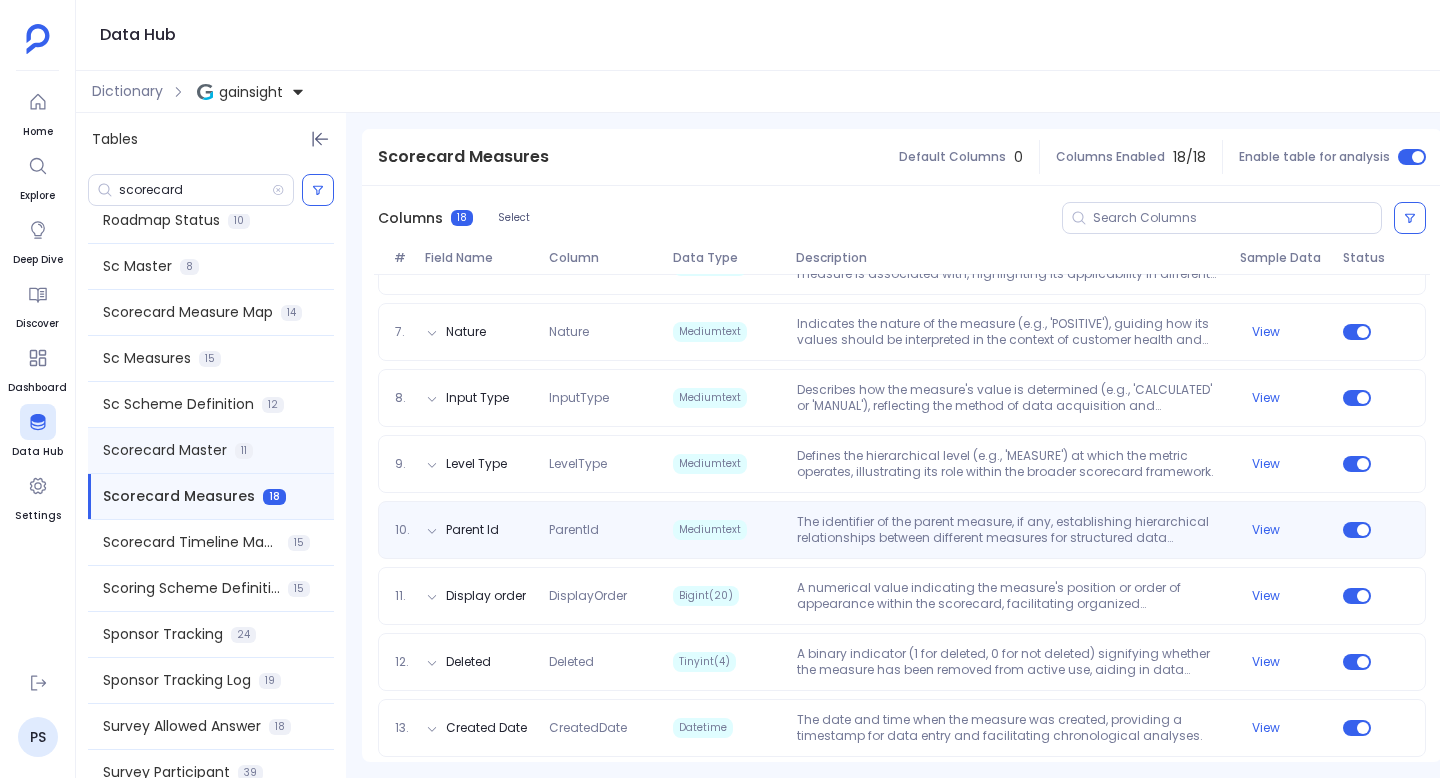 click on "Scorecard Master" at bounding box center [165, 450] 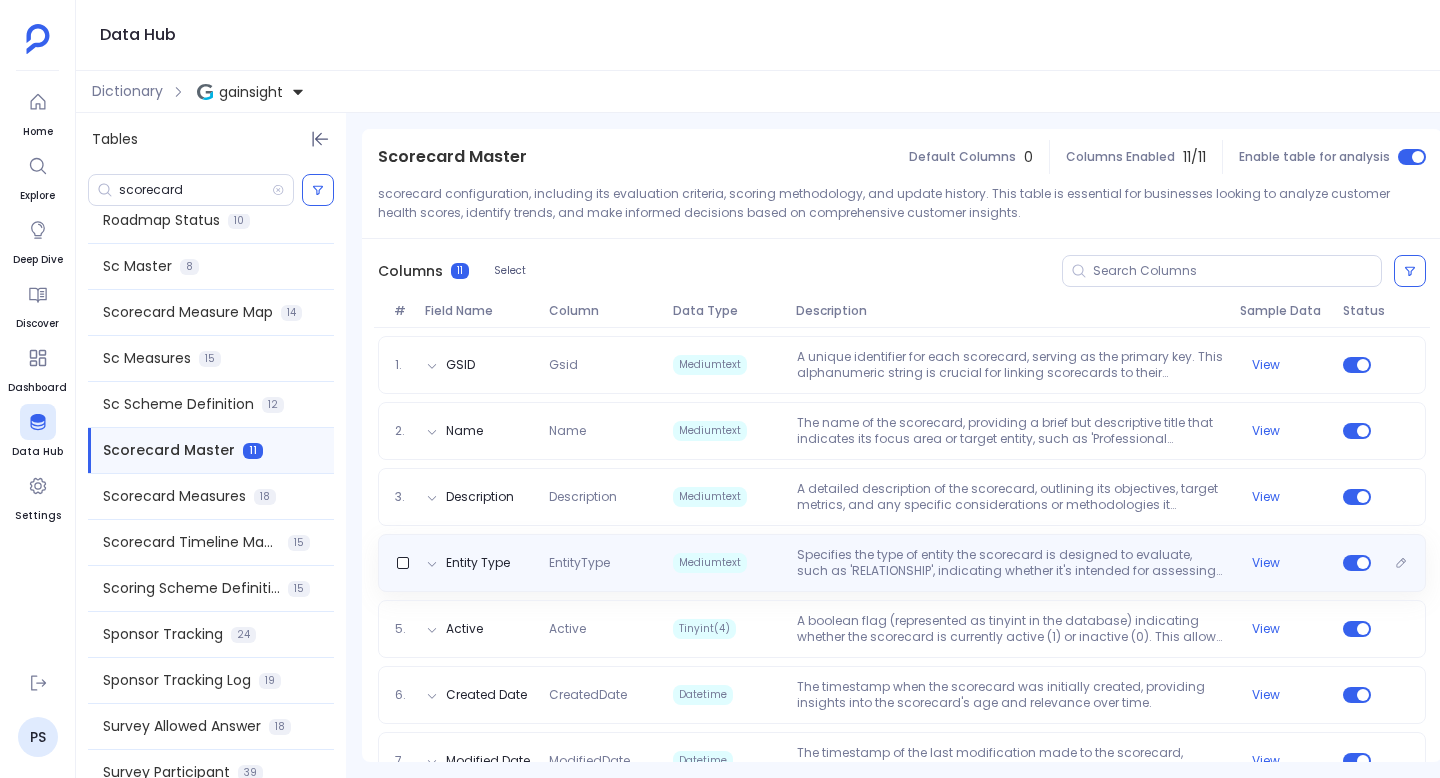 scroll, scrollTop: 198, scrollLeft: 0, axis: vertical 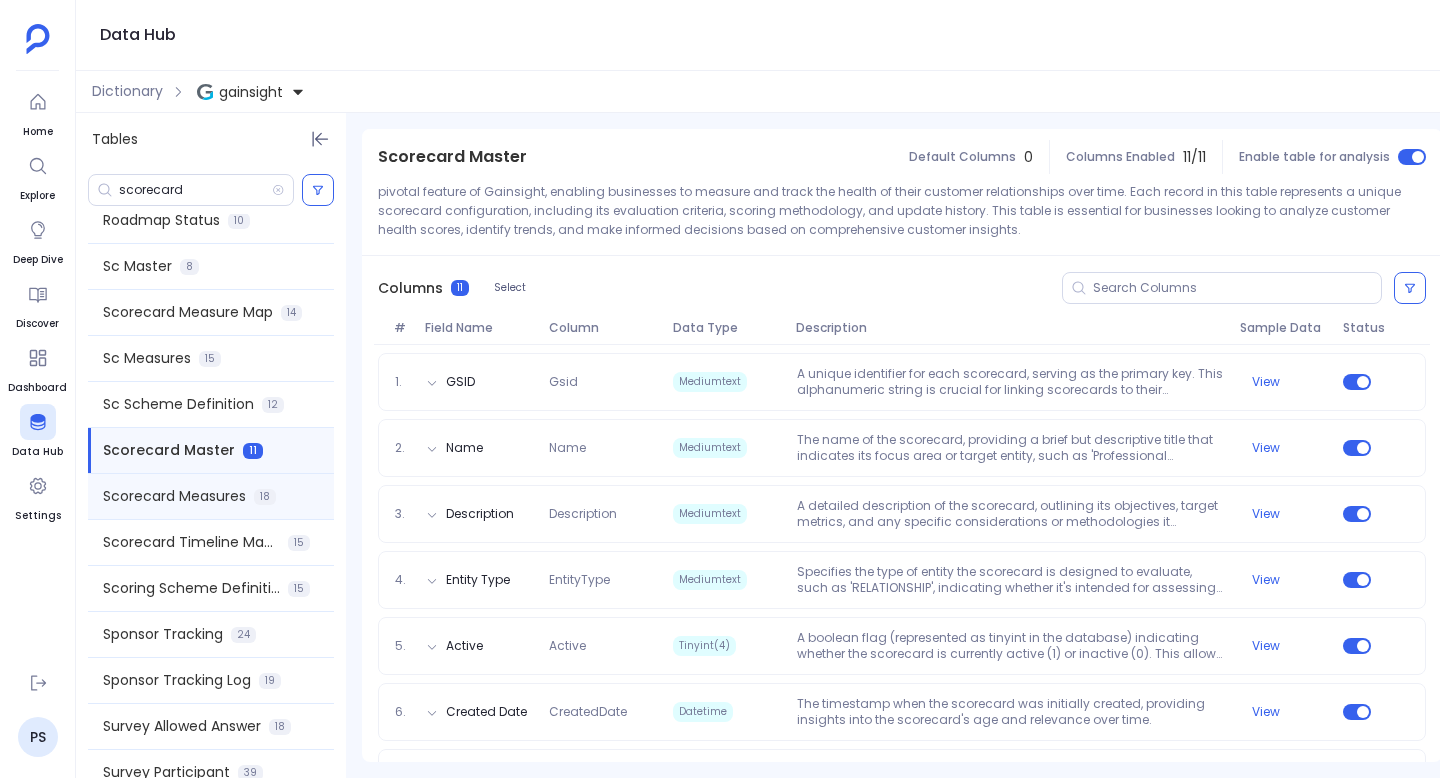 click on "Scorecard Measures" at bounding box center [174, 496] 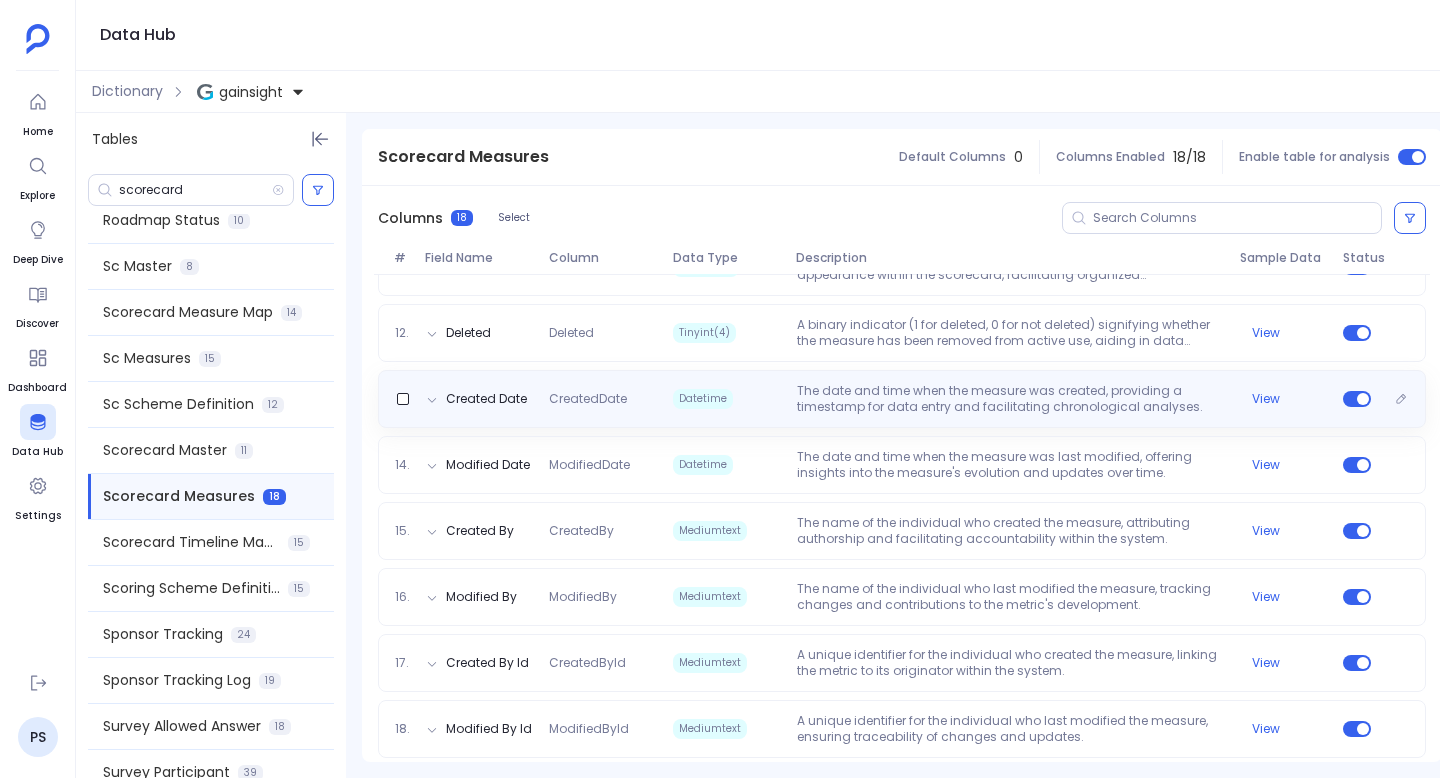 scroll, scrollTop: 985, scrollLeft: 0, axis: vertical 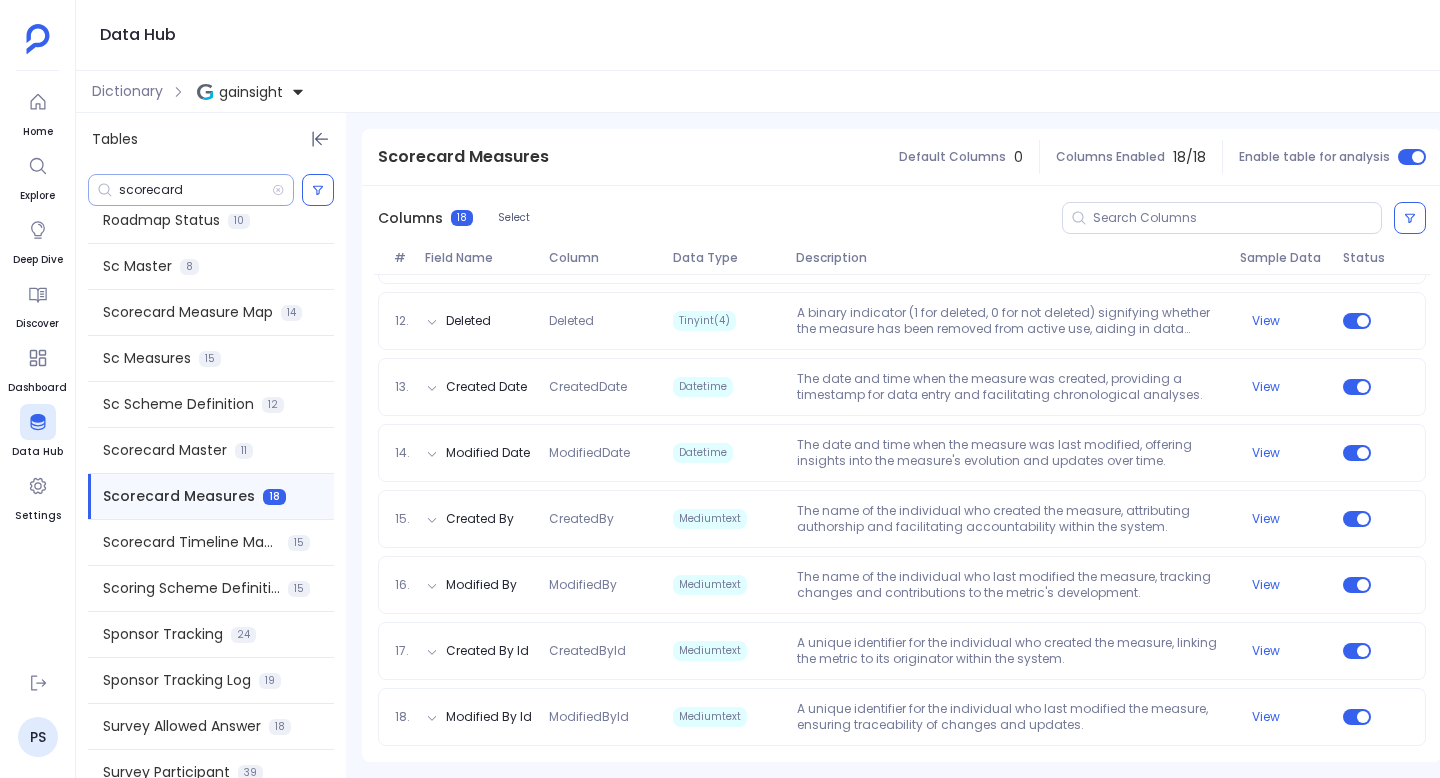 click on "scorecard" at bounding box center (195, 190) 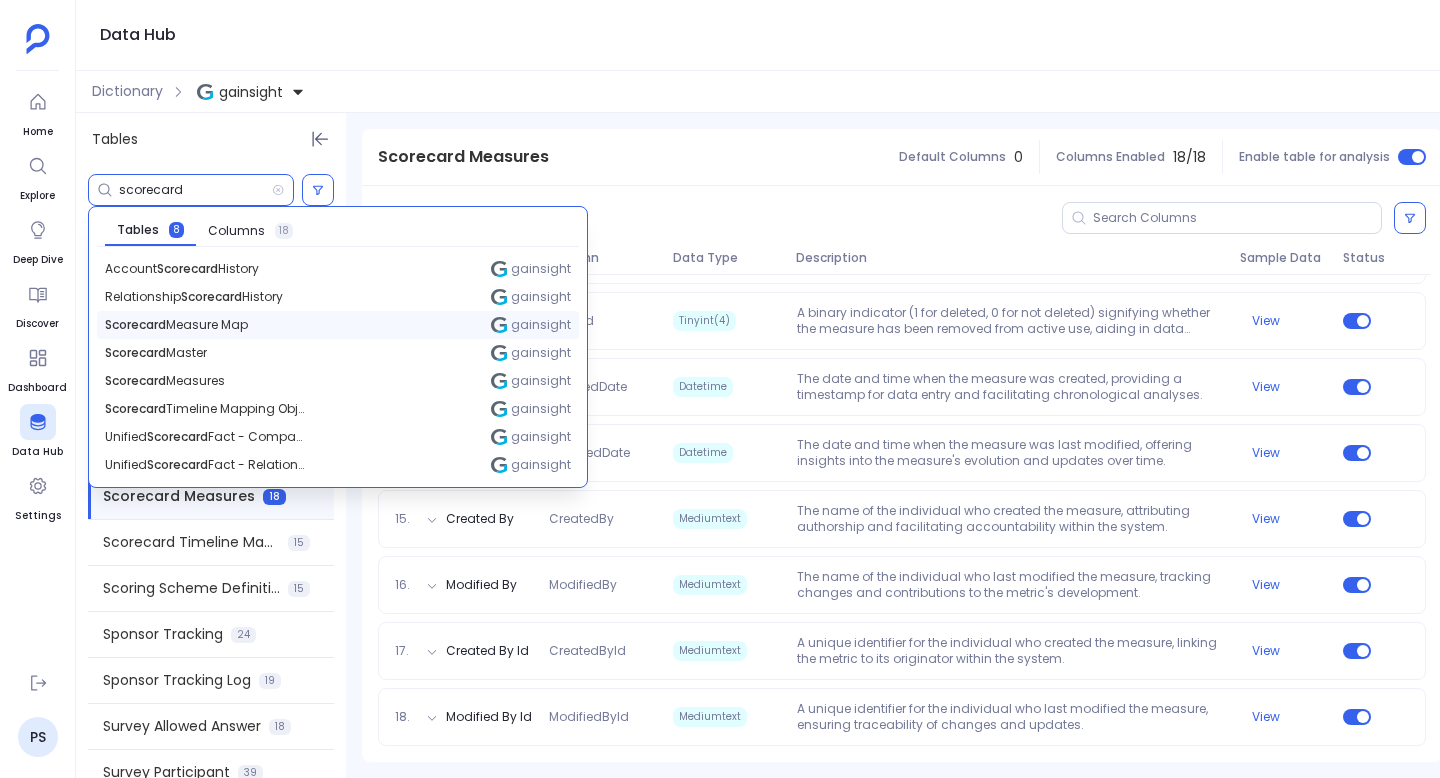 click on "Scorecard  Measure Map" at bounding box center (176, 325) 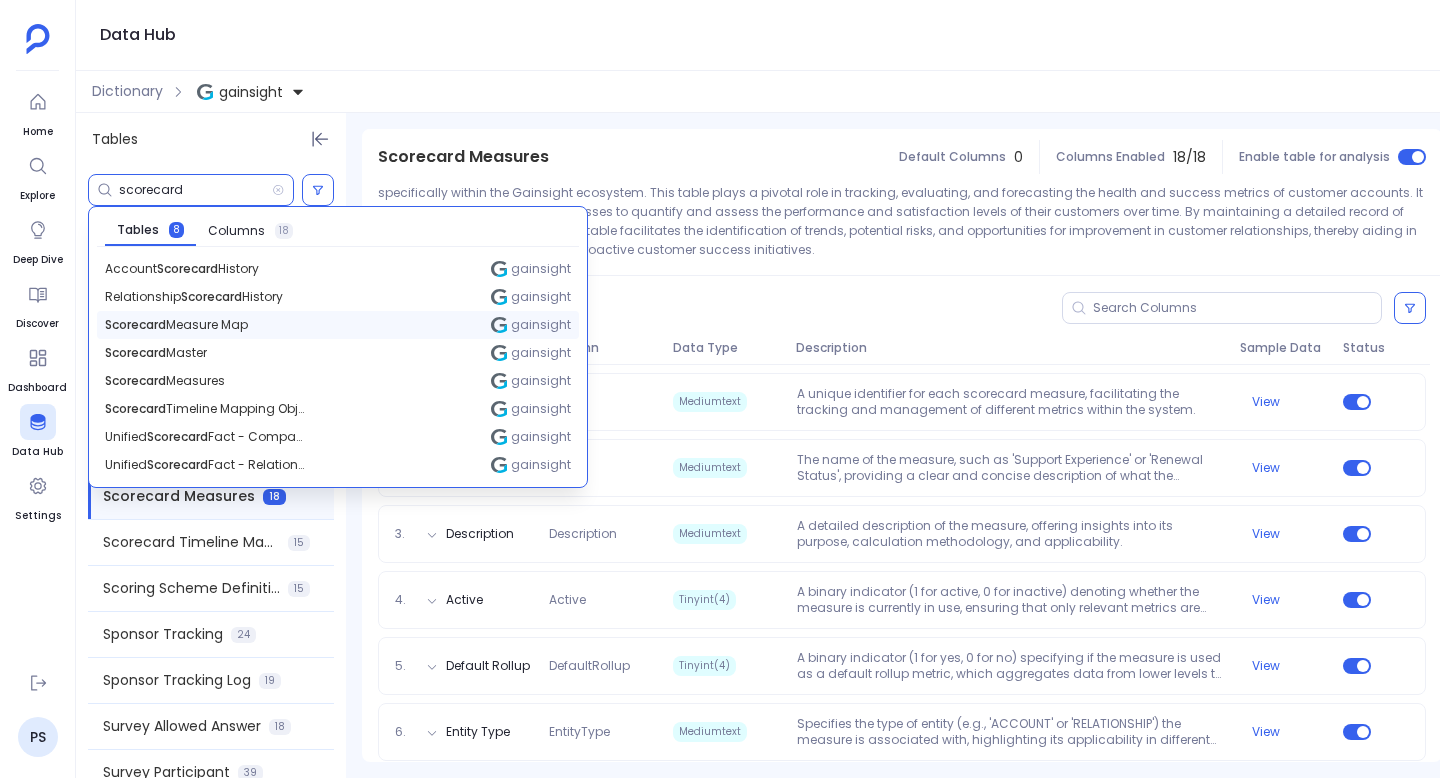 scroll, scrollTop: 2436, scrollLeft: 0, axis: vertical 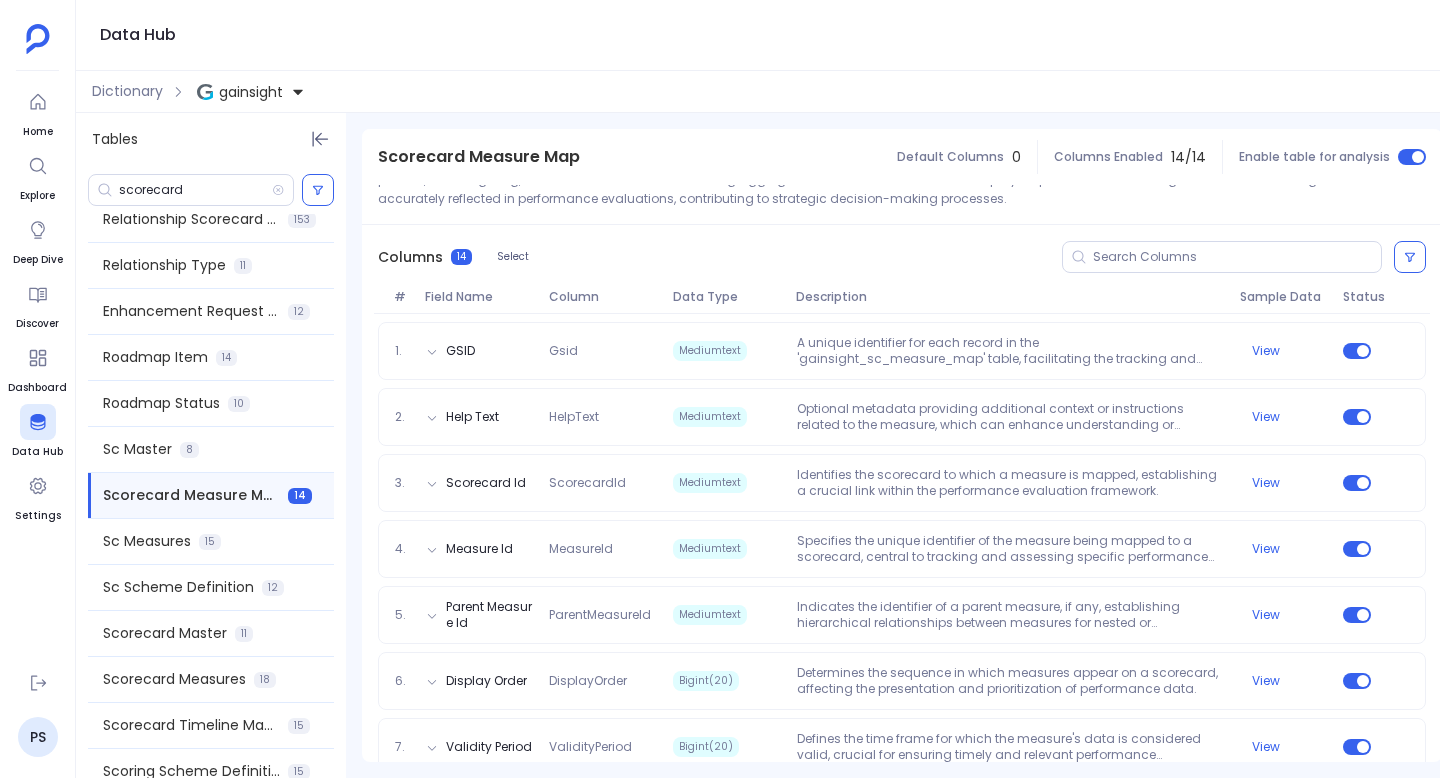 click on "Scorecard Measure Map" at bounding box center [479, 157] 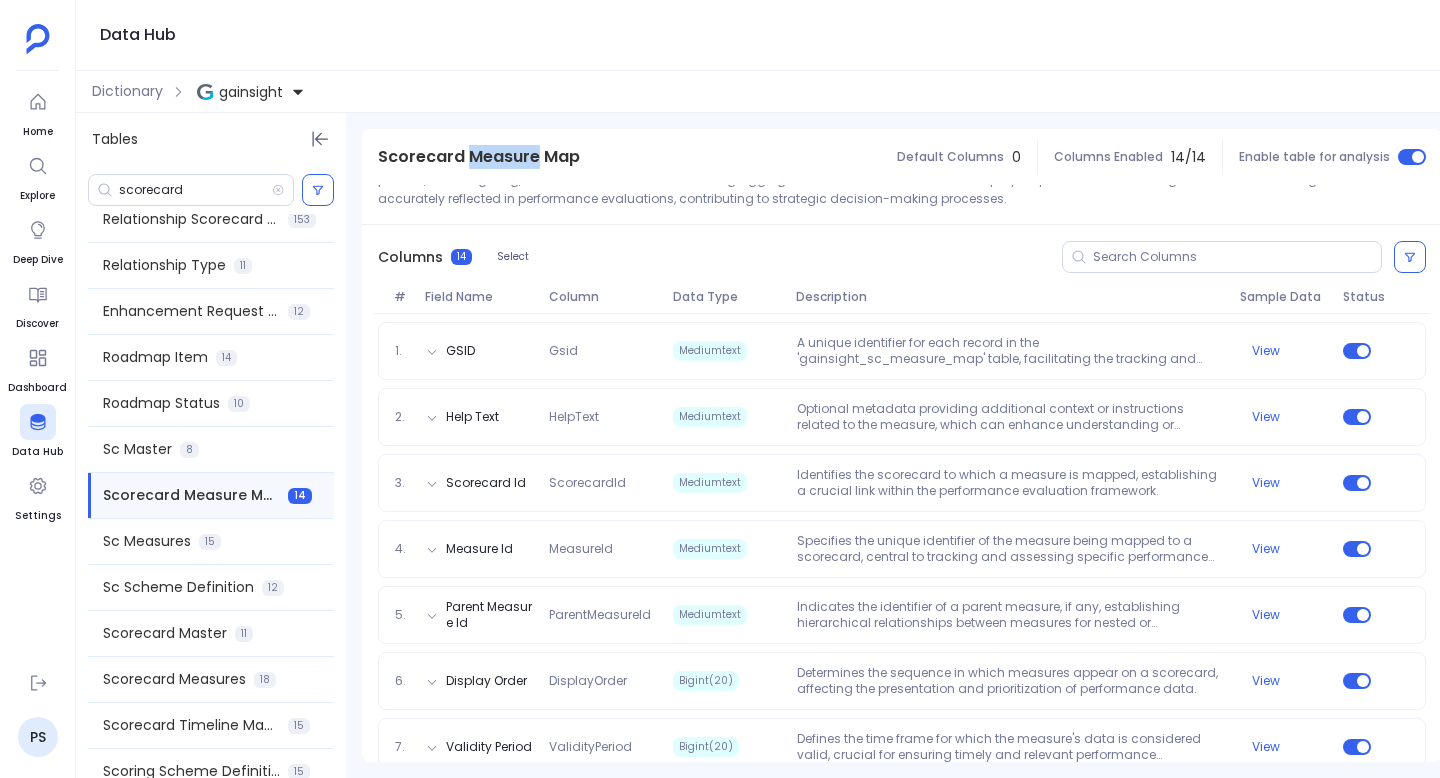 click on "Scorecard Measure Map" at bounding box center [479, 157] 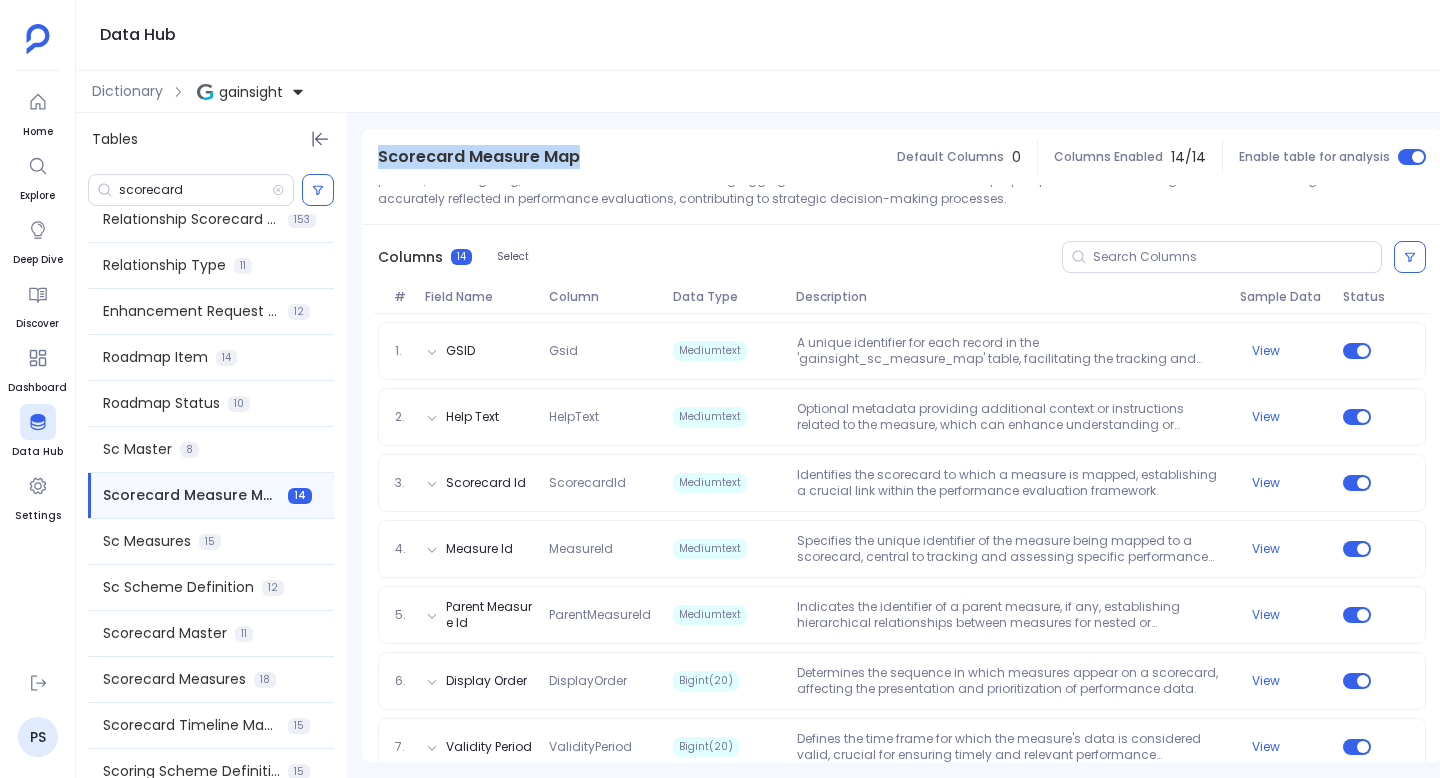 click on "Scorecard Measure Map" at bounding box center (479, 157) 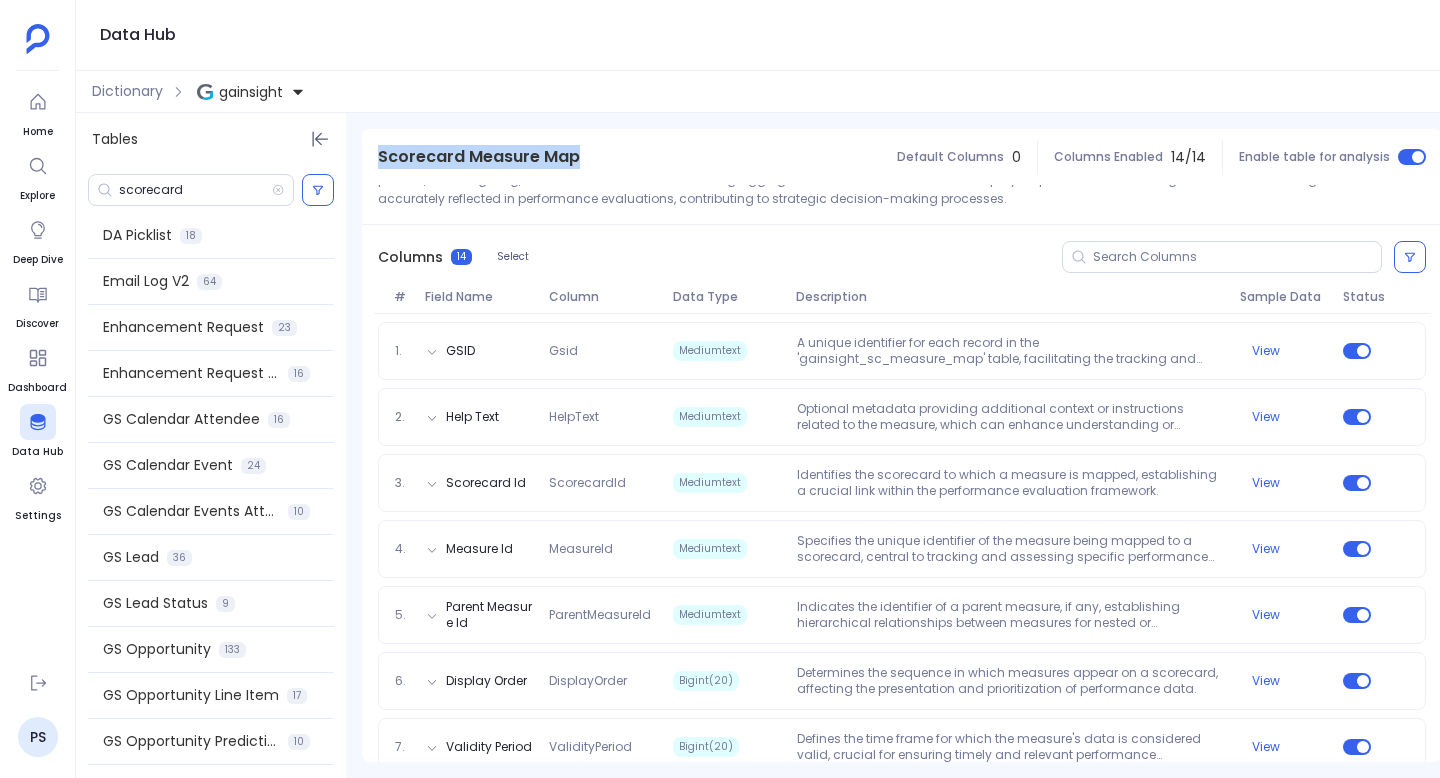 scroll, scrollTop: 1249, scrollLeft: 0, axis: vertical 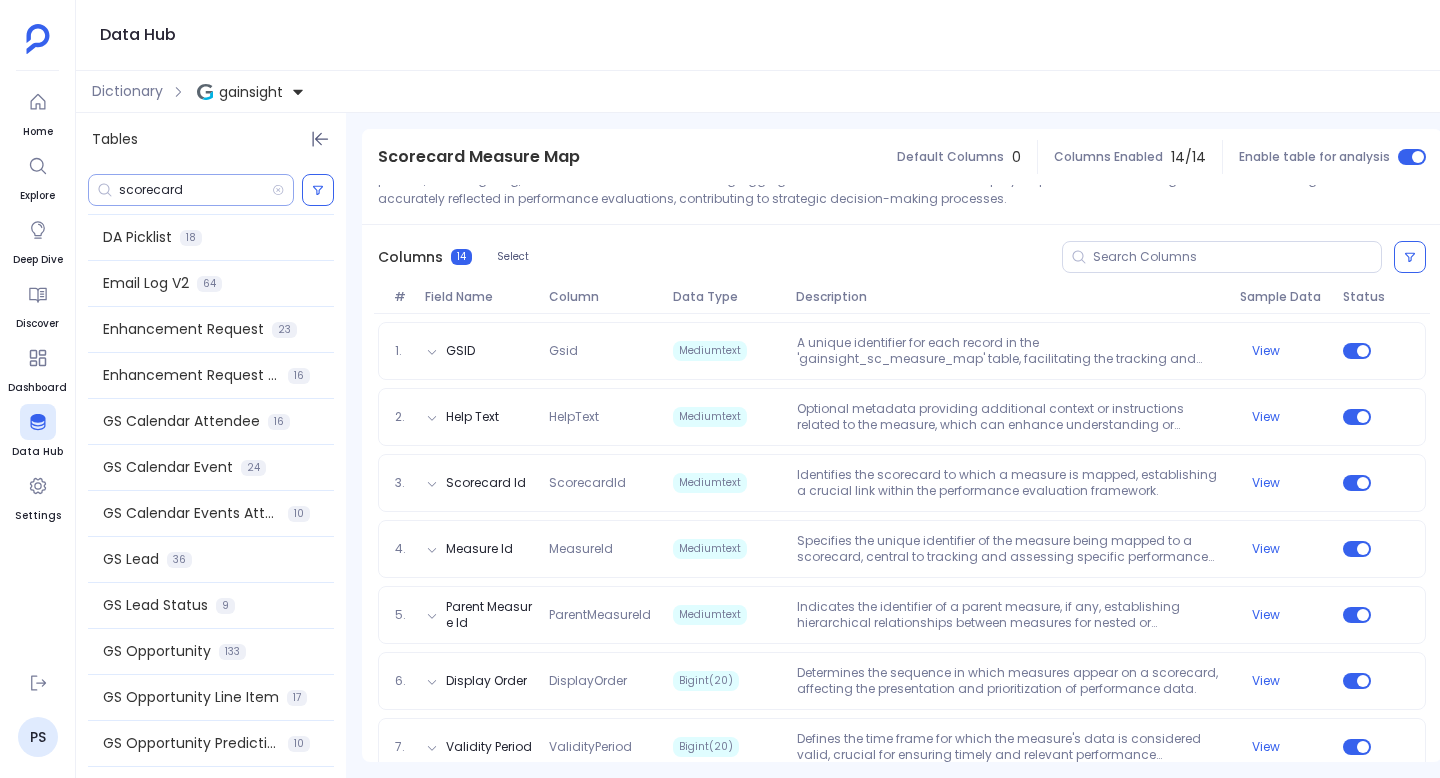 click on "scorecard" at bounding box center (191, 190) 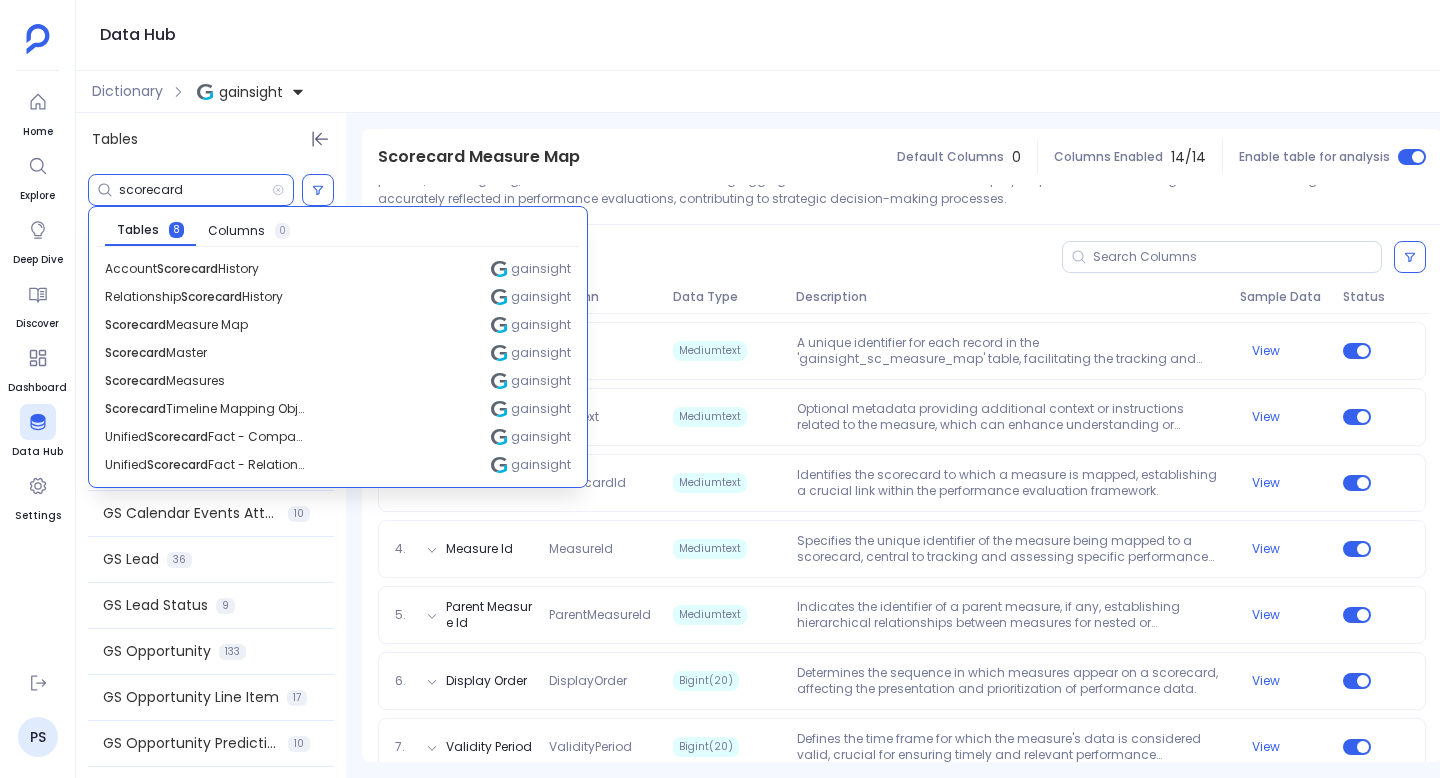 click on "scorecard" at bounding box center [195, 190] 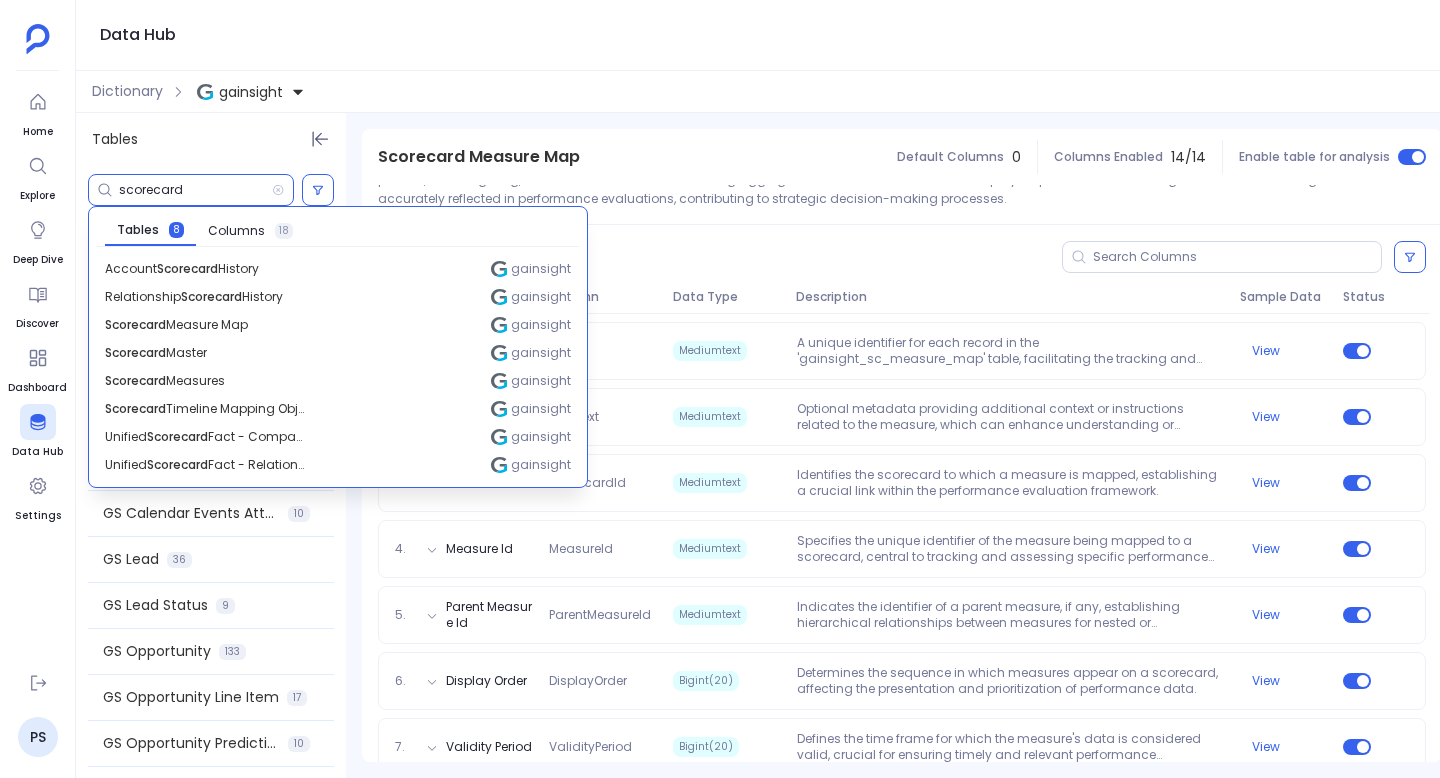 click on "Columns 14 Select" at bounding box center [902, 257] 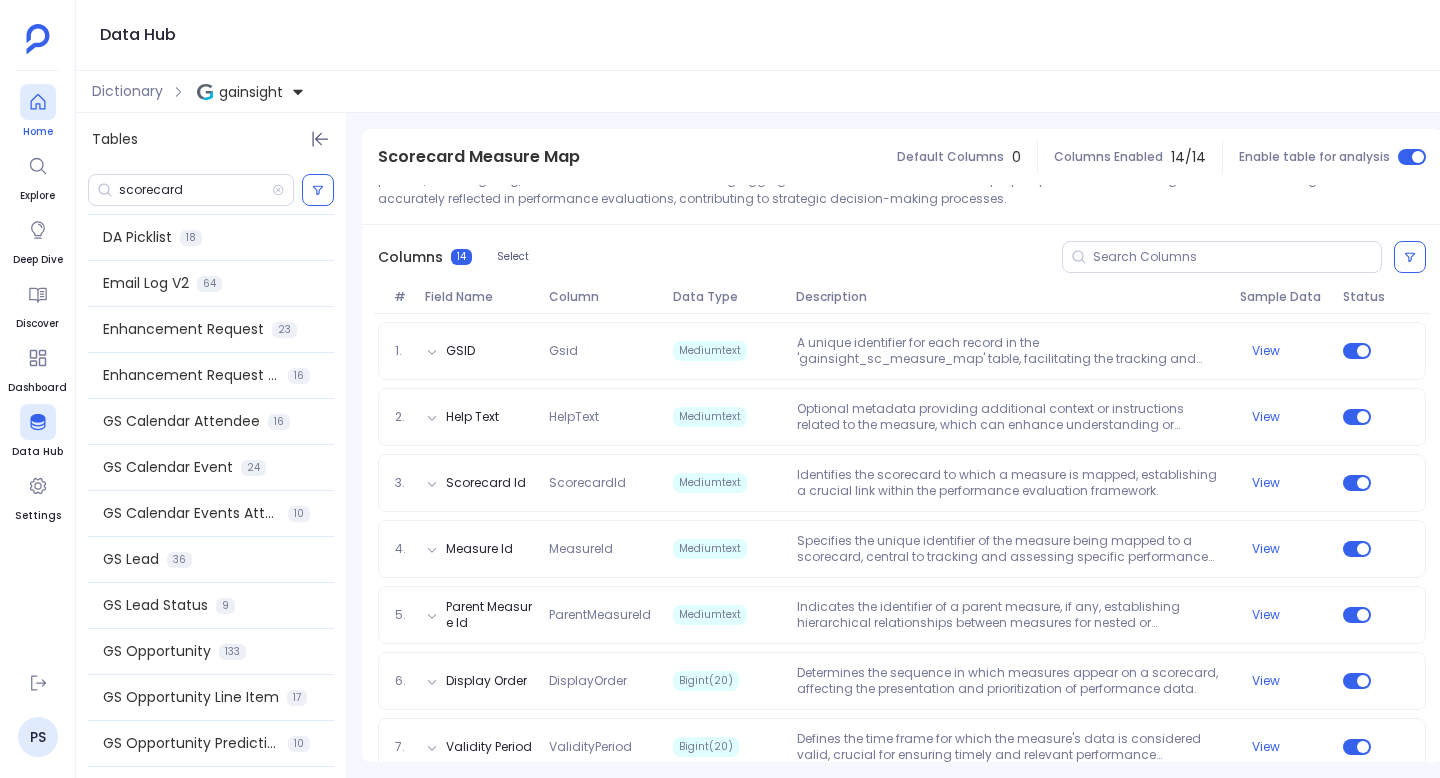 click 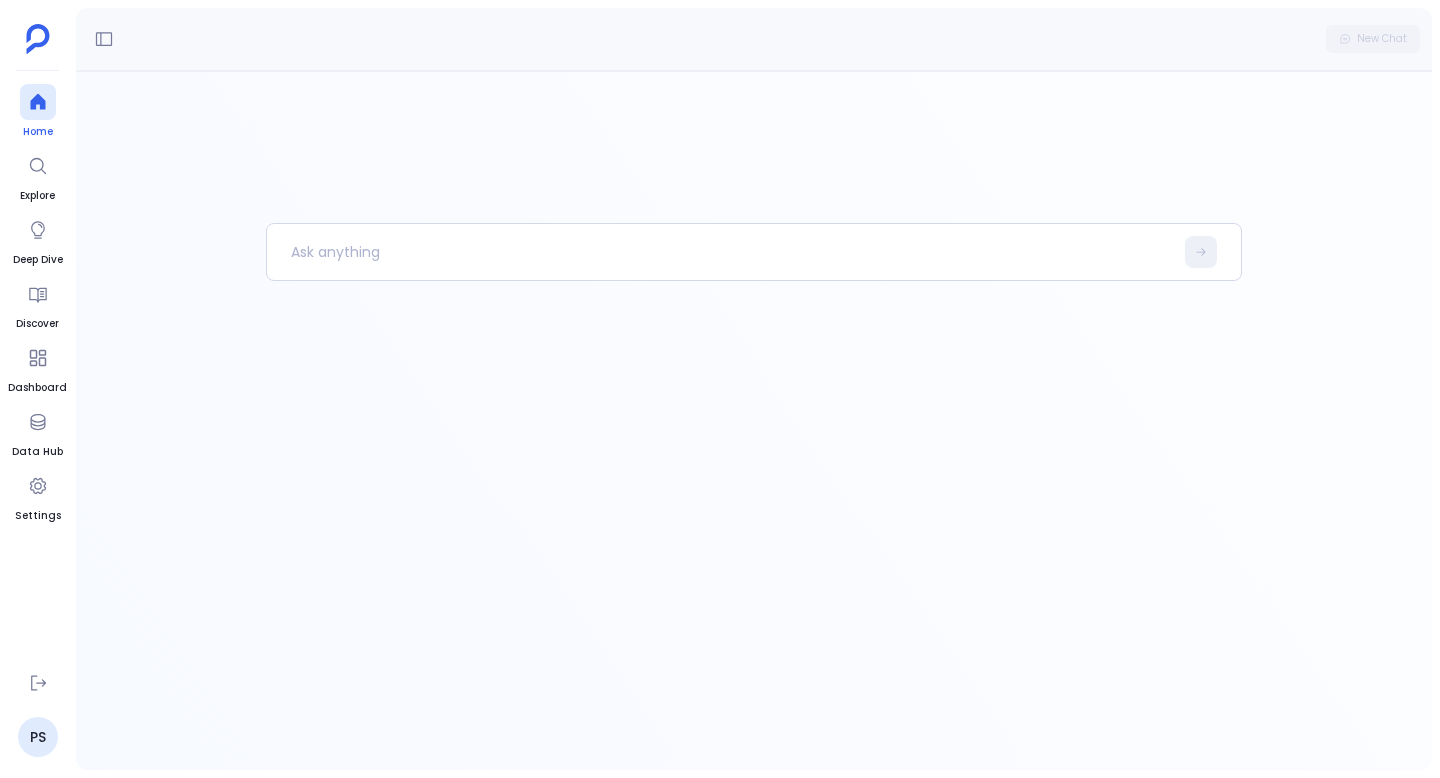 click 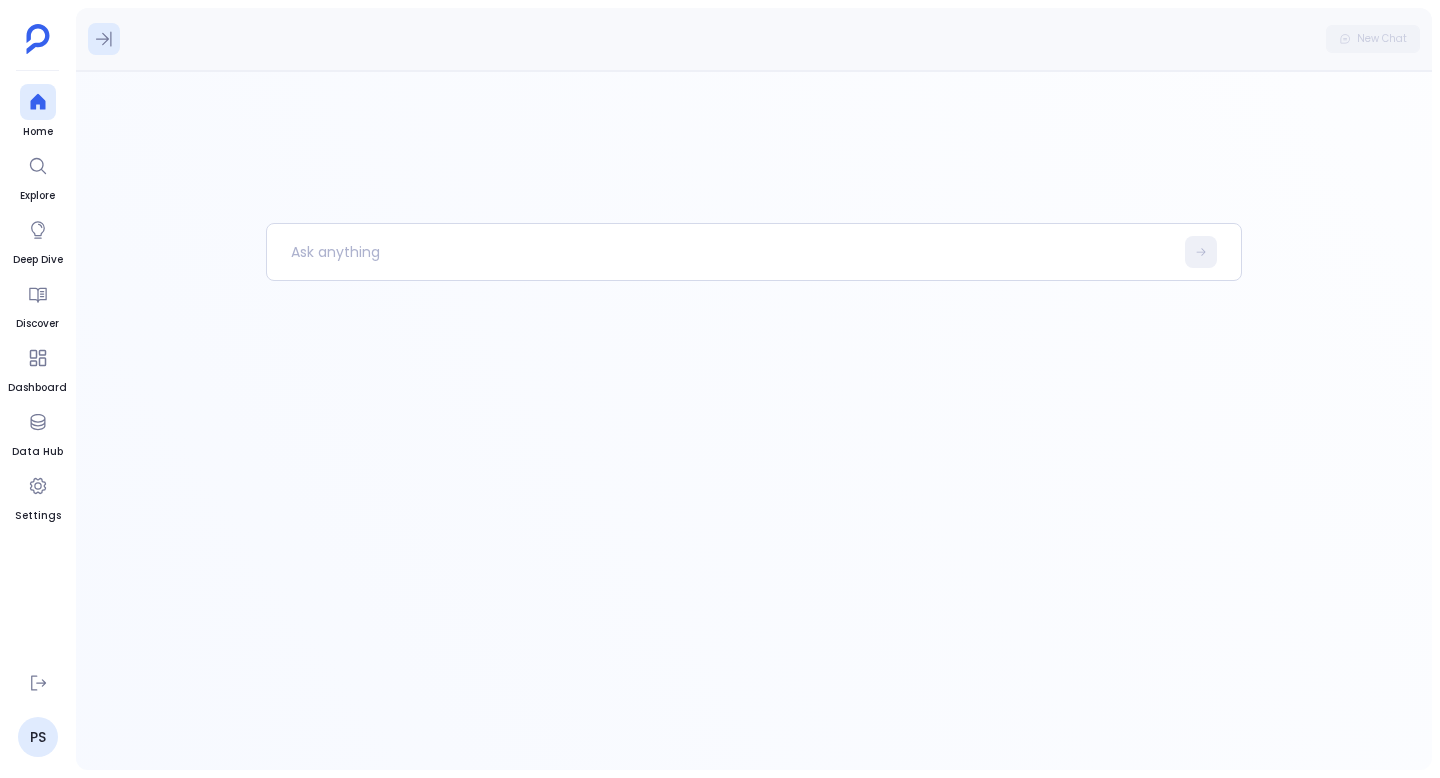click 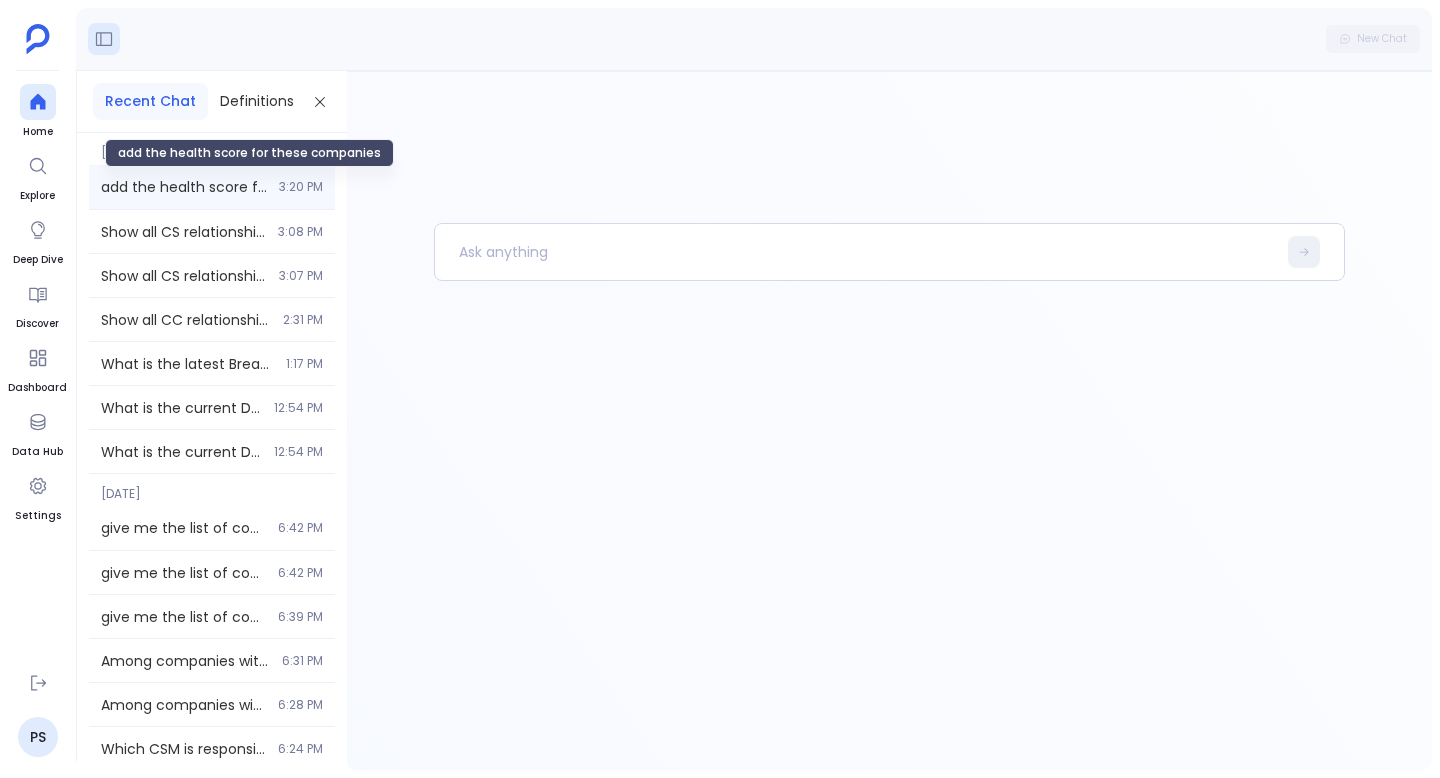 click on "add the health score for these companies" at bounding box center [184, 187] 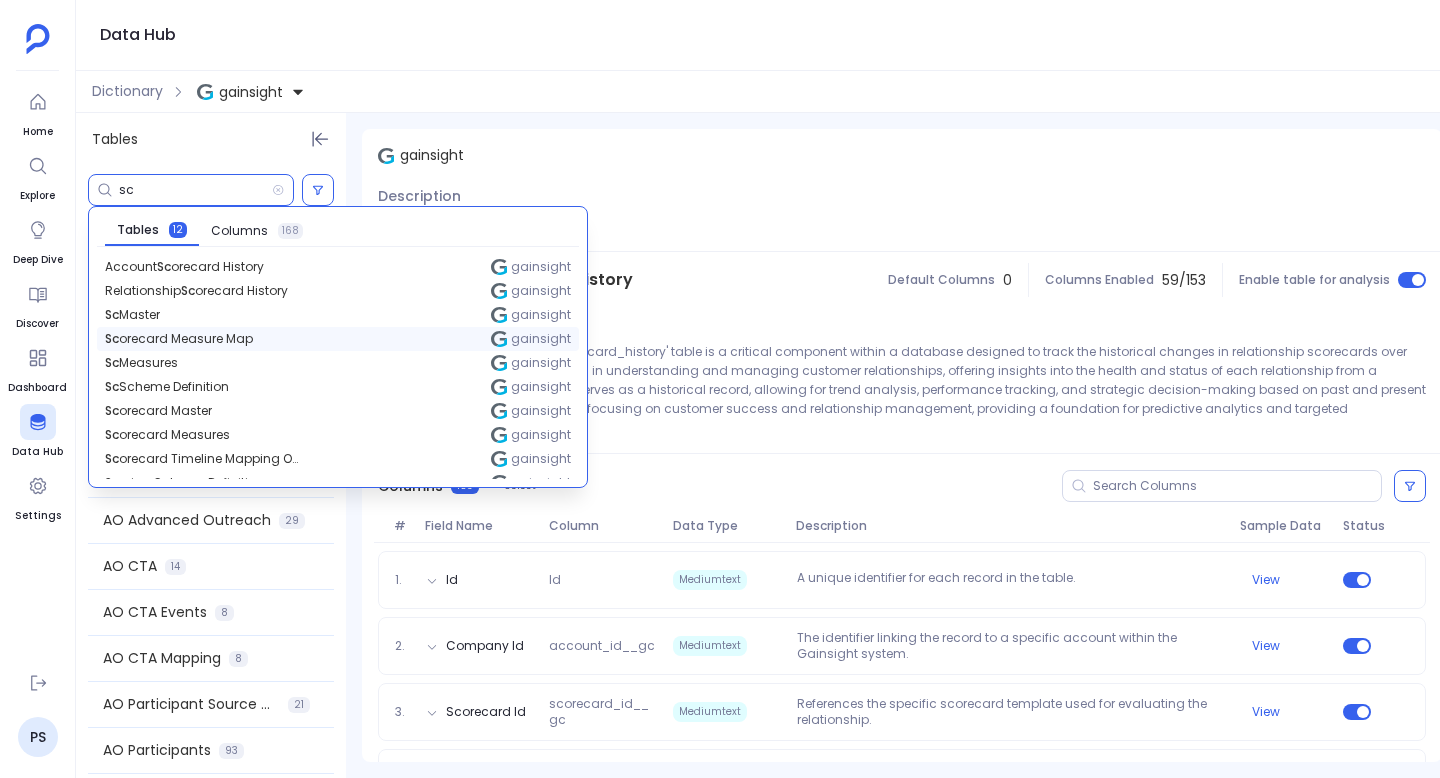 scroll, scrollTop: 0, scrollLeft: 0, axis: both 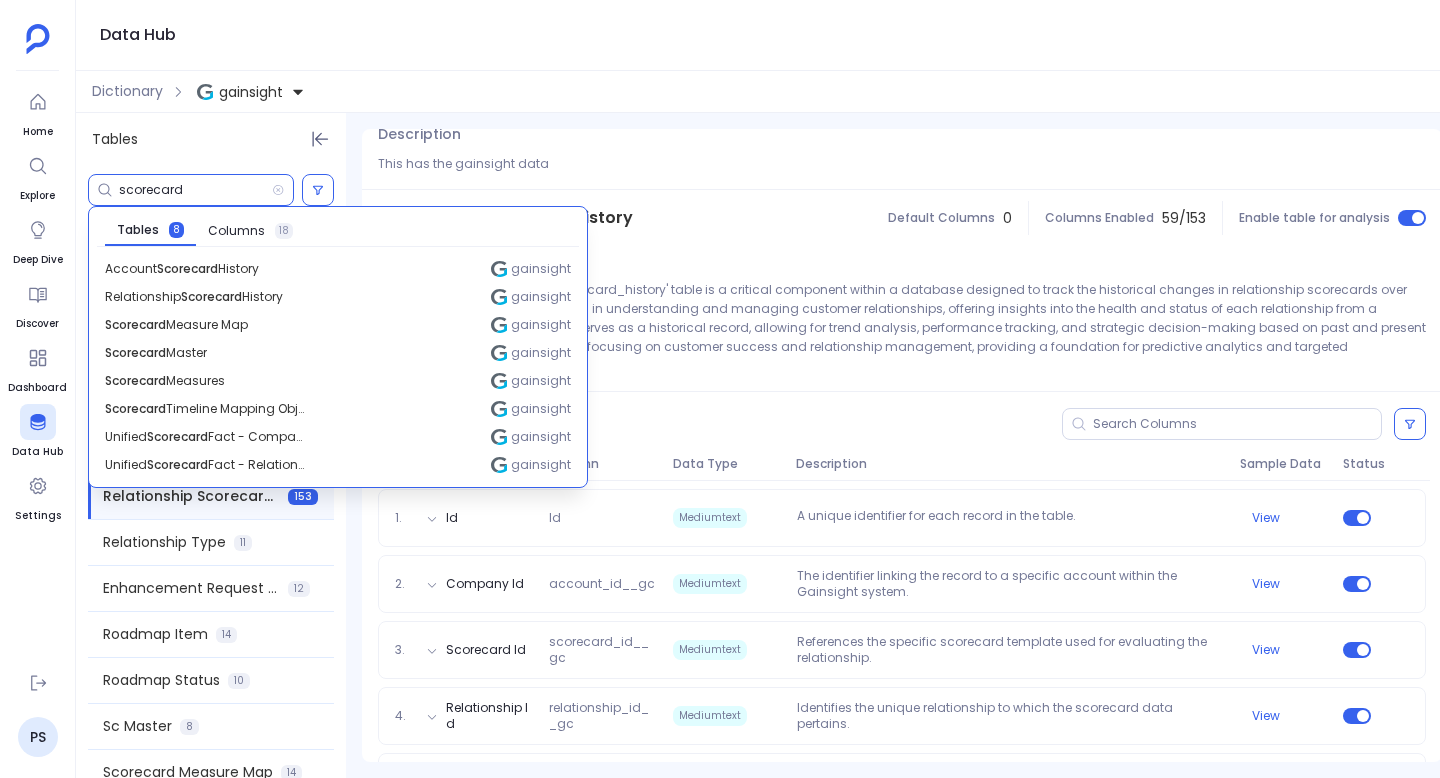 type on "scorecard" 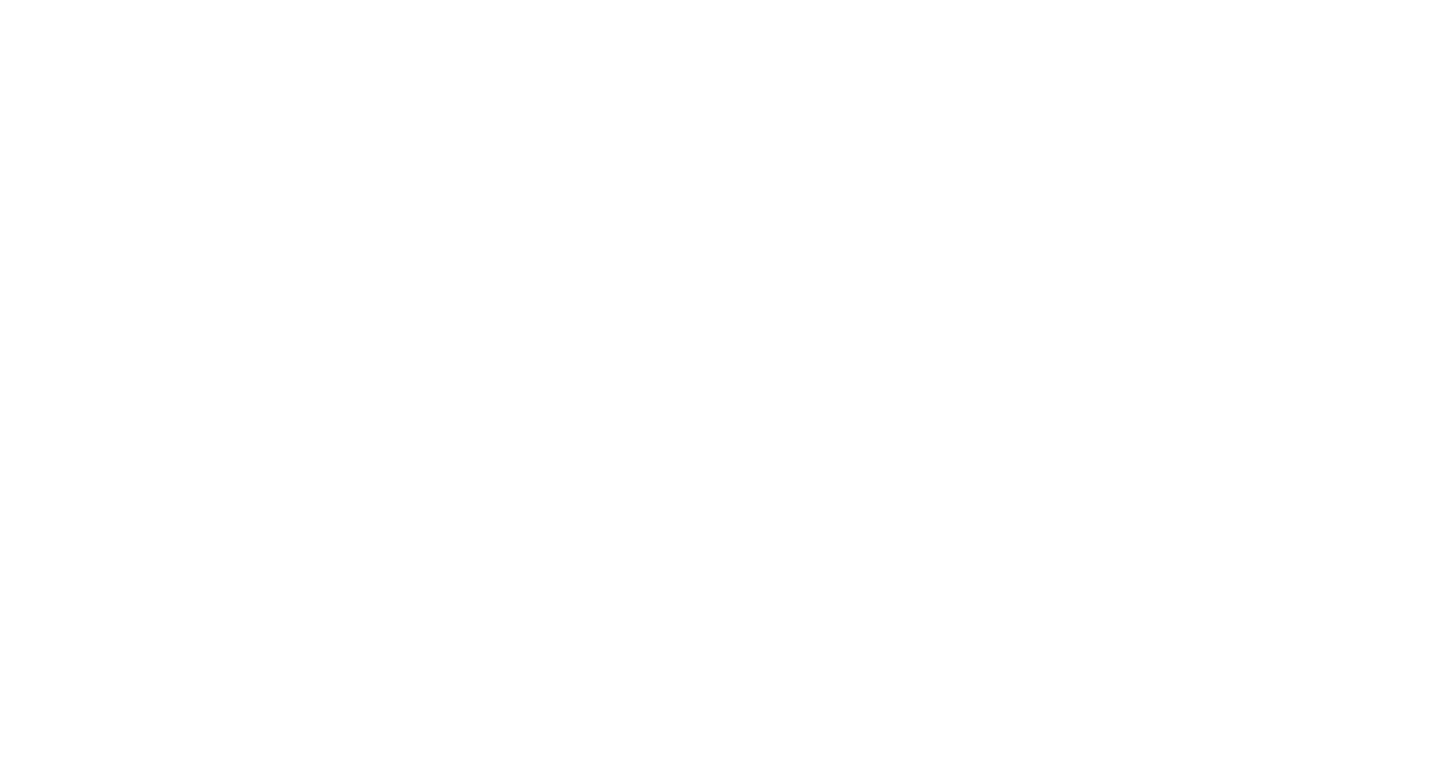scroll, scrollTop: 0, scrollLeft: 0, axis: both 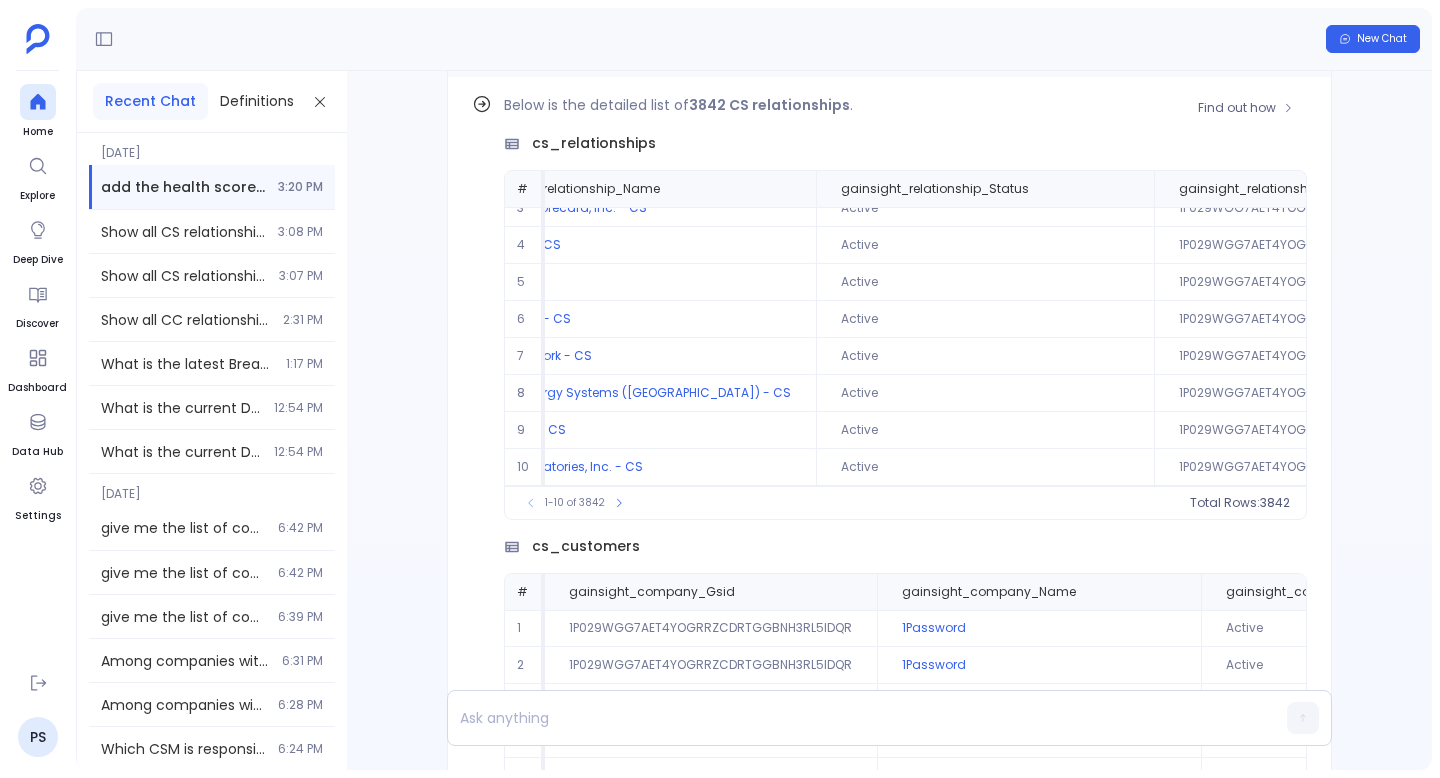 click on "Below is the detailed list of  3842 CS relationships . cs_relationships # gainsight_relationship_Gsid gainsight_relationship_Name gainsight_relationship_Status gainsight_relationship_CompanyId gainsight_relationship_Product__gc gainsight_relationship_Stage 1 1P05THJ9MQ1NI1RKR6EP0E96KGT13EHI1GGO InfoSec Institute - CS Active 1P029WGG7AET4YOGRREW9XGT9SMV2XYISJI2 CS 5 Adopting 2 1P05THJ9MQ1NI1RKR6O0UA74CG4LFMZ4IEJC Honeycomb.io - CS Active 1P029WGG7AET4YOGRRK9AGE70CMA0K5UCAY3 CS 5 Adopting 3 1P05THJ9MQ1NI1RKR6JAJUPDQSEXTLO9PEJA SecurityScorecard, Inc. - CS Active 1P029WGG7AET4YOGRRG5JDPI6WTE4JR5YDKP CS 5 Adopting 4 1P05THJ9MQ1NI1RKR6C8P1QA75JA7L5DSYHE Signpost - CS Active 1P029WGG7AET4YOGRRINOSOKS4K9S7DJOXOM CS 5 Adopting 5 1P05THJ9MQ1NI1RKR6KRKK16U2I0ESGG9N1Q Tufin - CS Active 1P029WGG7AET4YOGRRYVJ37ZNYXVYX8OCY8C CS 5 Adopting 6 1P05THJ9MQ1NI1RKR6I31I6PBJ1RD8GBATDV WP Engine. - CS Active 1P029WGG7AET4YOGRRF13N76L85MSBYA22X5 CS 5 Adopting 7 1P05THJ9MQ1NI1RKR6ODYKY6FJ0EXSAC9NM1 iTradeNetwork - CS Active CS 8 CS 9" at bounding box center (905, 306) 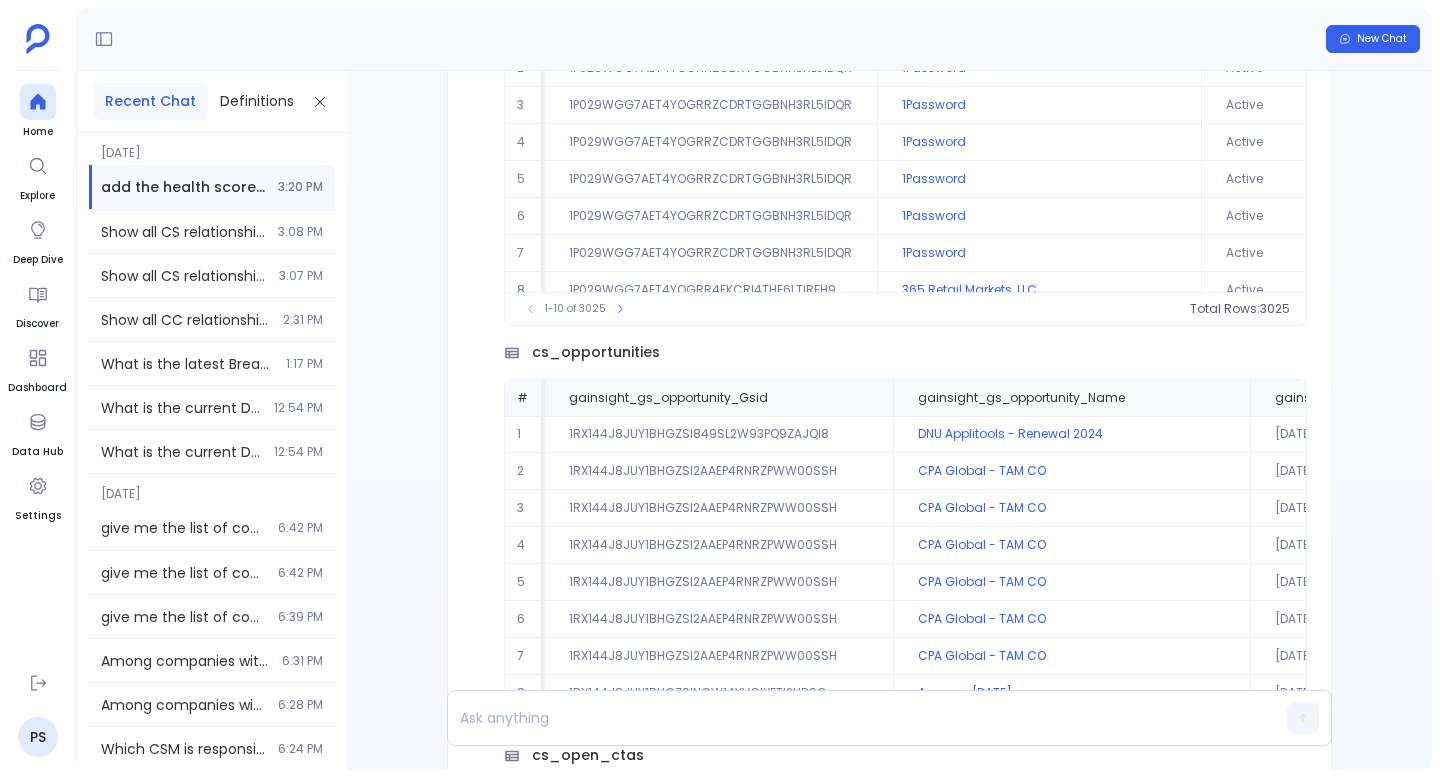 scroll, scrollTop: -17696, scrollLeft: 0, axis: vertical 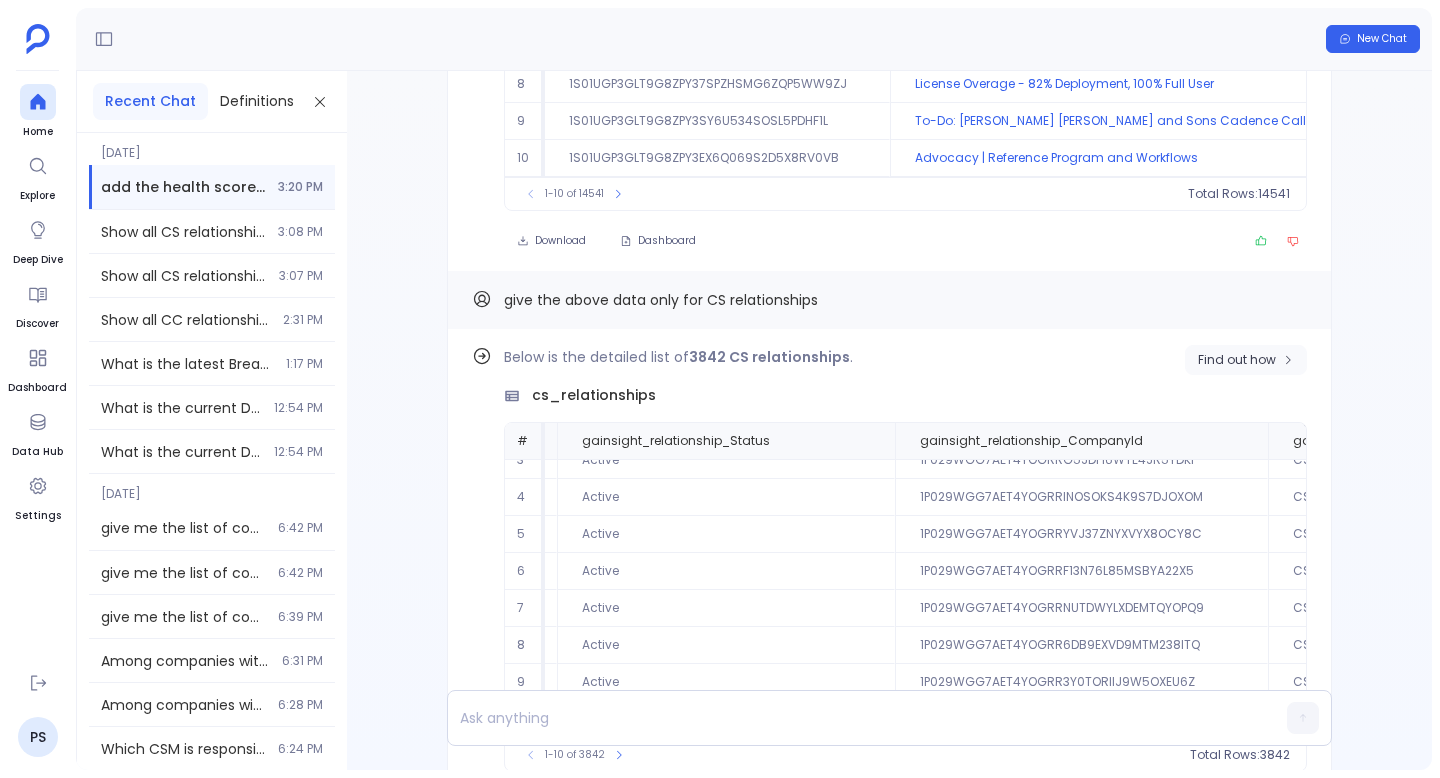 click on "Find out how" at bounding box center (1237, 360) 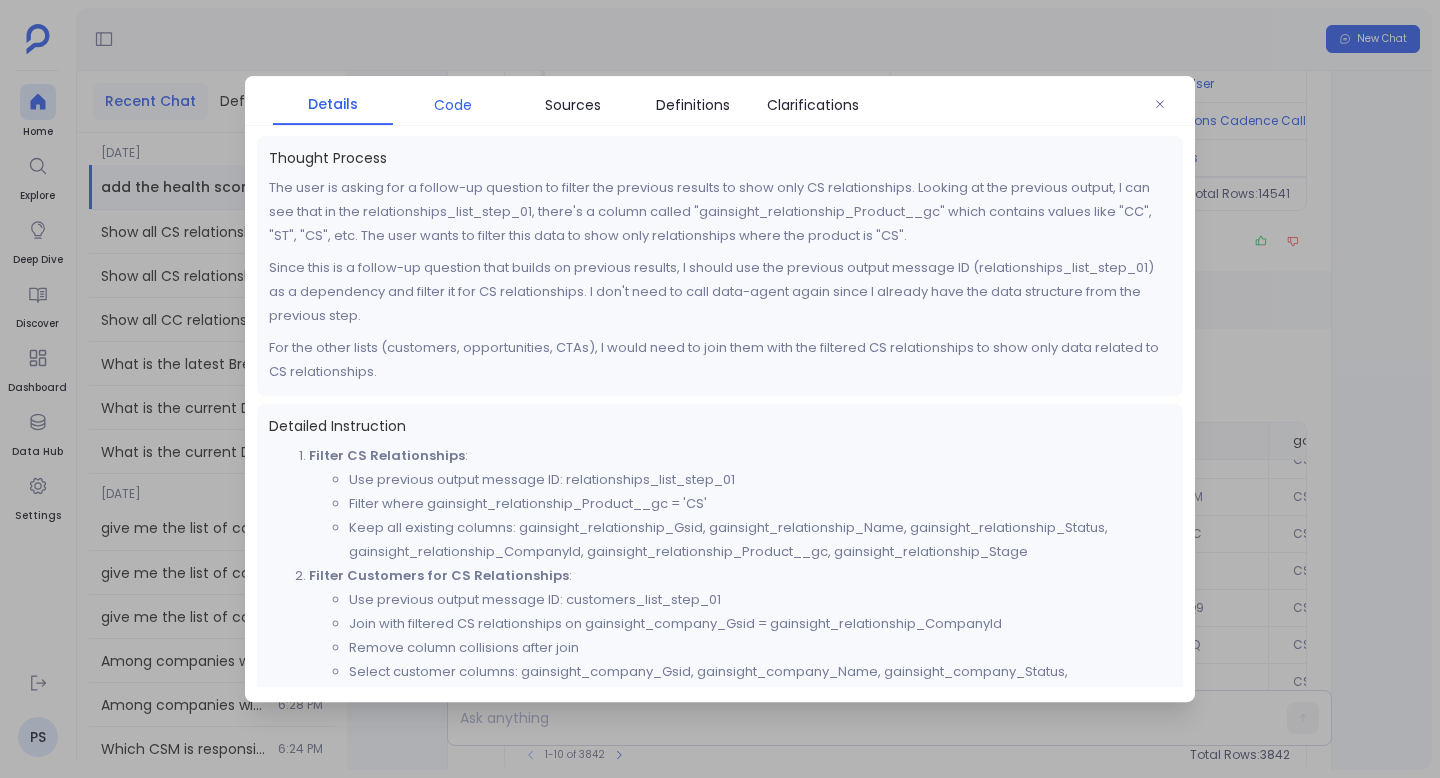 click on "Code" at bounding box center (453, 105) 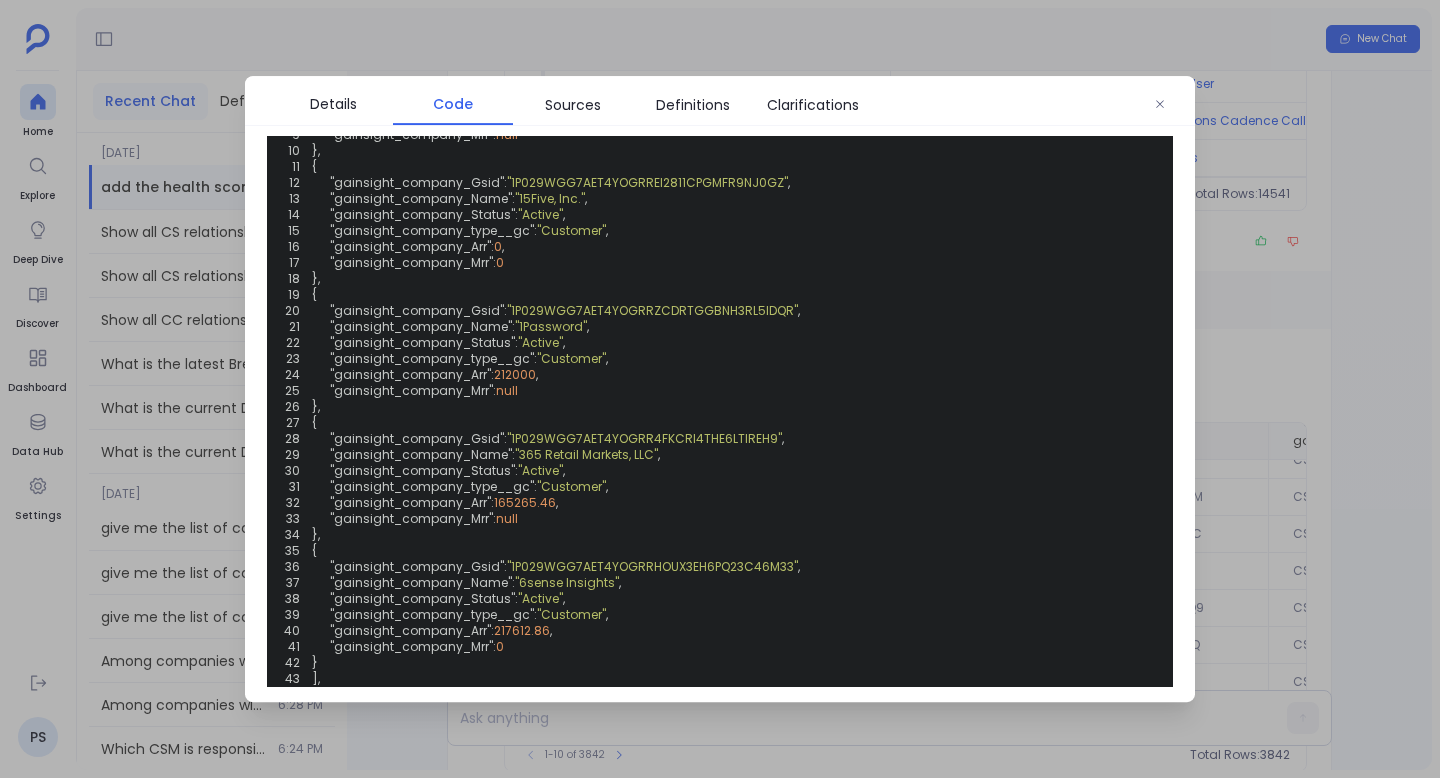 scroll, scrollTop: 624, scrollLeft: 0, axis: vertical 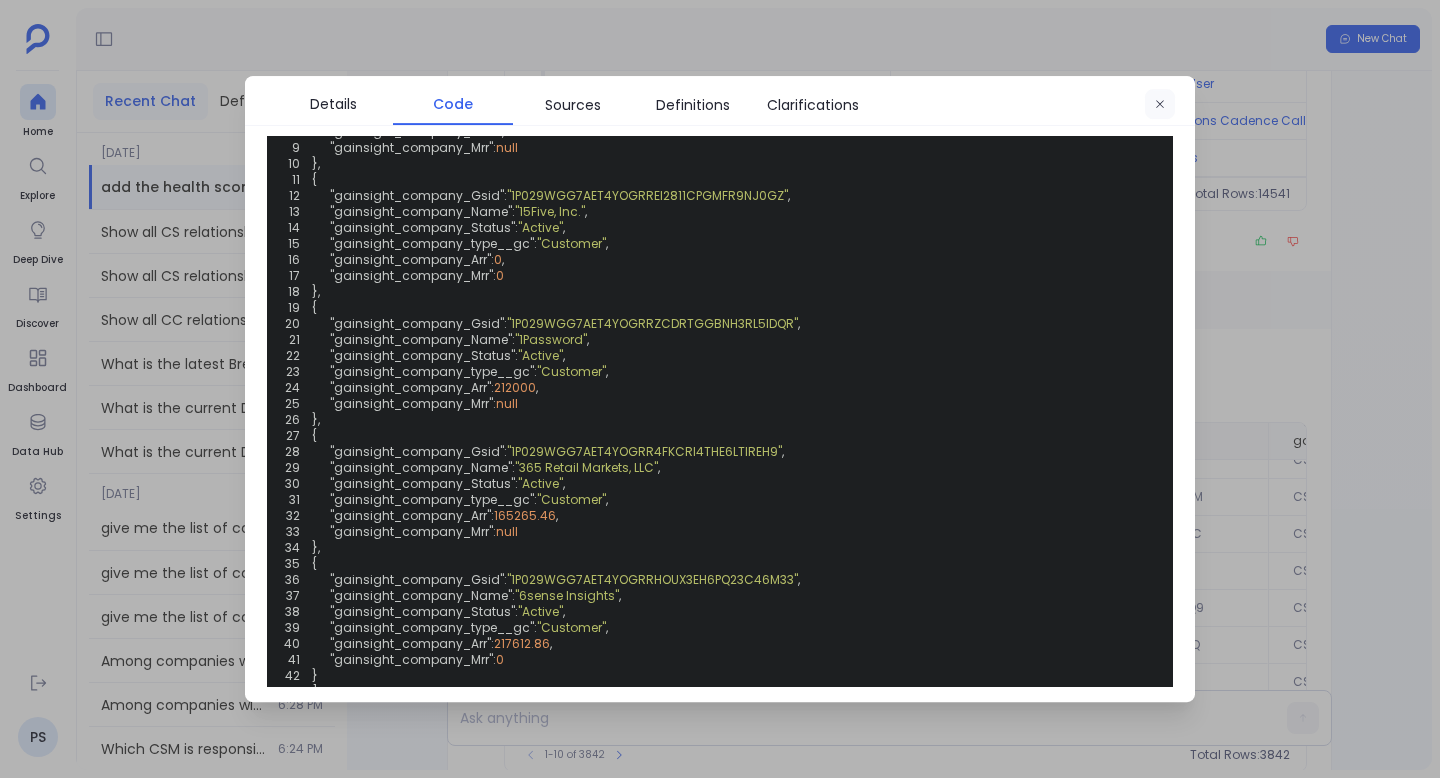 click 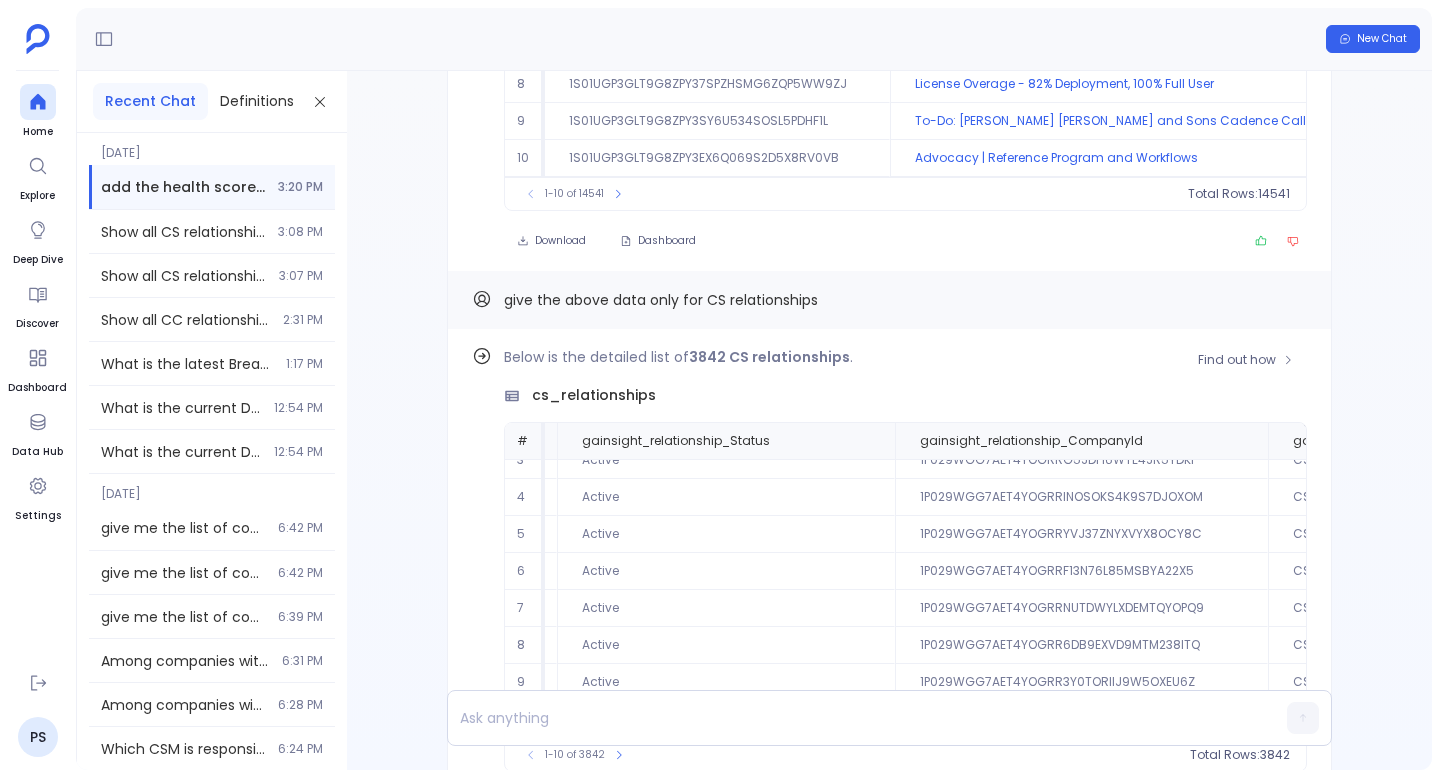 type 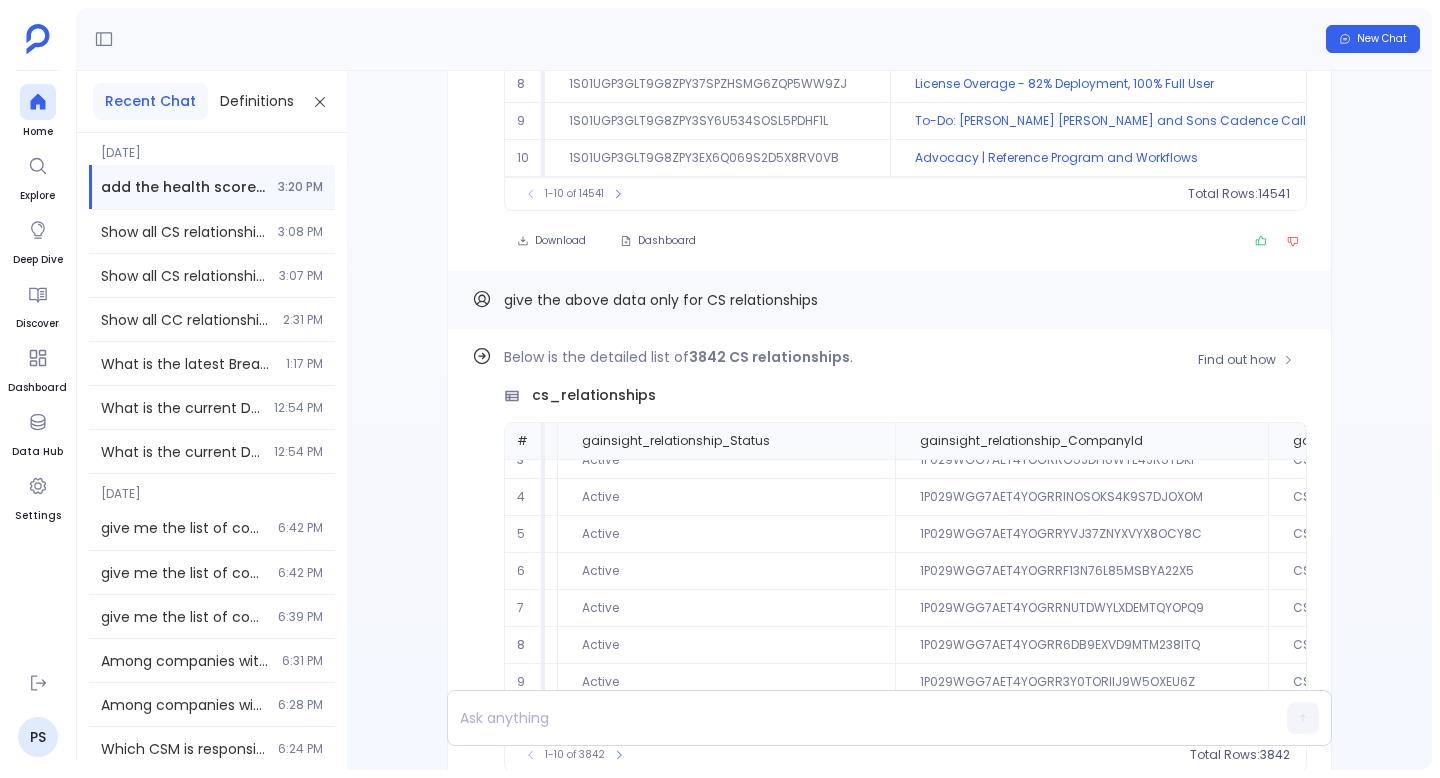 scroll, scrollTop: -14994, scrollLeft: 0, axis: vertical 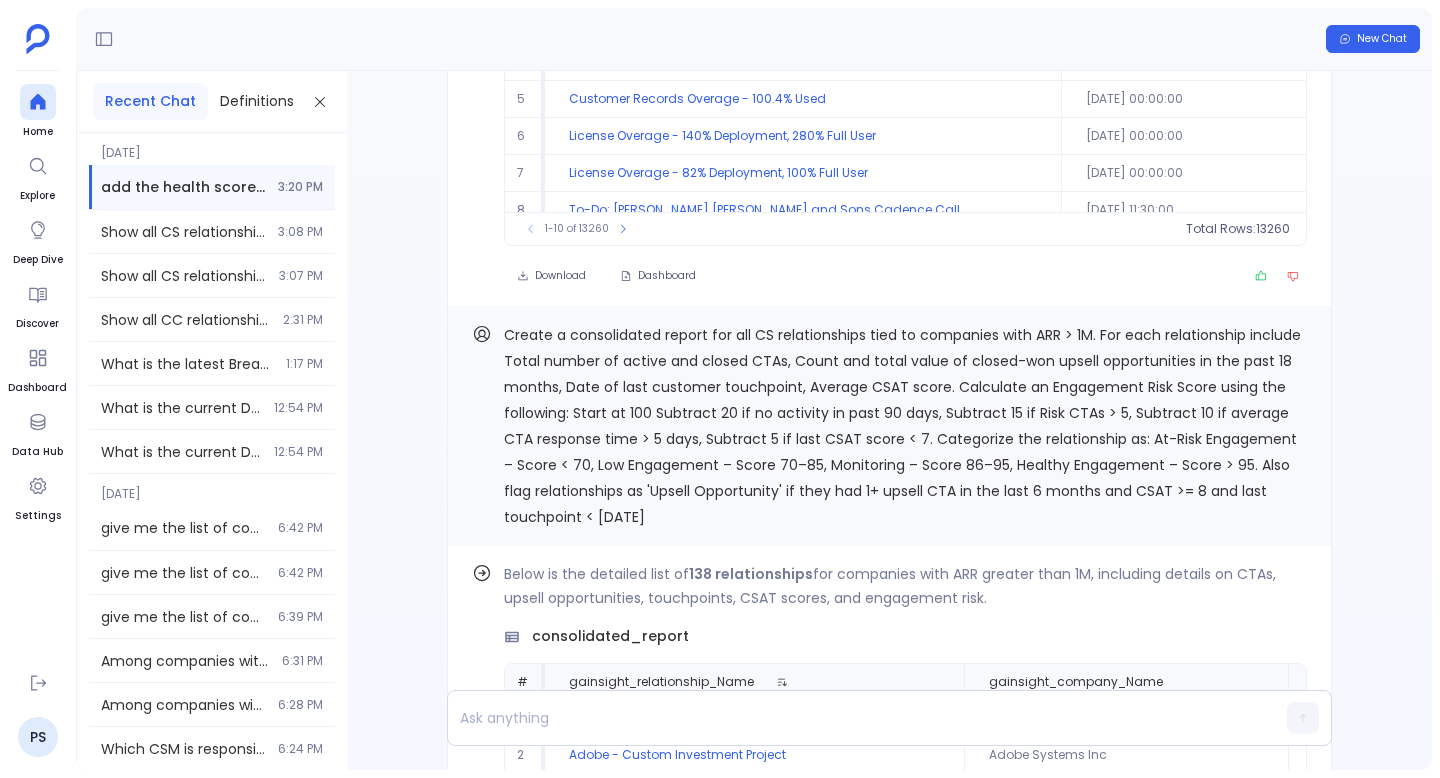 click on "Find out how Below is the detailed list of  149 companies  with their health scores. company_health_scores # gainsight_company_Name gainsight_cta_group_Name gainsight_cta_group_Description gainsight_cta_group_SuccessPlanTypeId_name gainsight_cta_group_CreatedDate gainsight_cta_group_ModifiedDate total_relationships at_risk_relationships total_arr avg_renewal_risk_score total_open_risk_ctas days_since_last_update current_health_score previous_health_score health_score_change health_trend csat_score csat_last_updated days_since_health_update 1 ATI Nursing Education [SP] ROI Success Plan <p>ATI team took the CS Maturity Assessment. Top 3 priorities per the Multi-product O2 framework were:&nbsp;</p><ol><li>Scale - Increase customer facing teams impact</li><li>Retention - Improve Health score predictiveness</li><li>Adoption - Optimize customer journey</li></ol><p>Based on discussions with Jeff Francis &amp; Sandy Annesi at Pulse 2023, Renewal Center was also prioritized.</p> CS ROI Success Plan  1 0 273062 3 0 367" at bounding box center (889, 420) 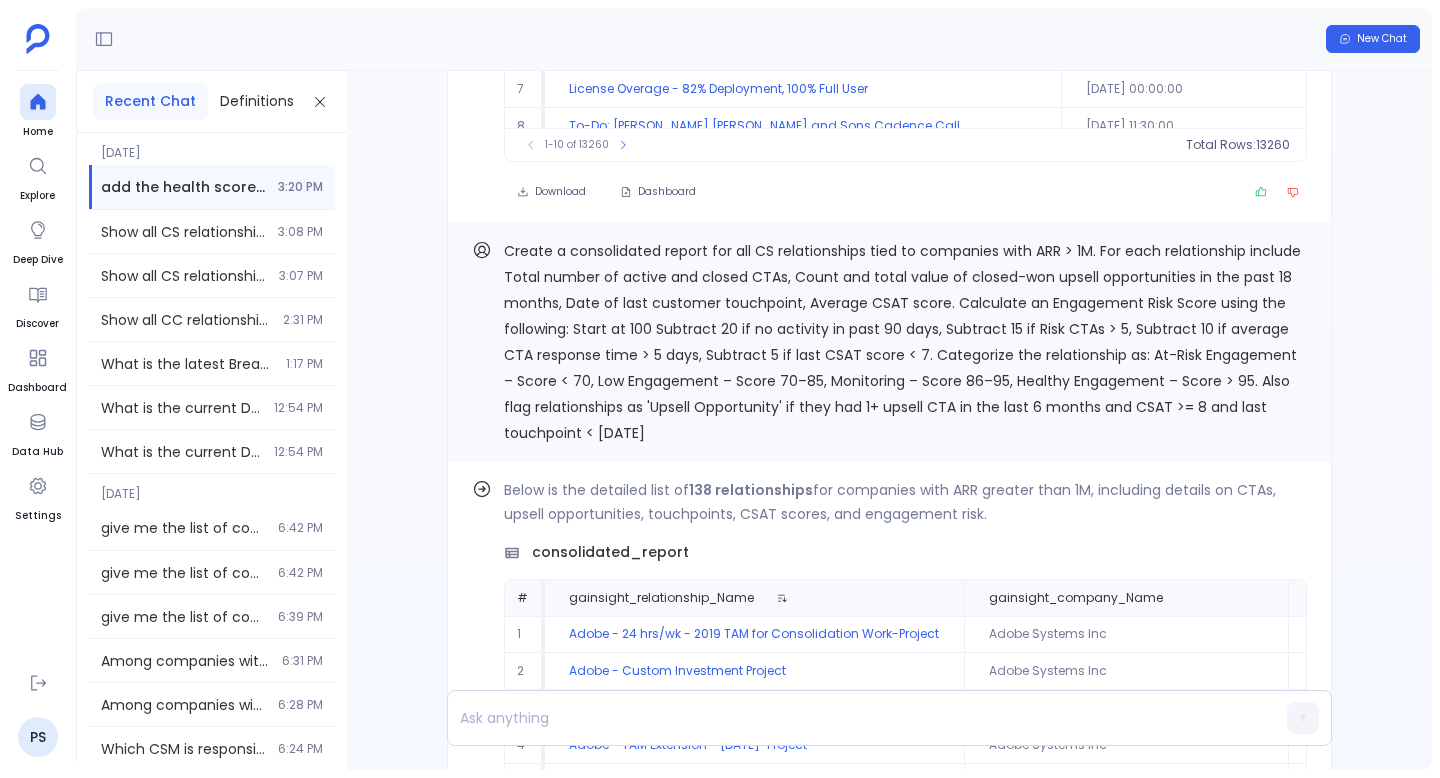 scroll, scrollTop: -14893, scrollLeft: 0, axis: vertical 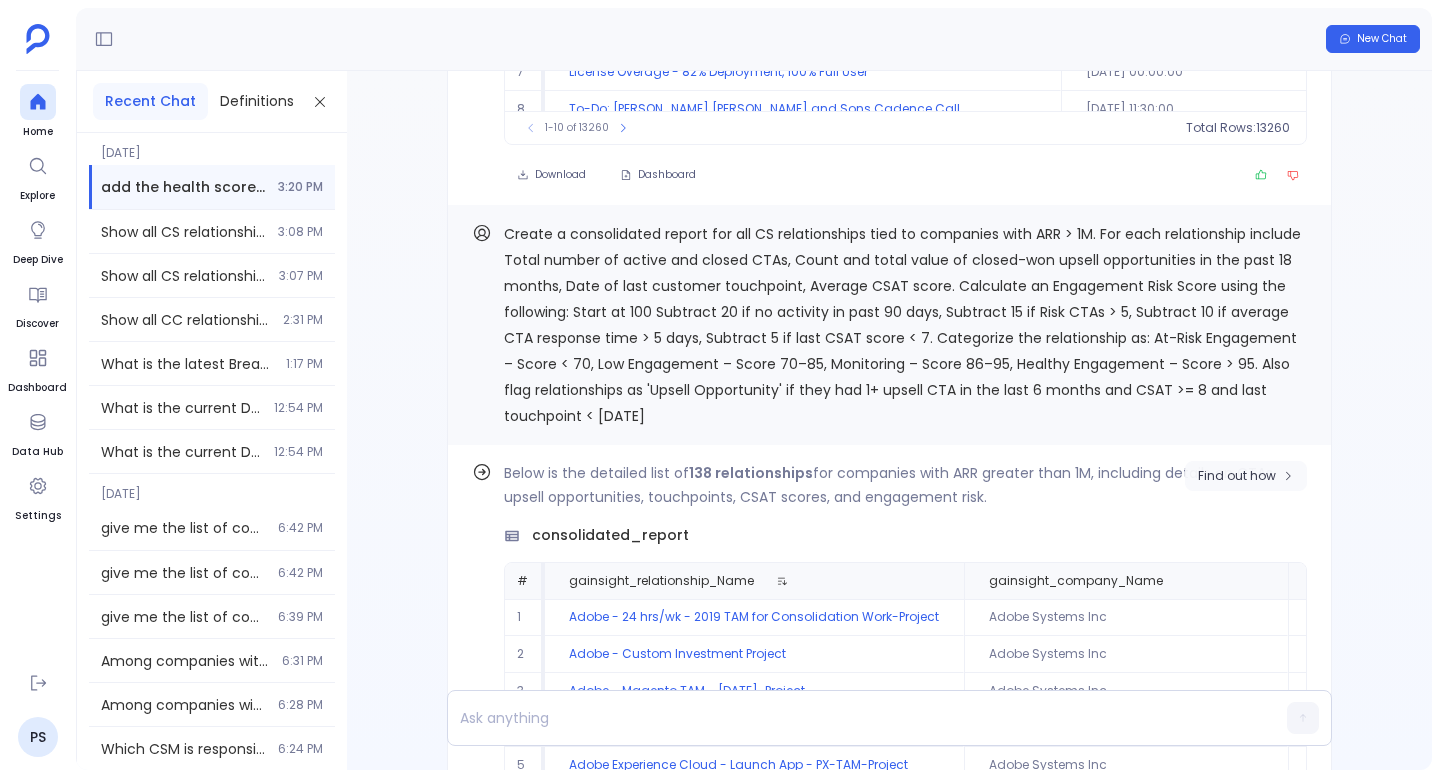 click on "Find out how" at bounding box center [1237, 476] 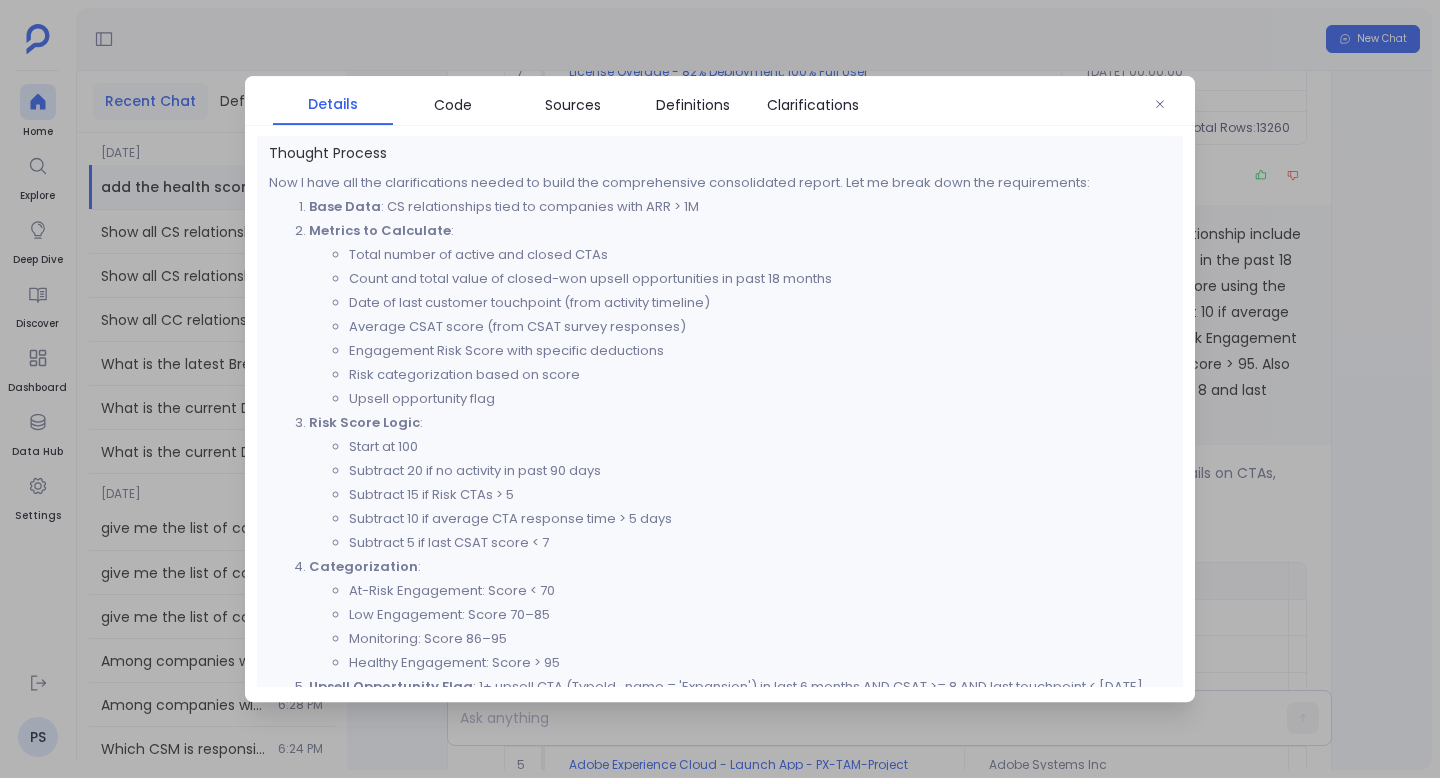 scroll, scrollTop: 0, scrollLeft: 0, axis: both 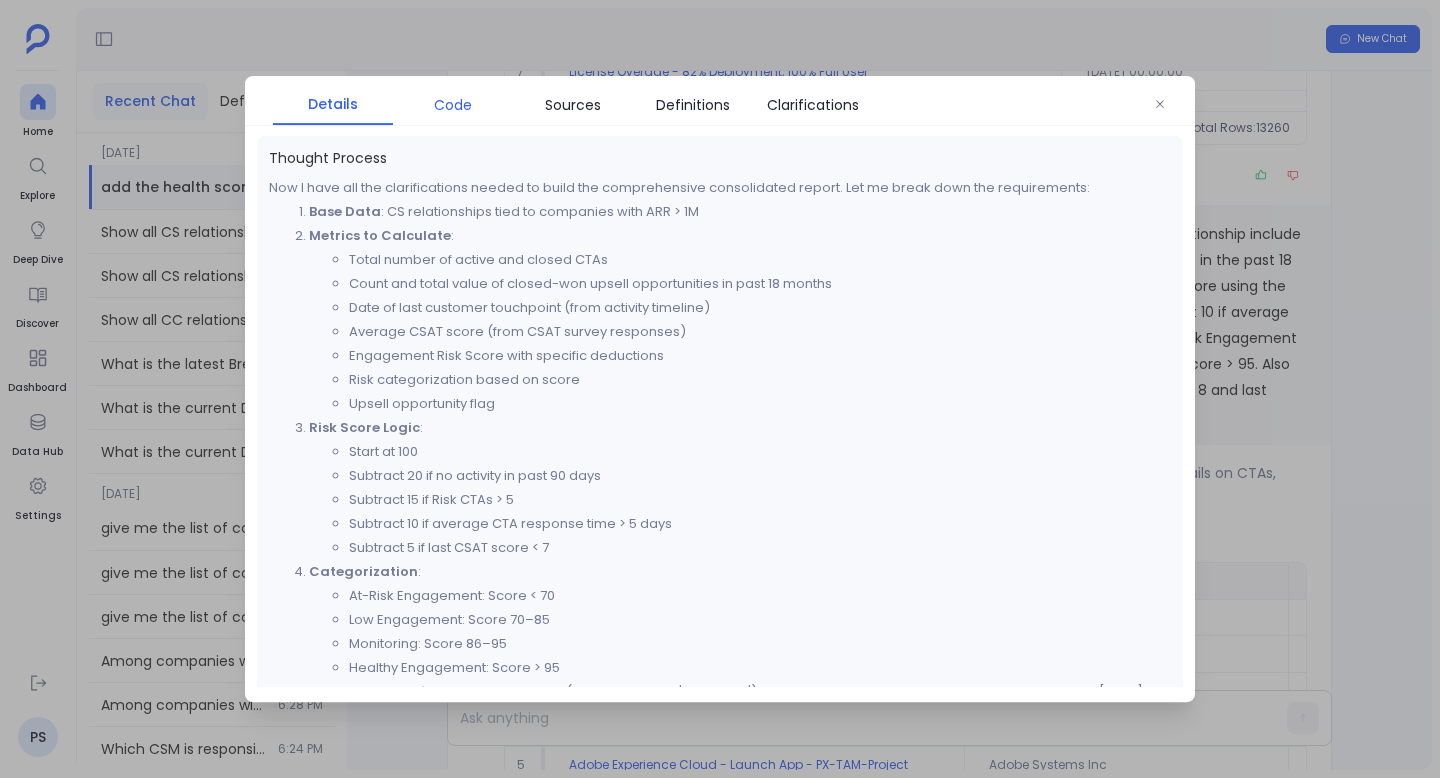 click on "Code" at bounding box center [453, 105] 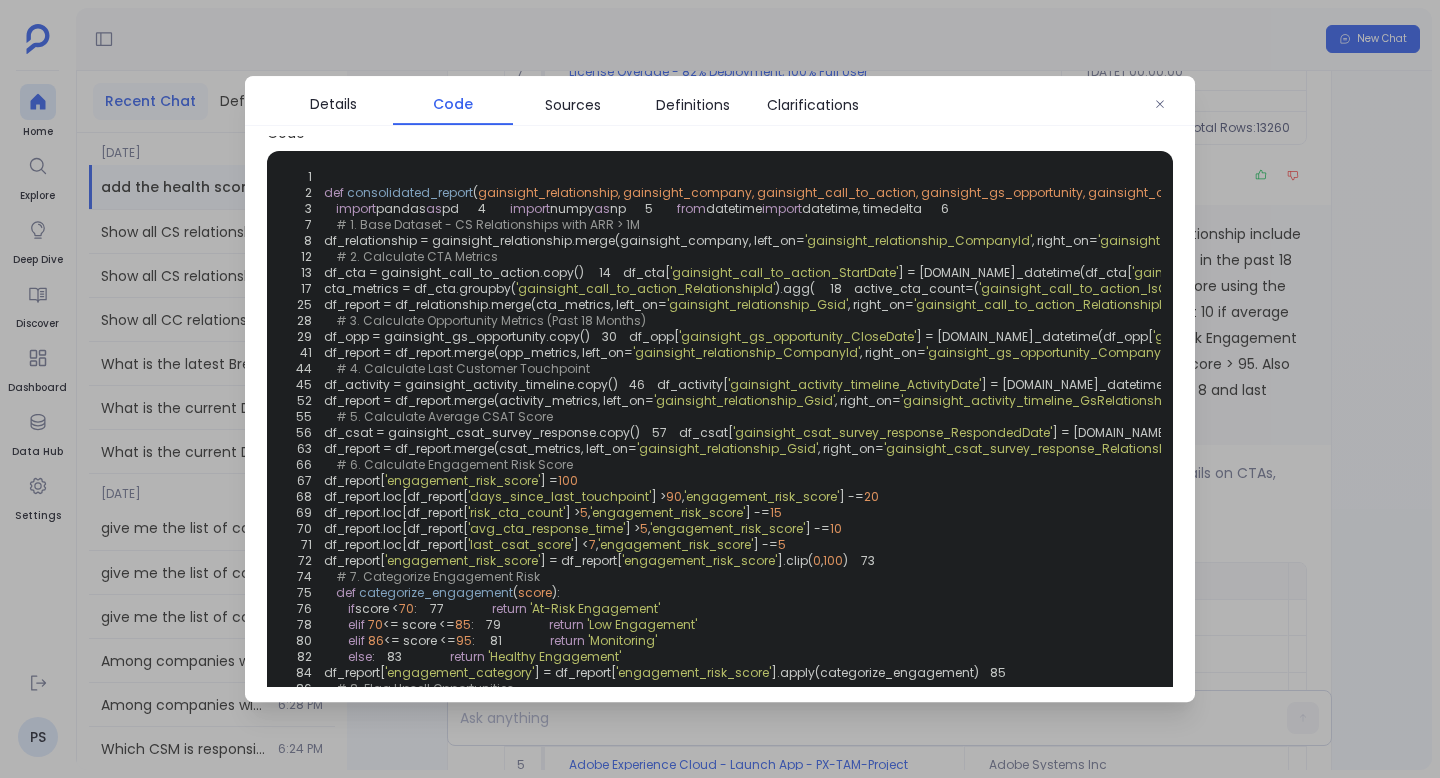 scroll, scrollTop: 0, scrollLeft: 0, axis: both 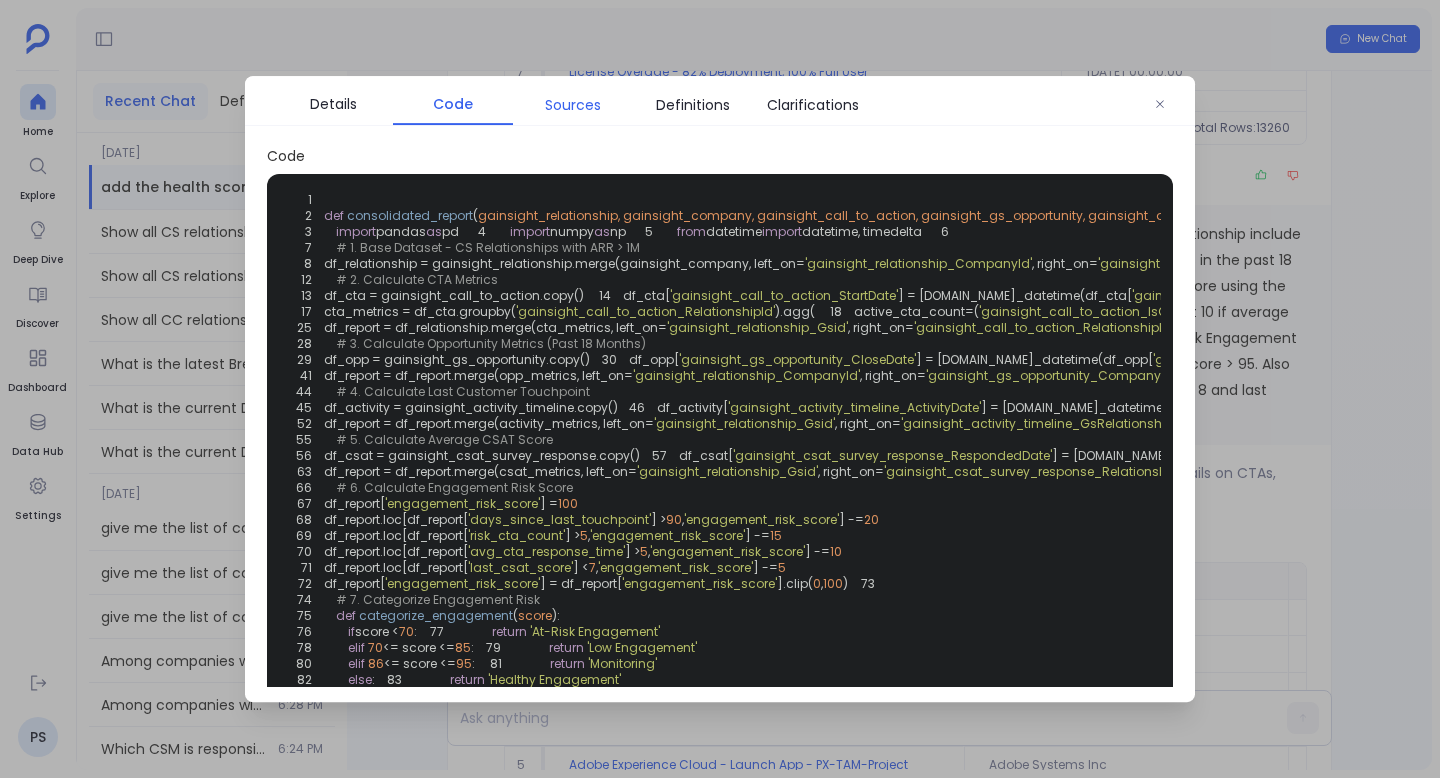 click on "Sources" at bounding box center [573, 105] 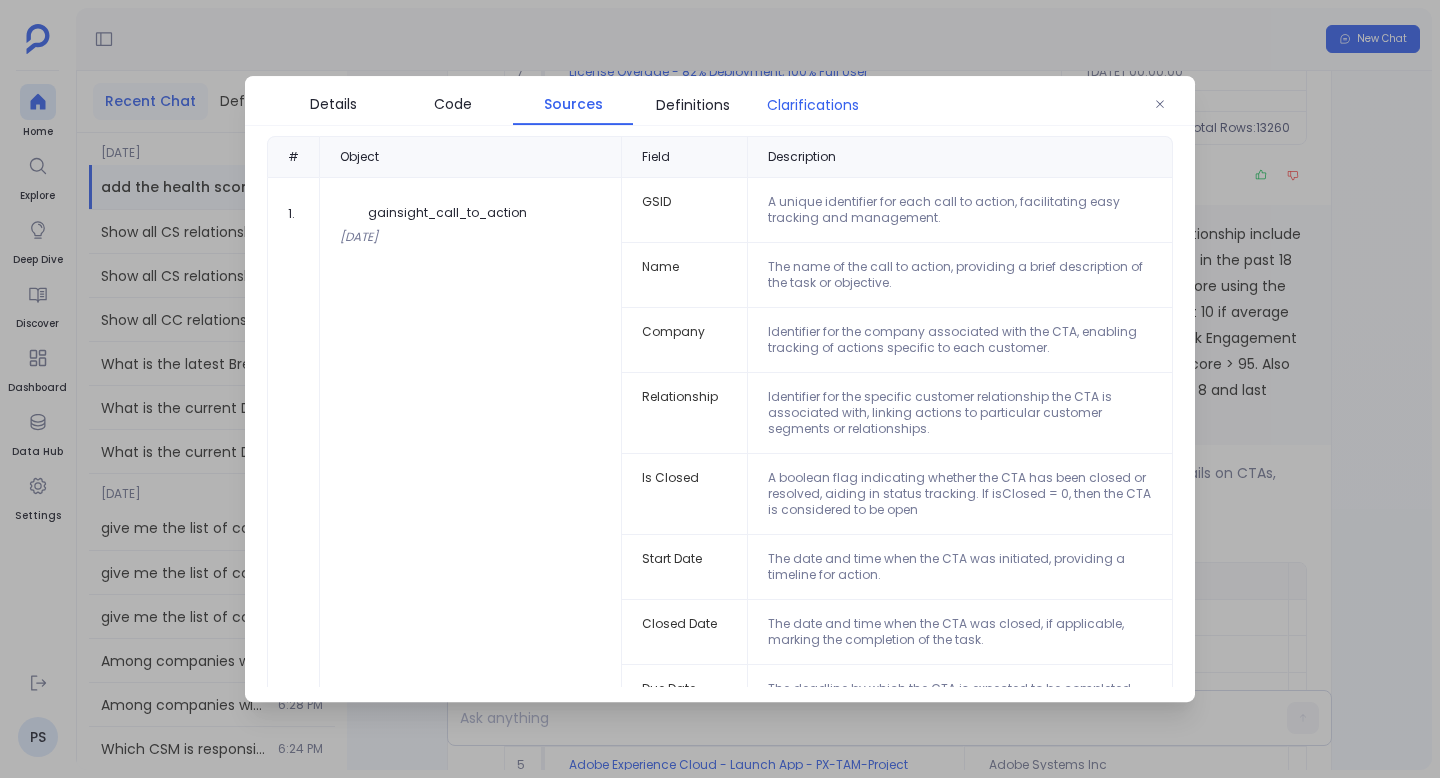 click on "Clarifications" at bounding box center (813, 105) 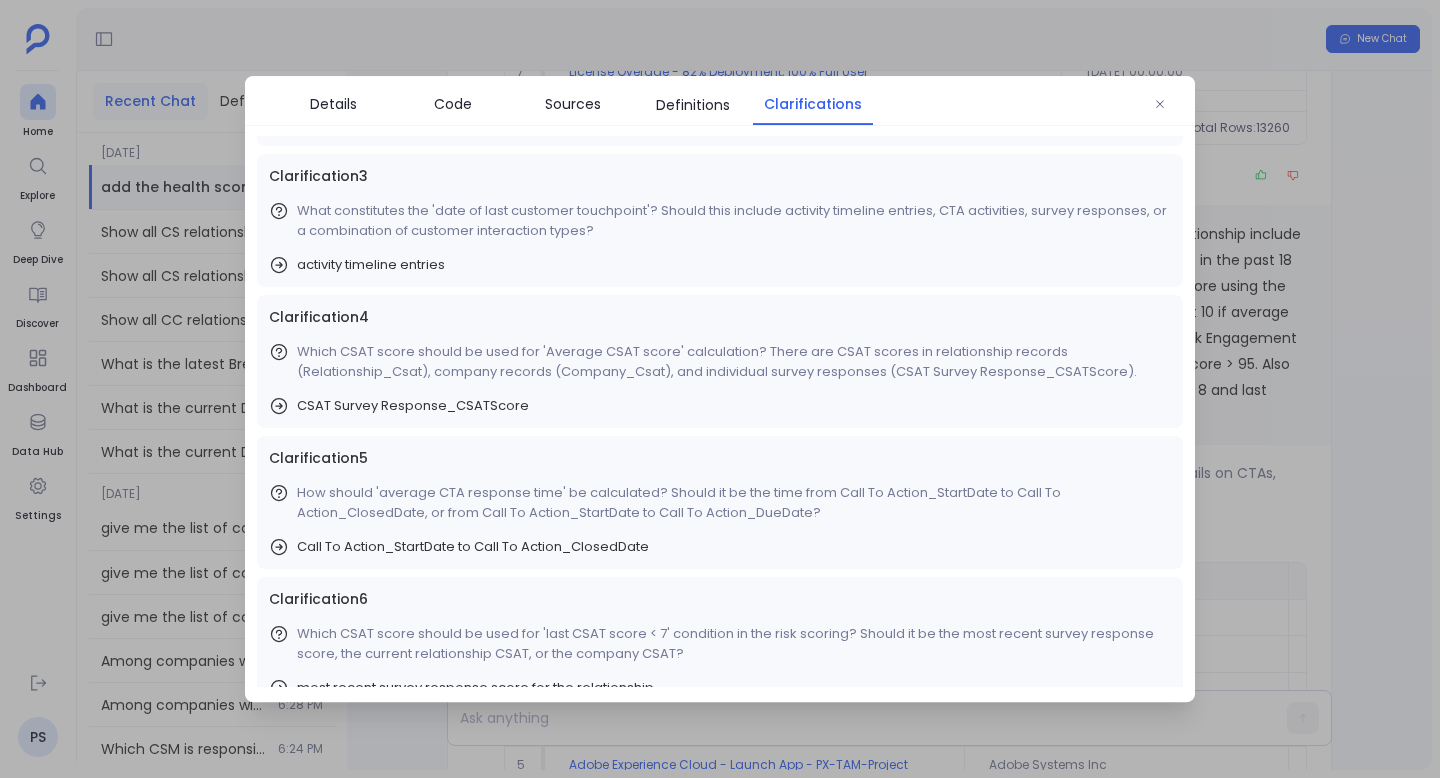 scroll, scrollTop: 429, scrollLeft: 0, axis: vertical 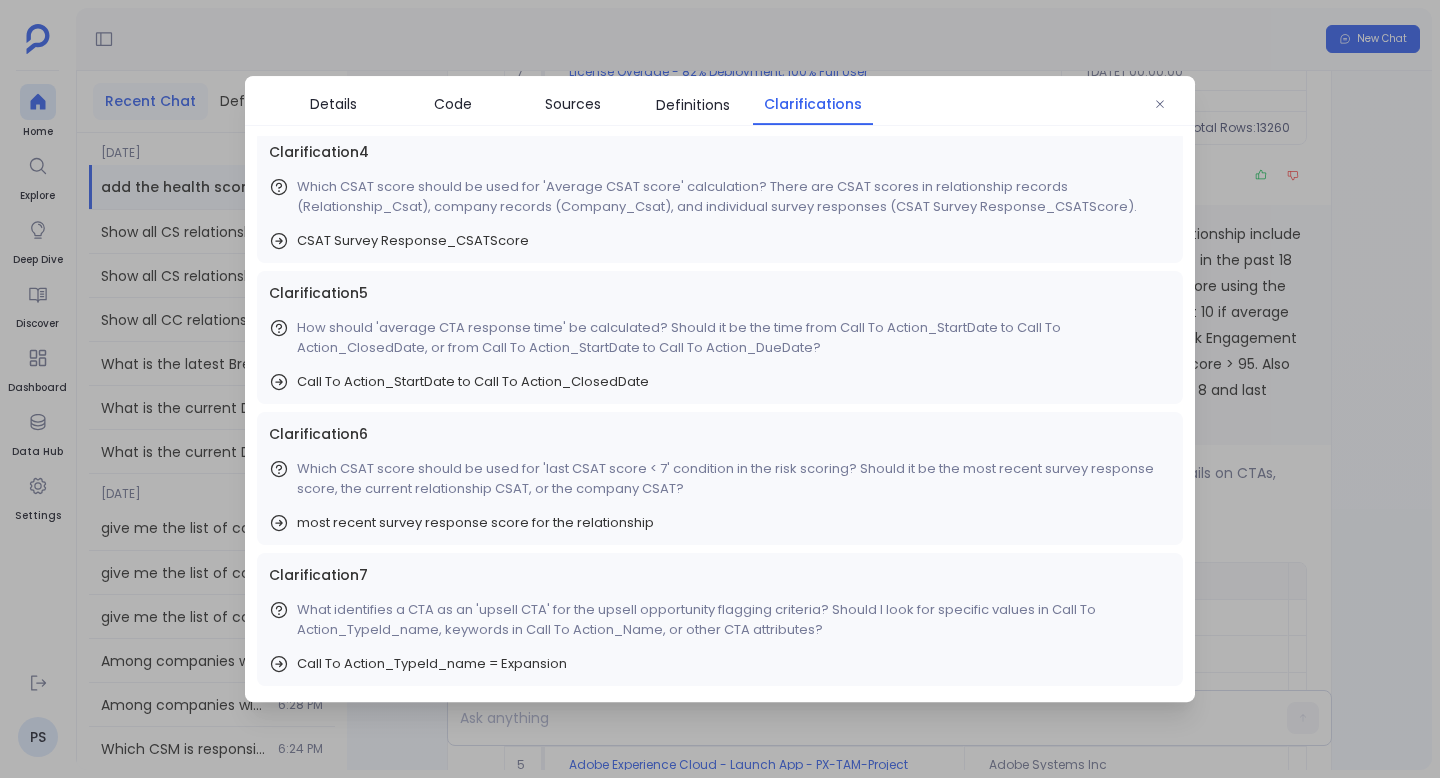 click on "Clarification  6 Which CSAT score should be used for 'last CSAT score < 7' condition in the risk scoring? Should it be the most recent survey response score, the current relationship CSAT, or the company CSAT? most recent survey response score for the relationship" at bounding box center [720, 478] 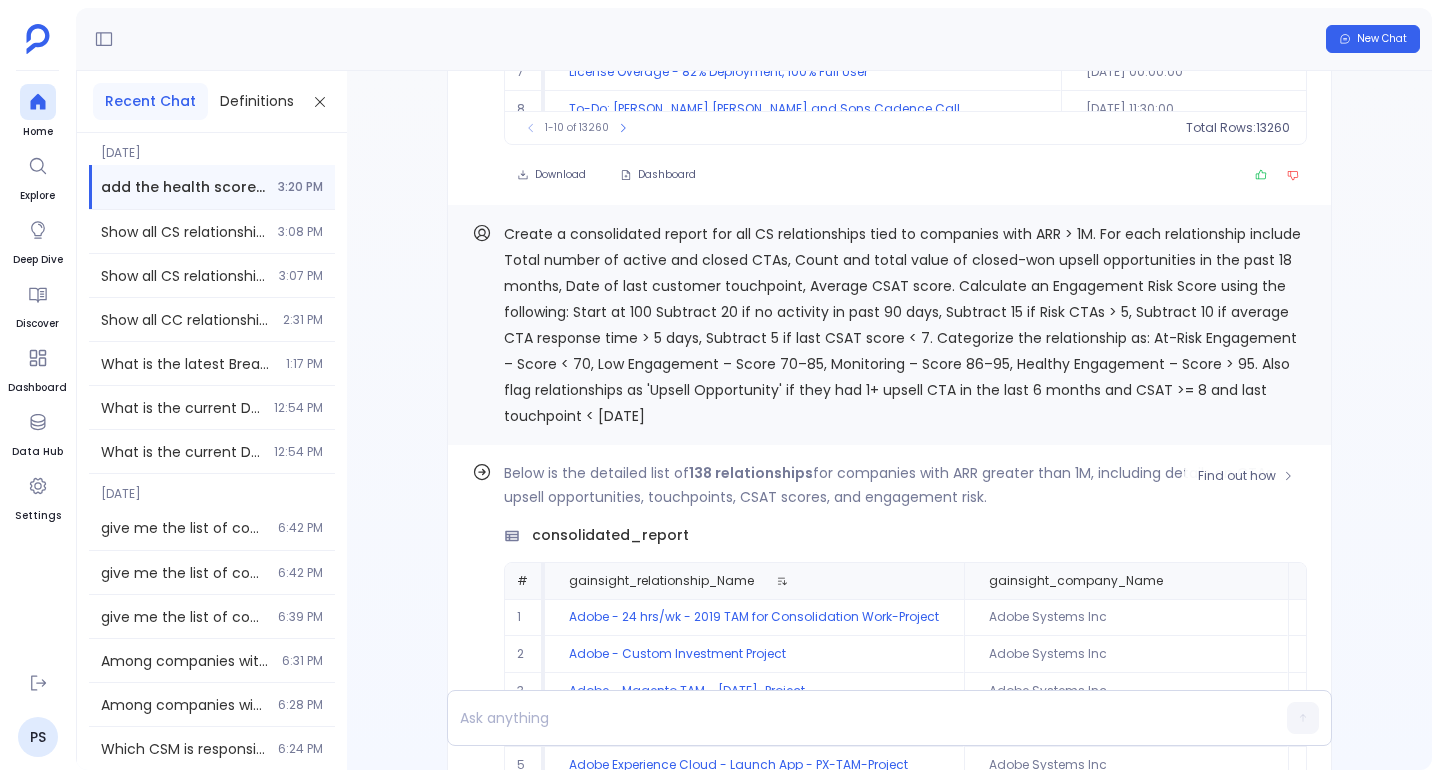 type 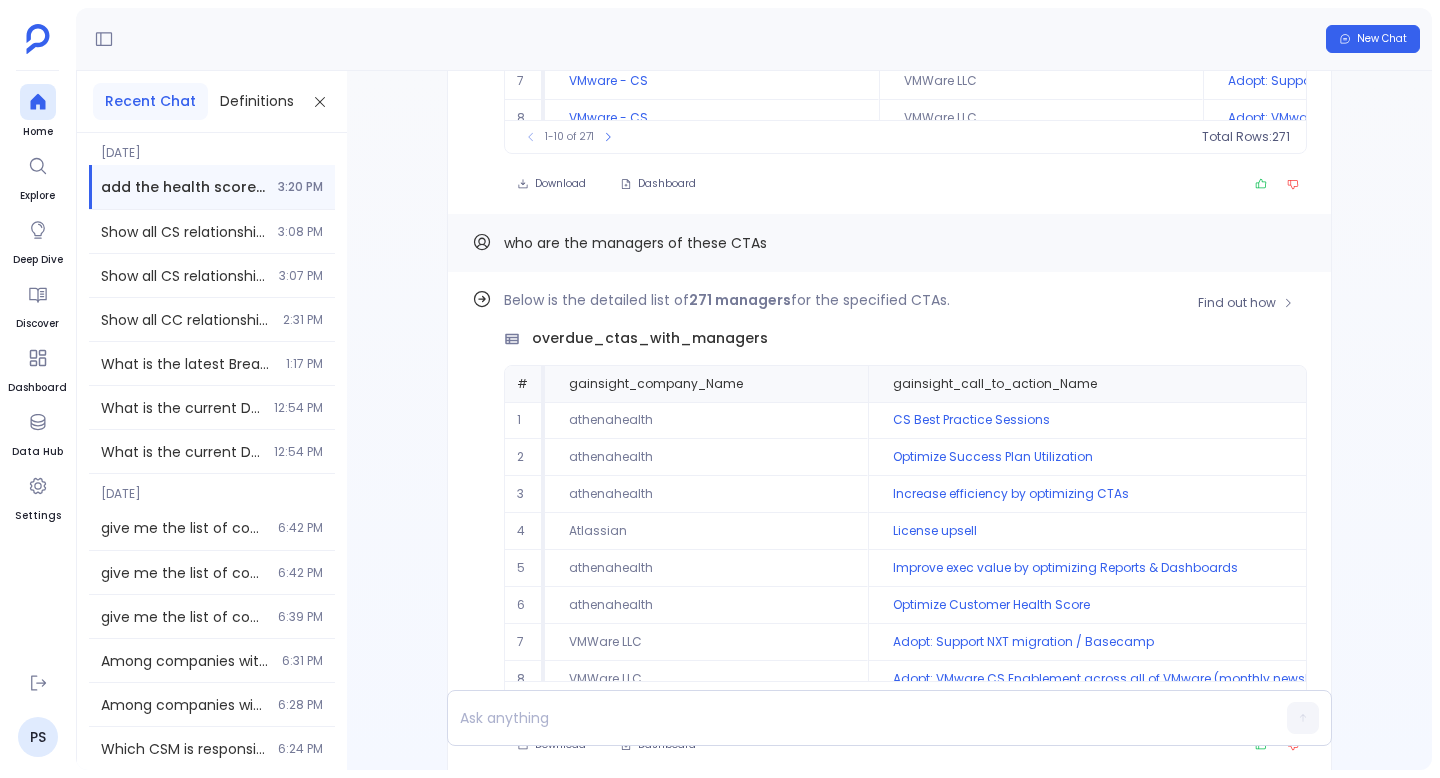 scroll, scrollTop: -11950, scrollLeft: 0, axis: vertical 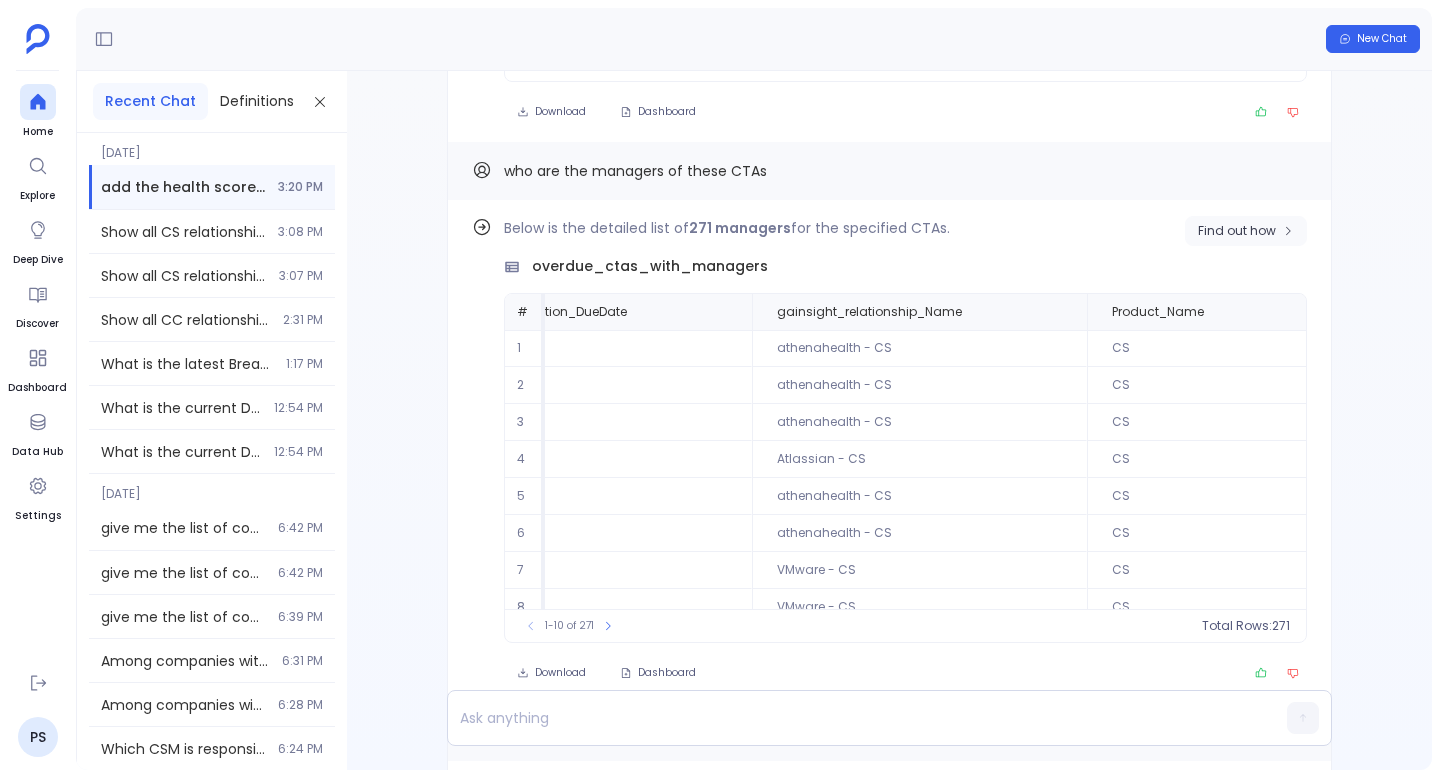 click on "Find out how" at bounding box center [1237, 231] 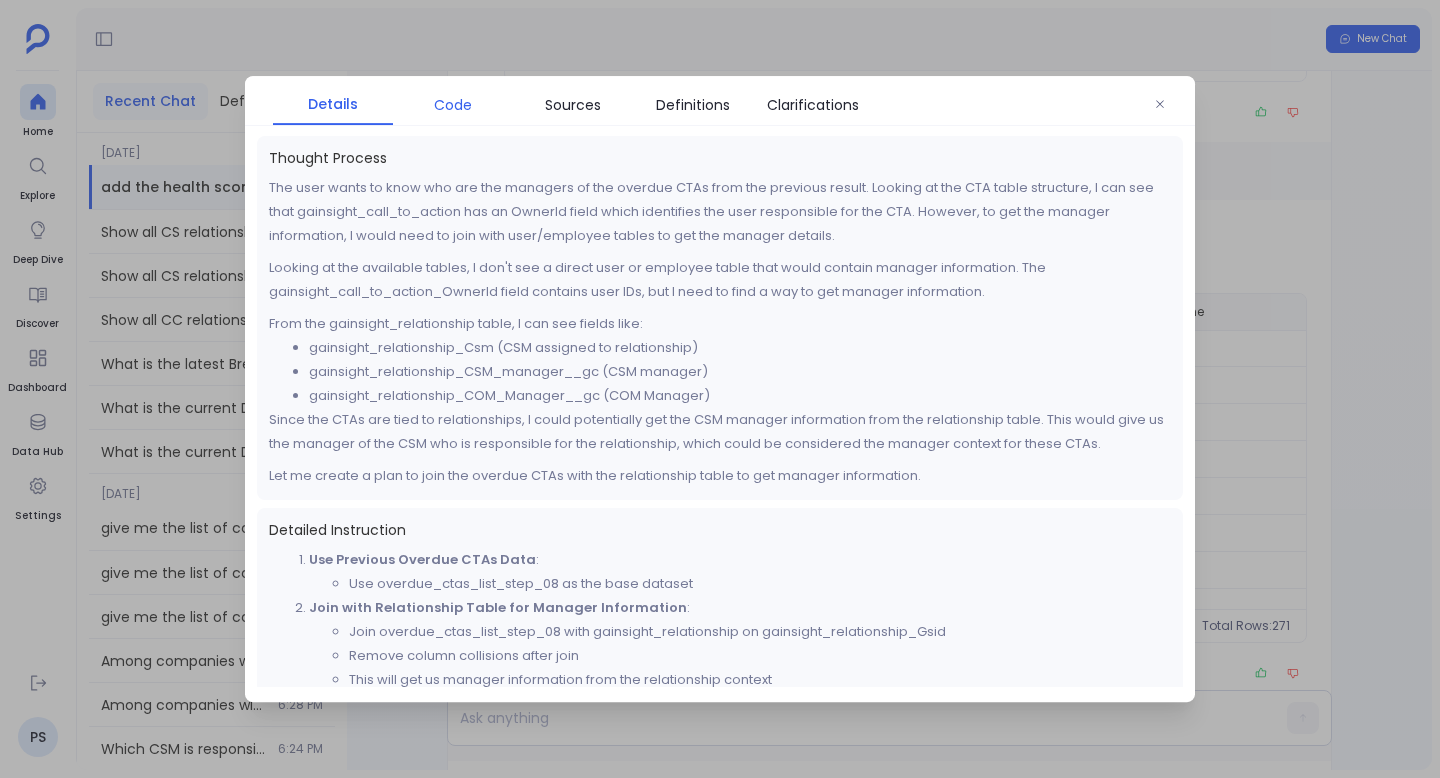 click on "Code" at bounding box center [453, 105] 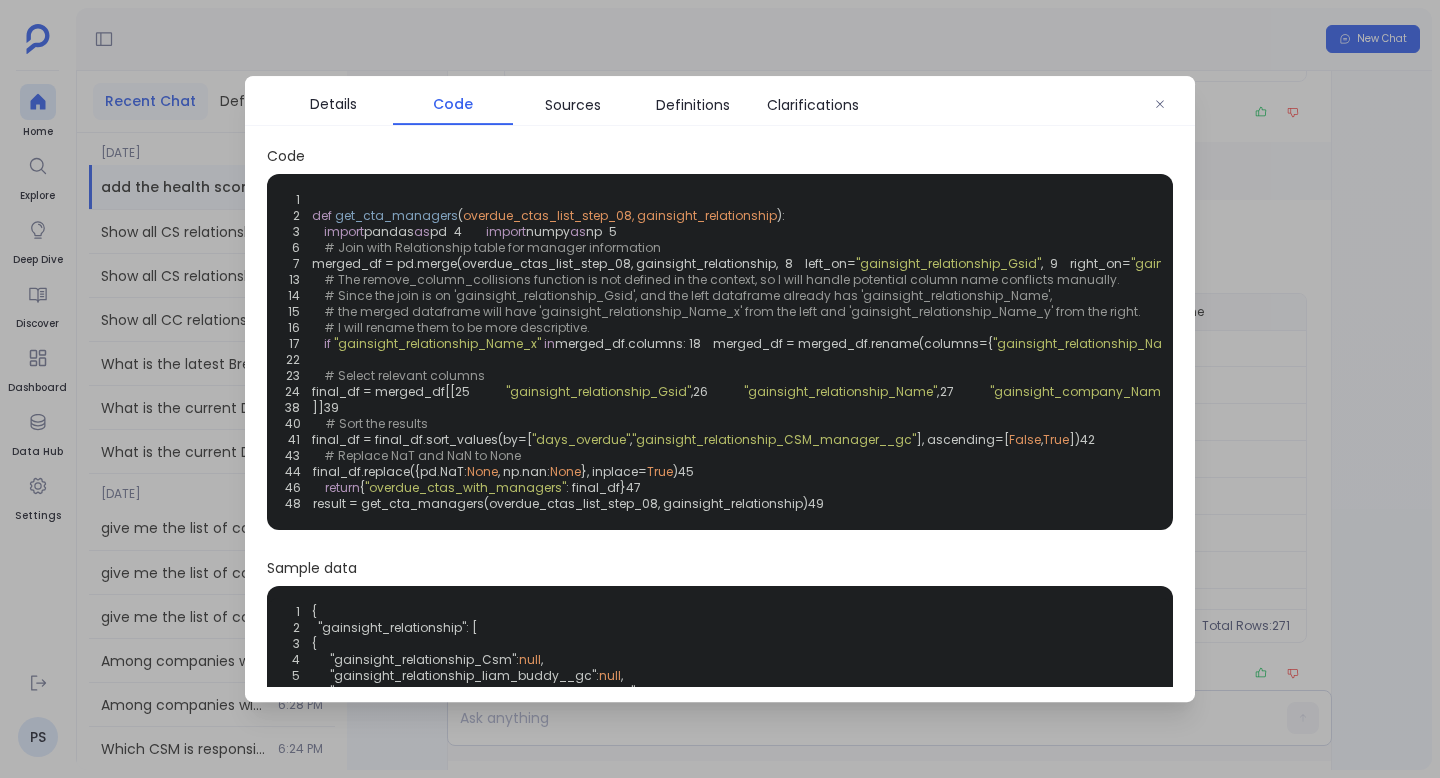 scroll, scrollTop: 256, scrollLeft: 0, axis: vertical 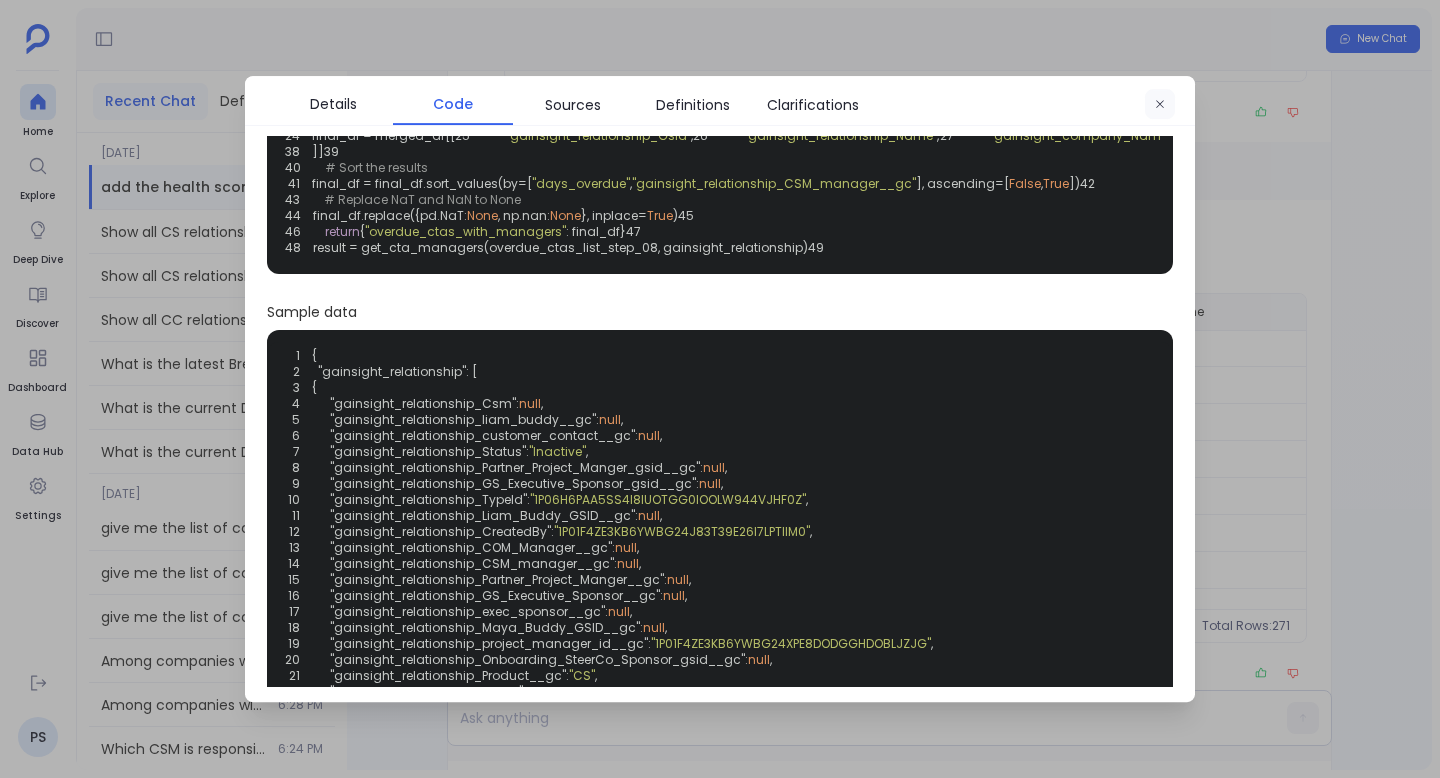 click 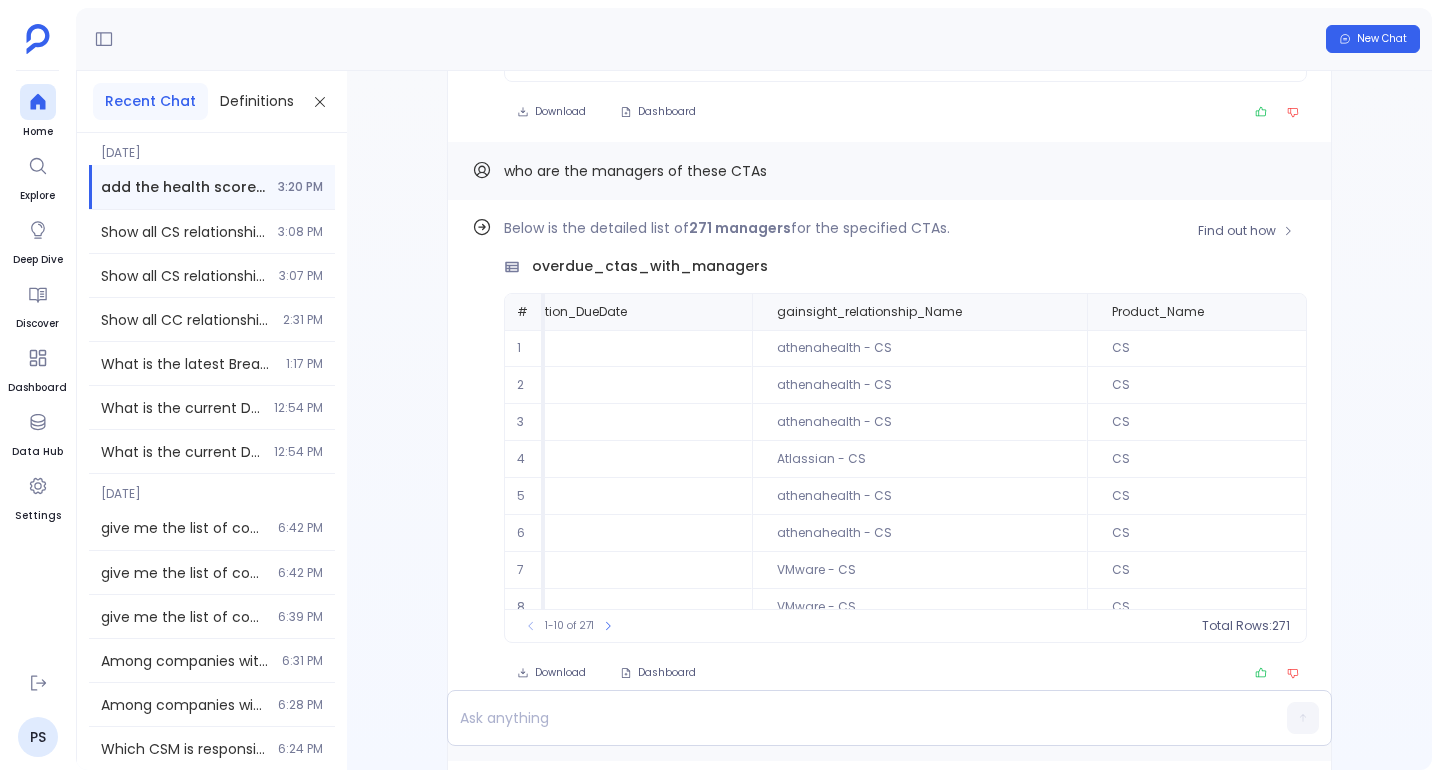 scroll, scrollTop: 96, scrollLeft: 1855, axis: both 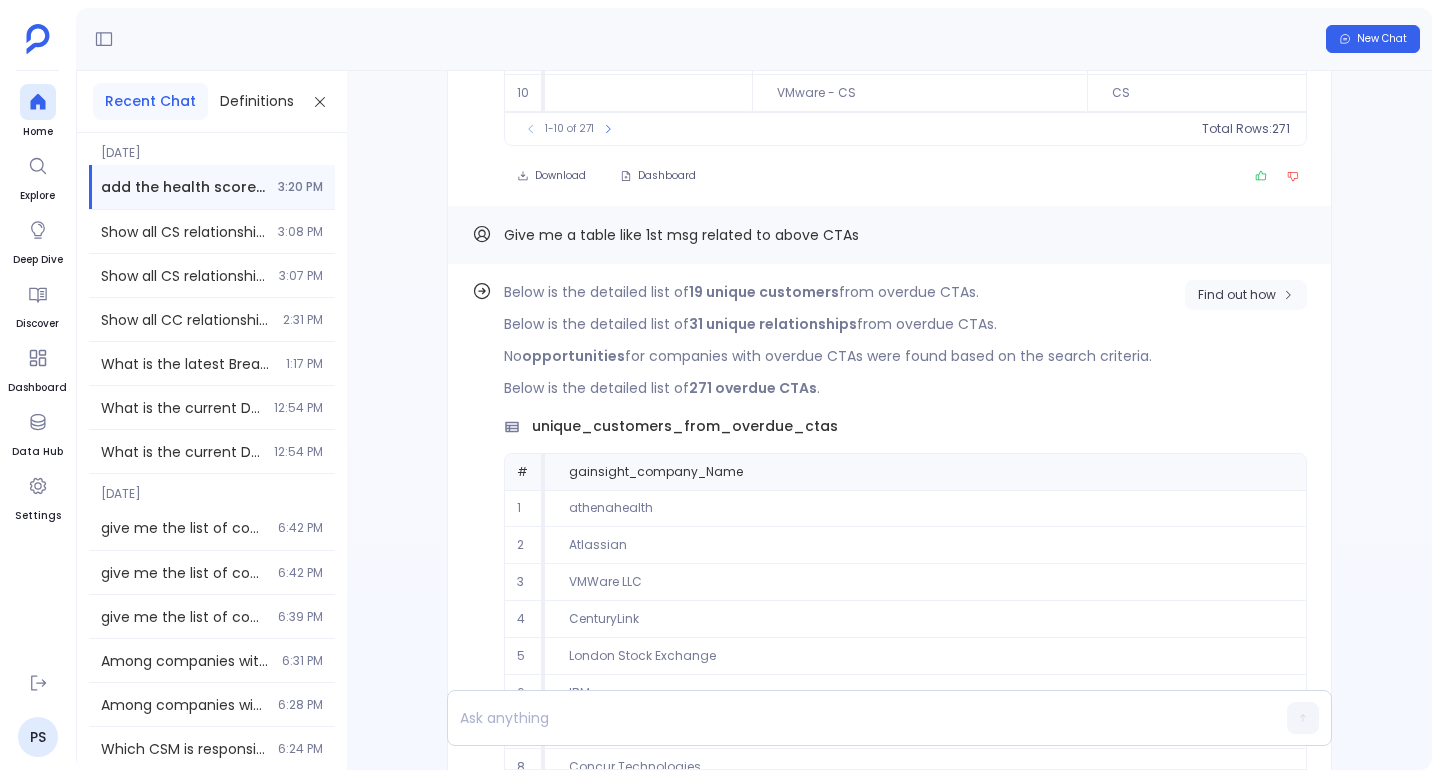 click 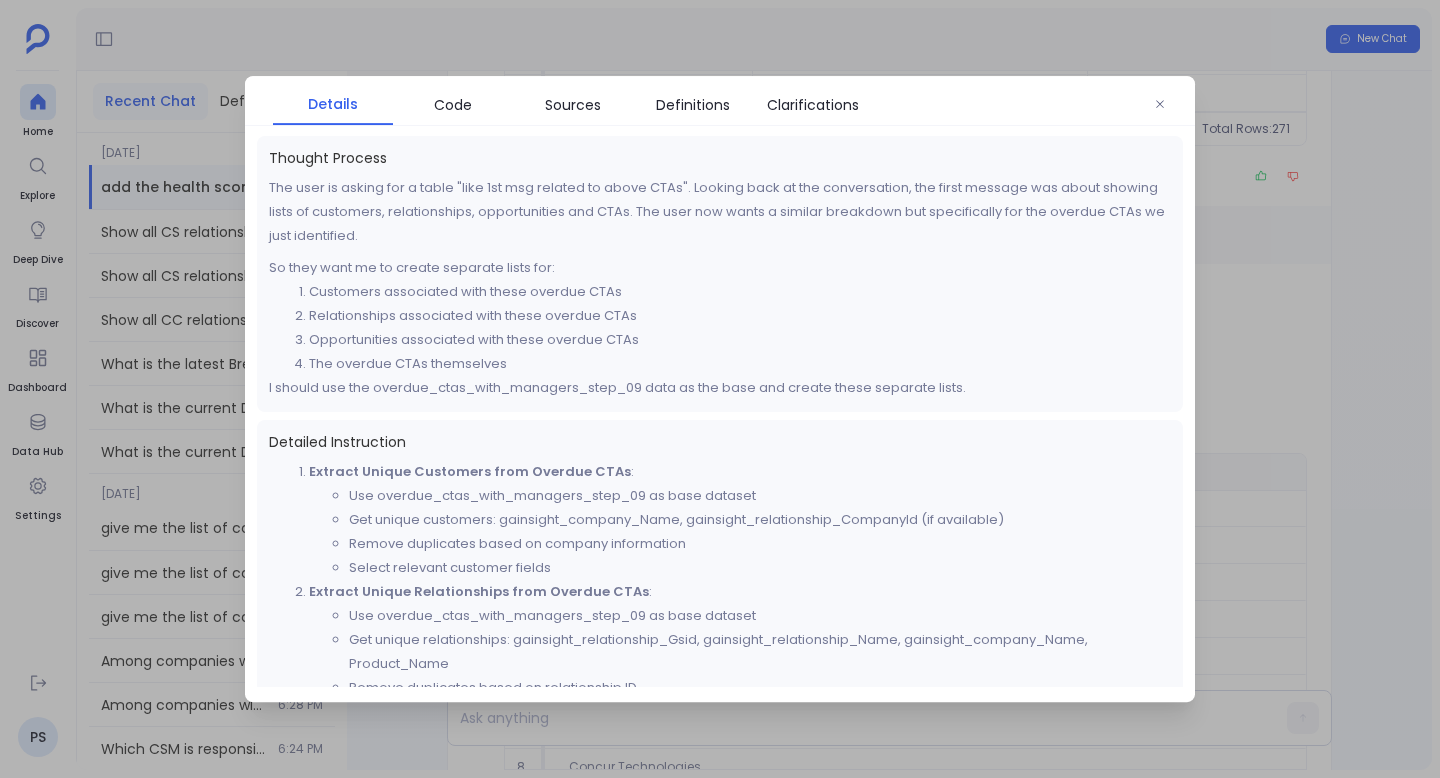 click at bounding box center (720, 389) 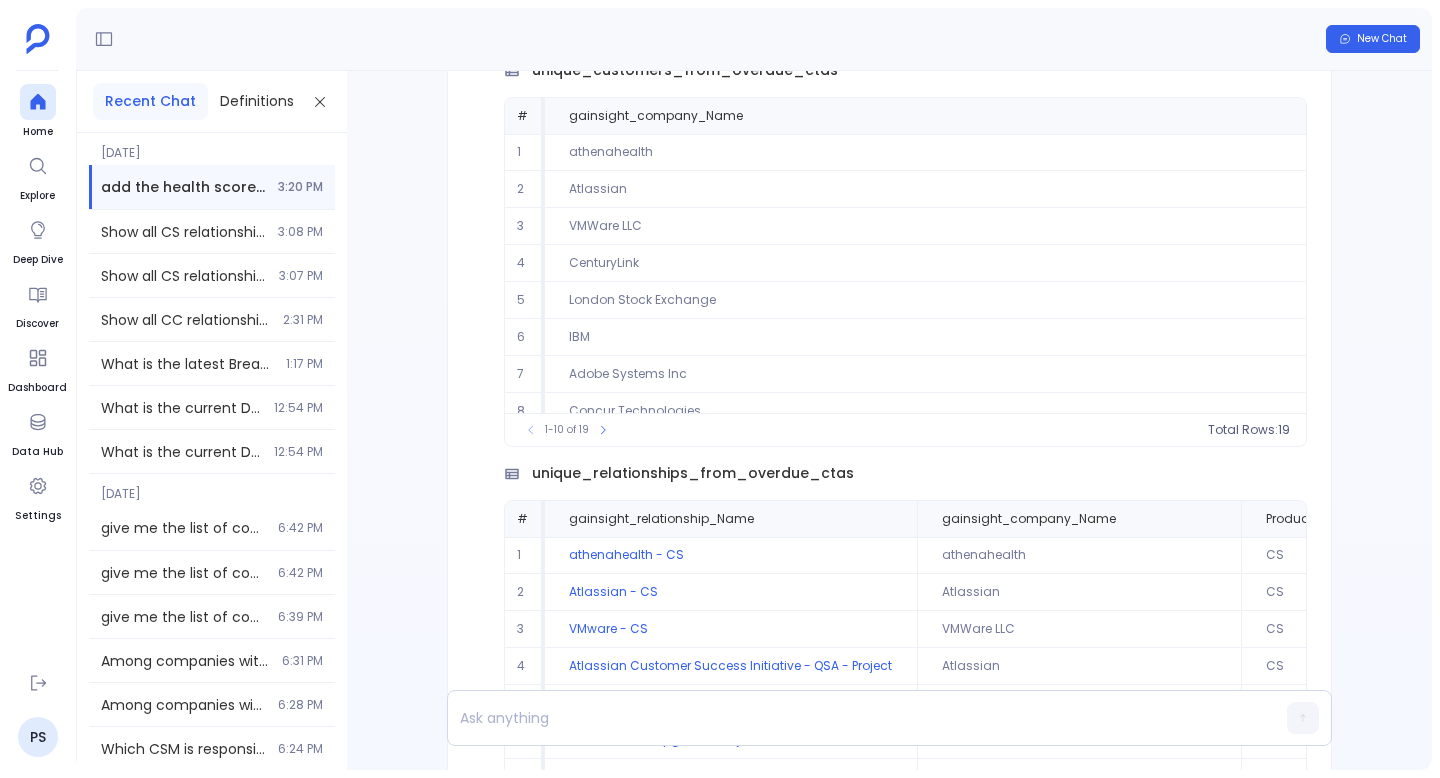 scroll, scrollTop: -11096, scrollLeft: 0, axis: vertical 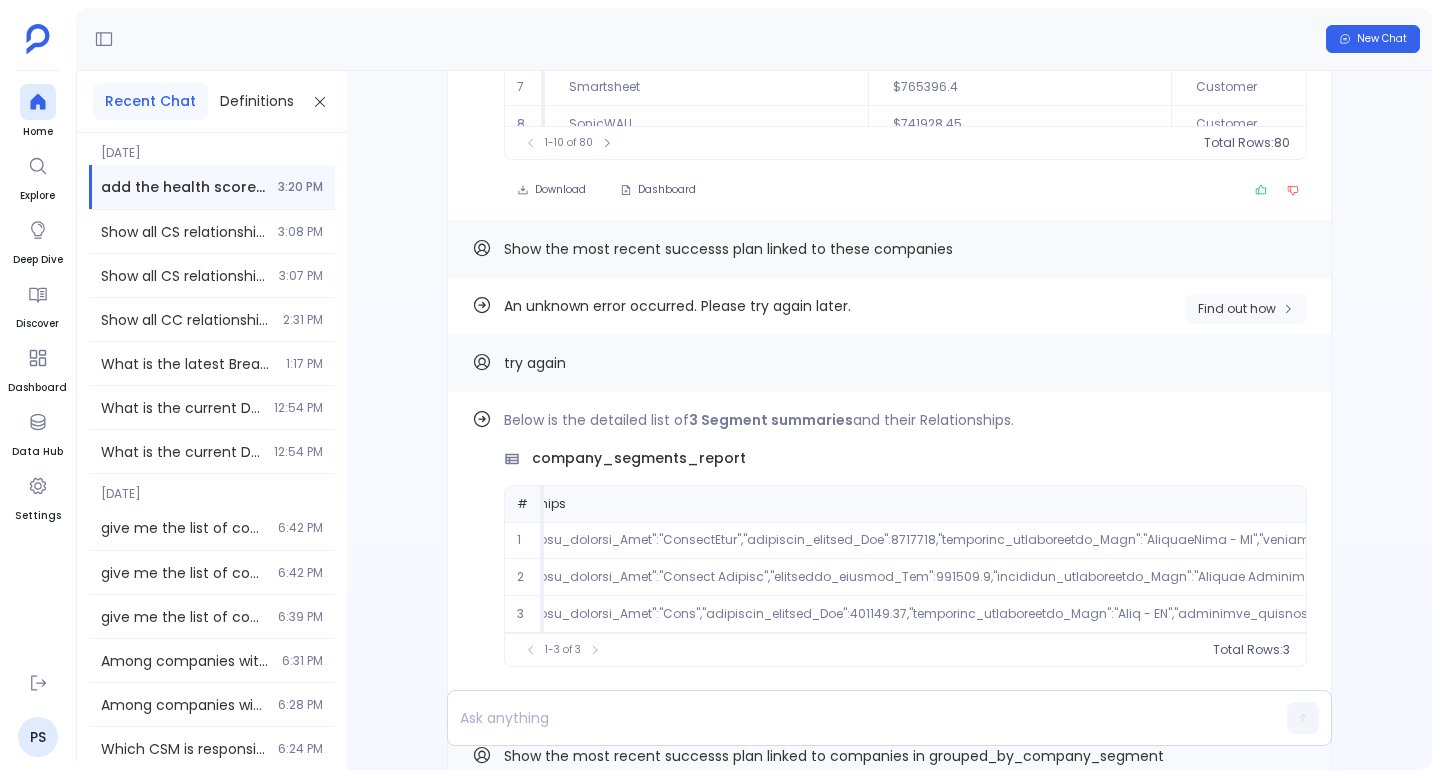click on "Find out how" at bounding box center [1237, 309] 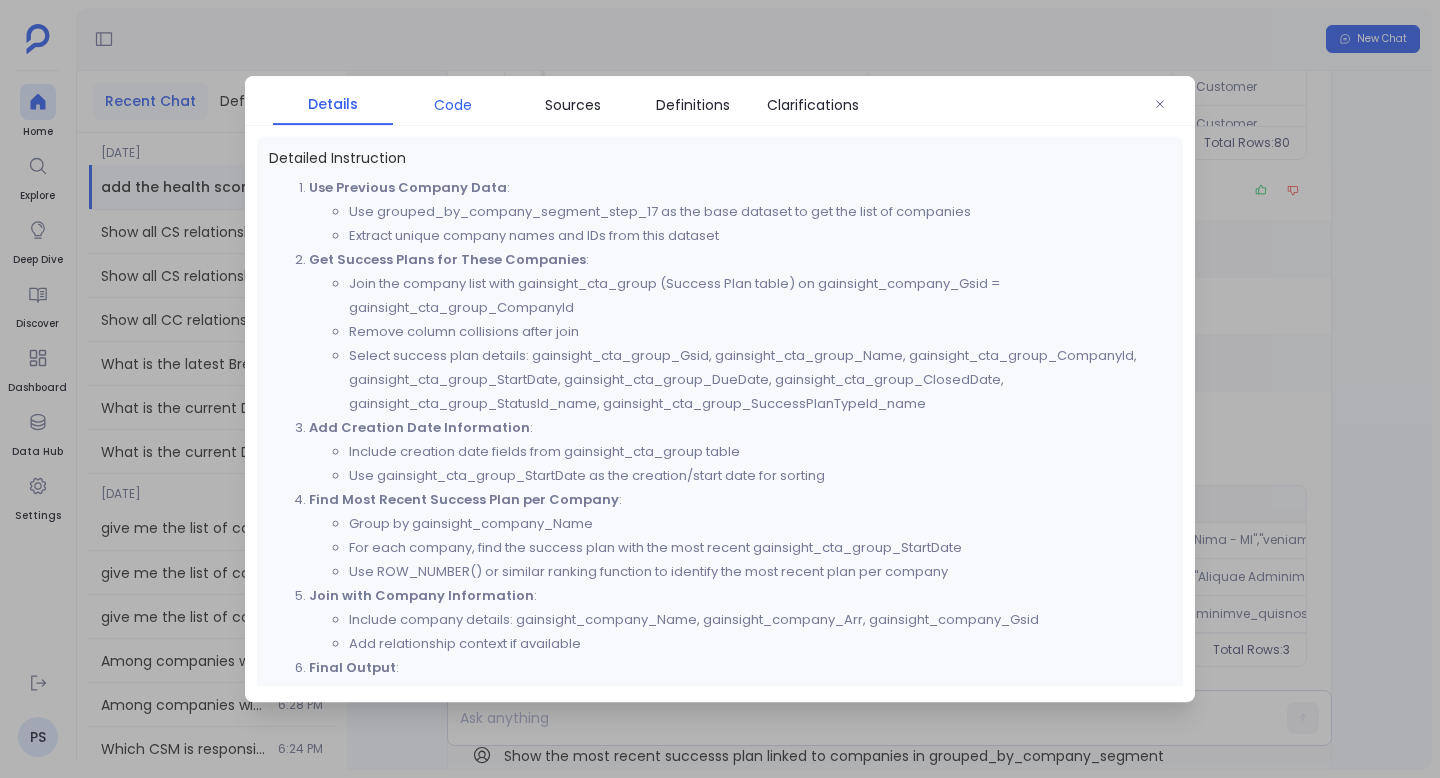 click on "Code" at bounding box center (453, 105) 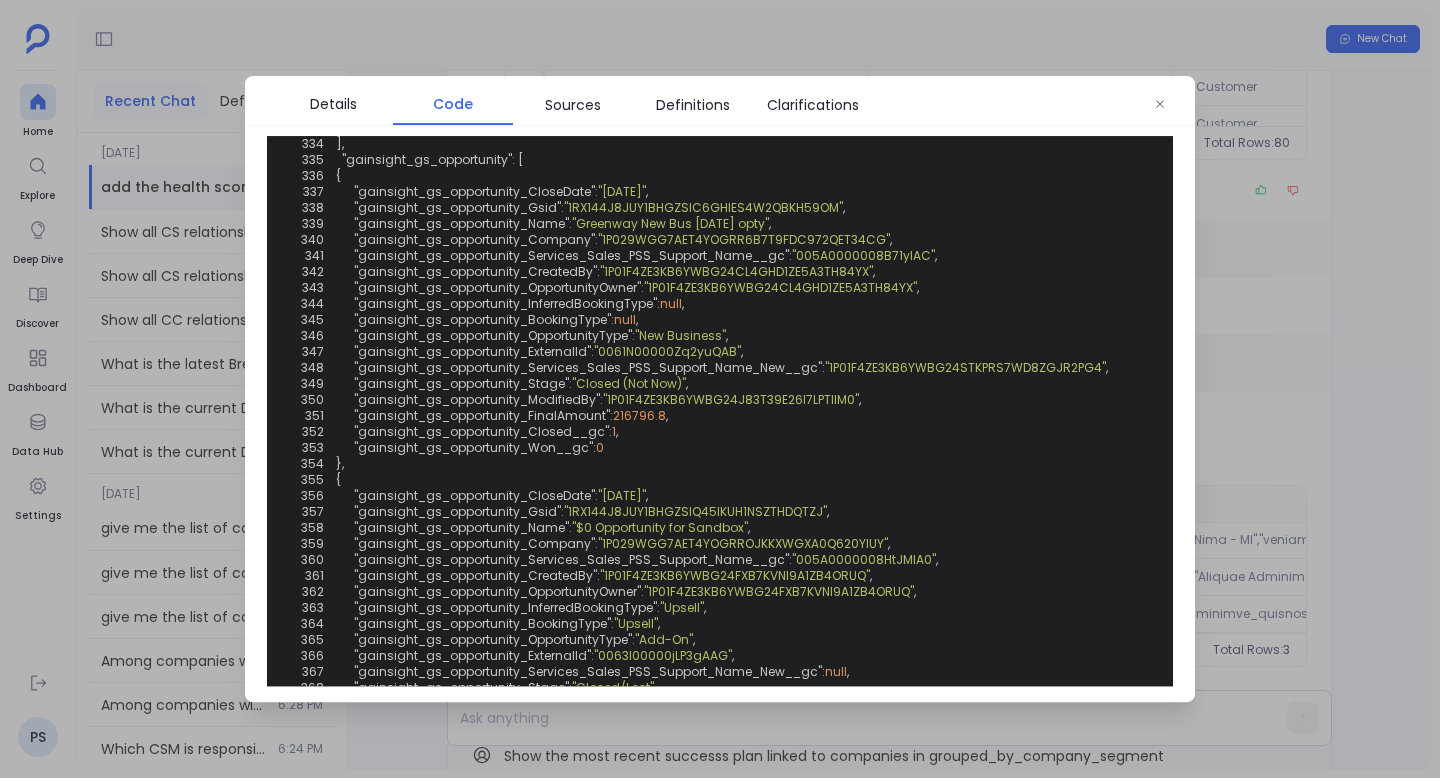 scroll, scrollTop: 5641, scrollLeft: 0, axis: vertical 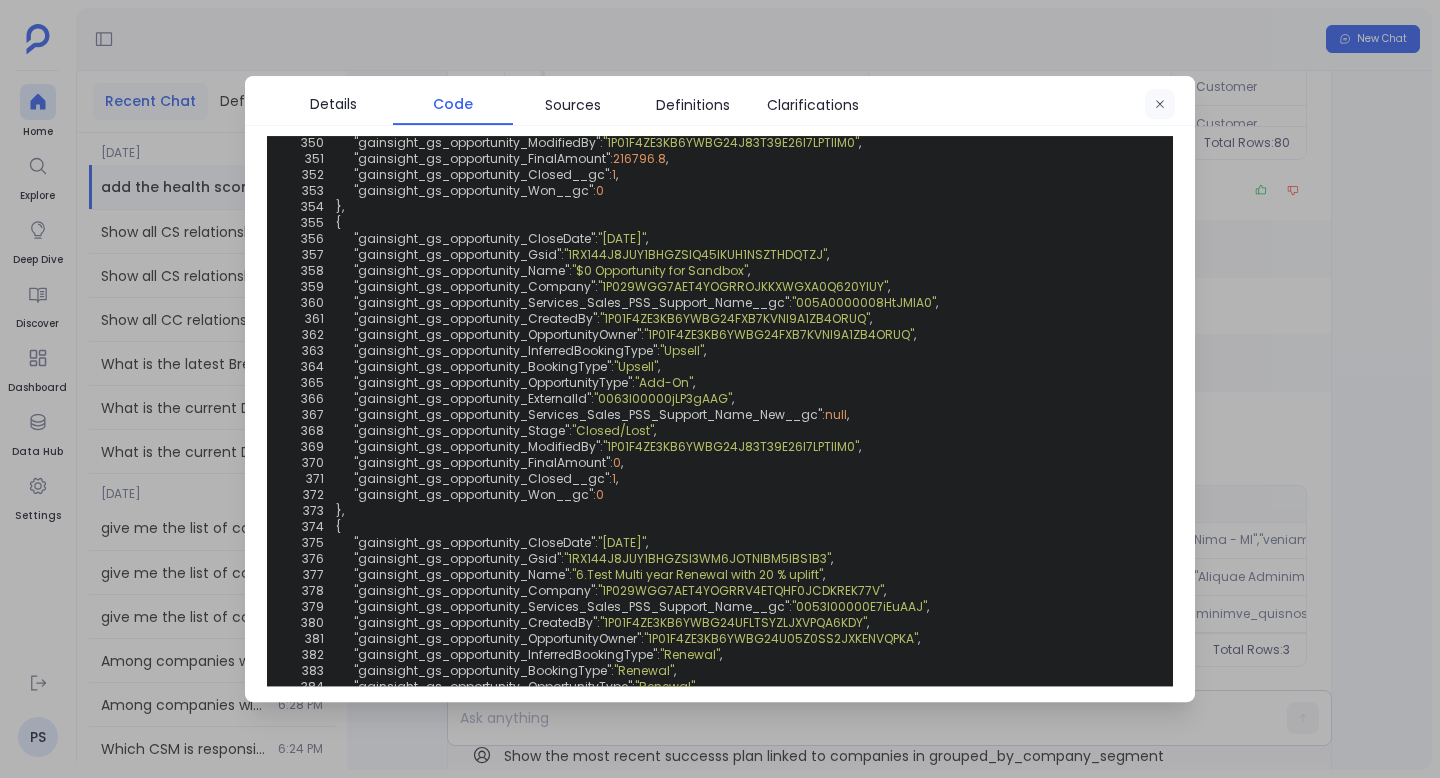 click 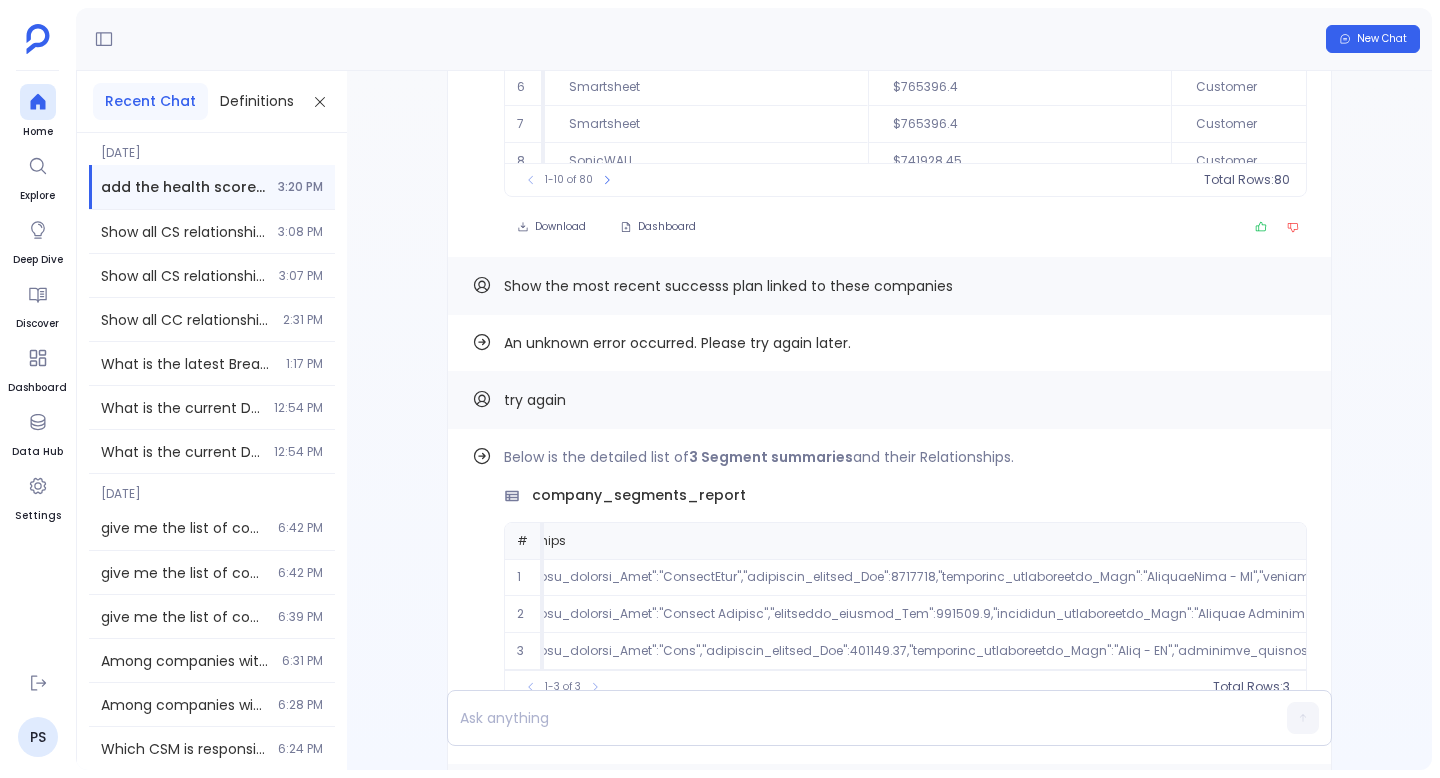 scroll, scrollTop: -2589, scrollLeft: 0, axis: vertical 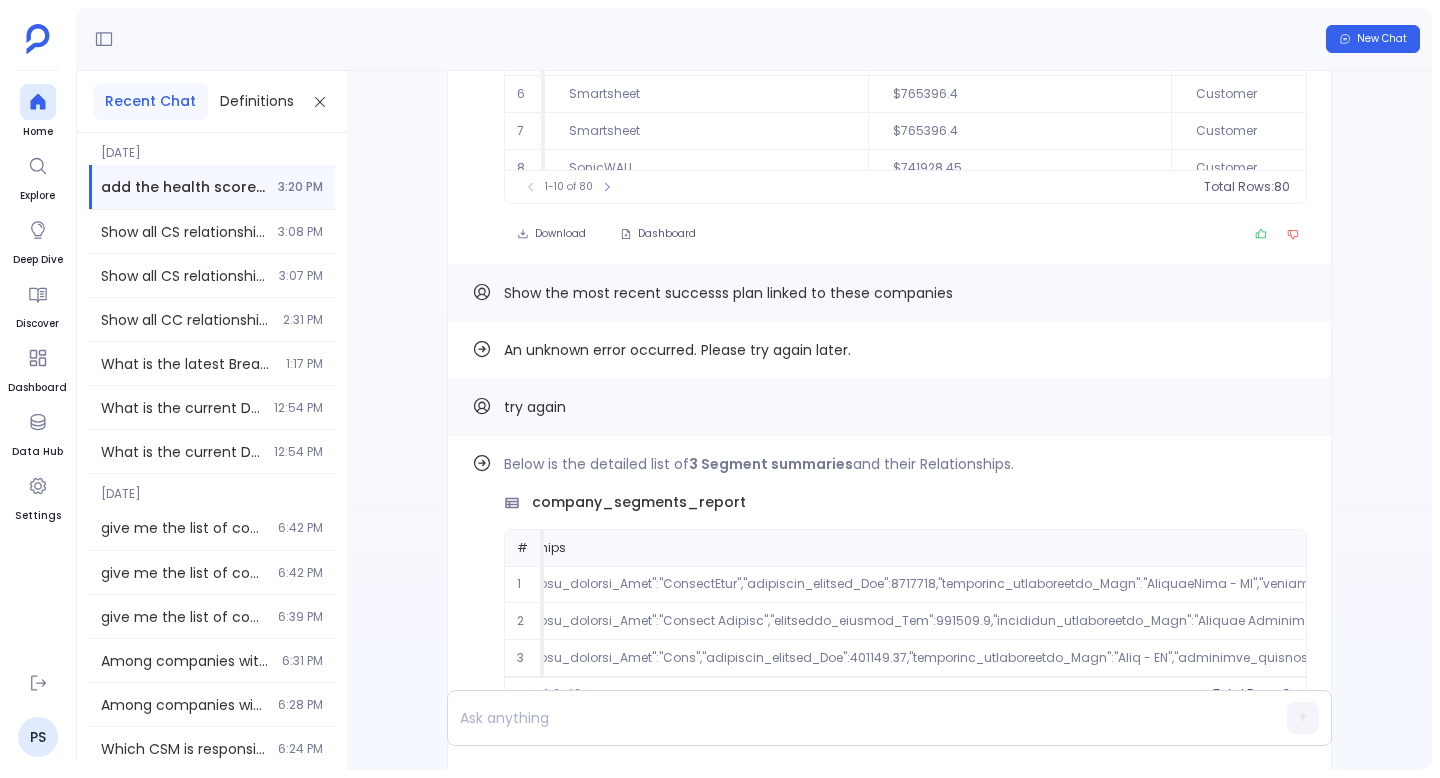 click on "Show the most recent successs plan linked to these companies" at bounding box center (728, 293) 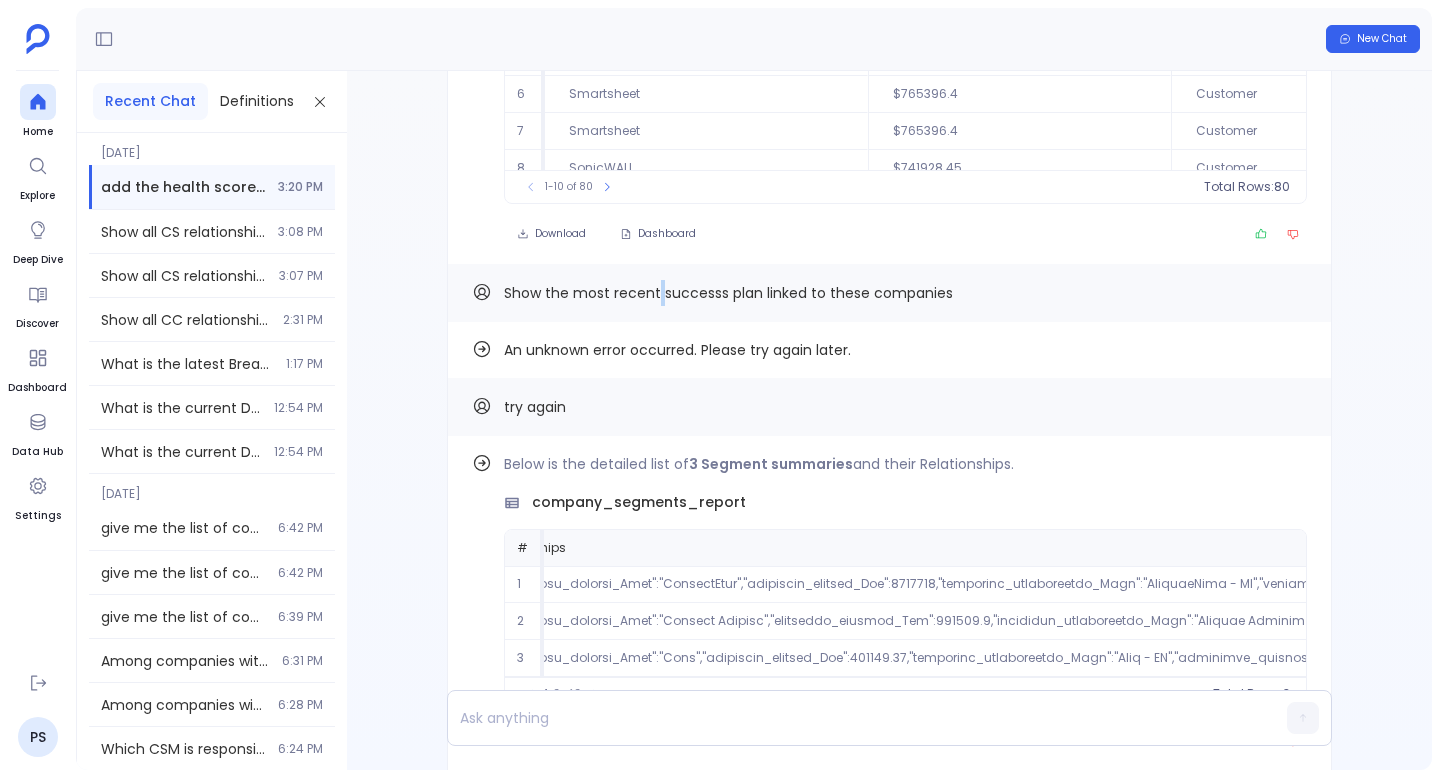 click on "Show the most recent successs plan linked to these companies" at bounding box center (728, 293) 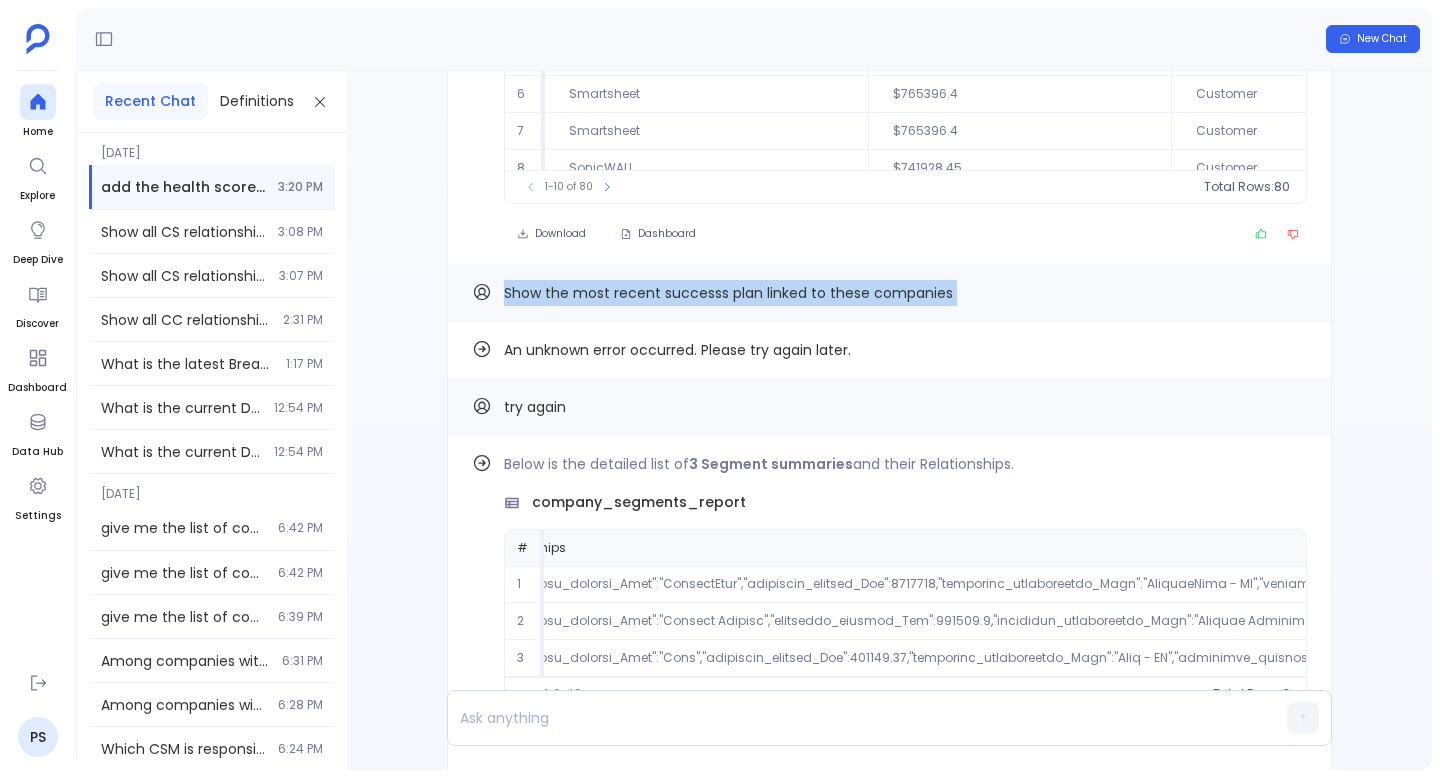 click on "Show the most recent successs plan linked to these companies" at bounding box center [728, 293] 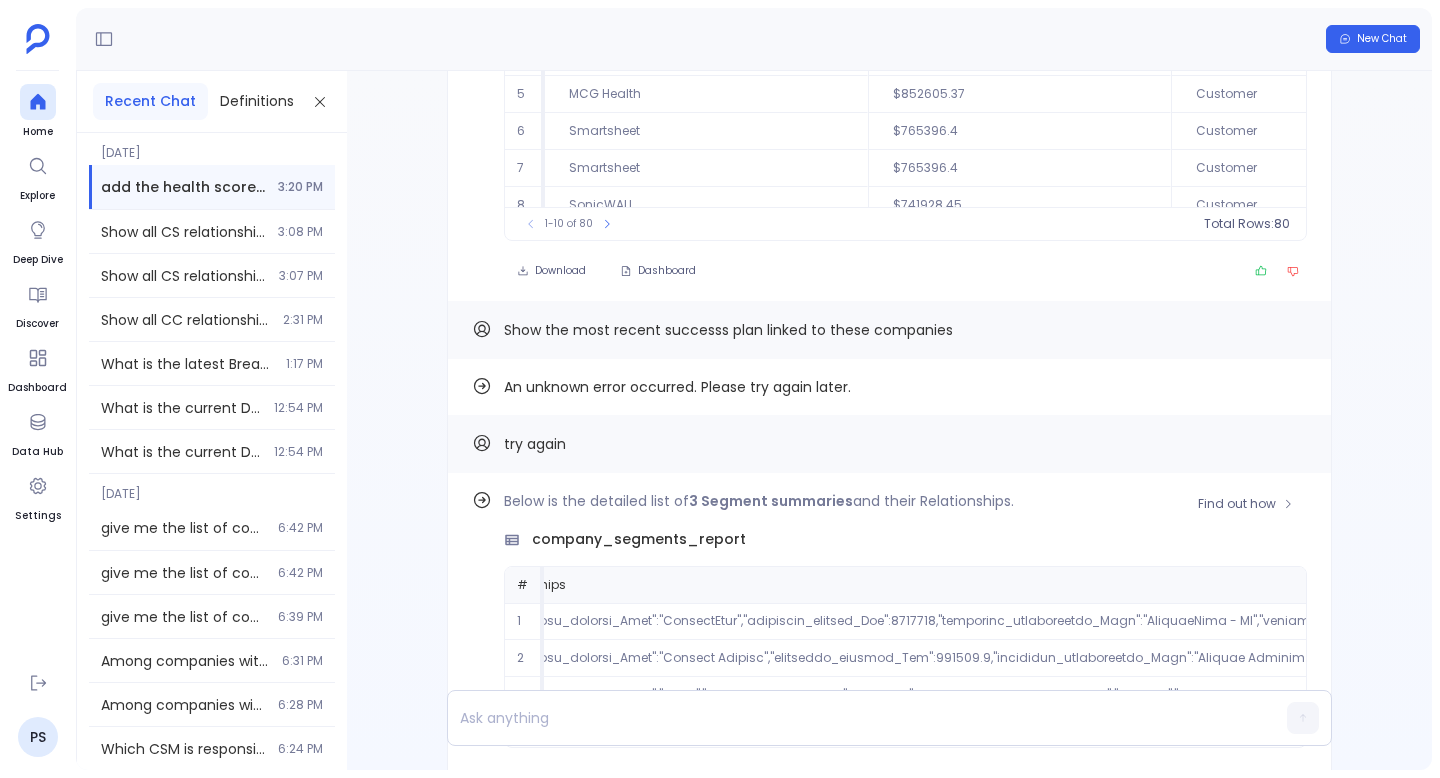 scroll, scrollTop: -7880, scrollLeft: 0, axis: vertical 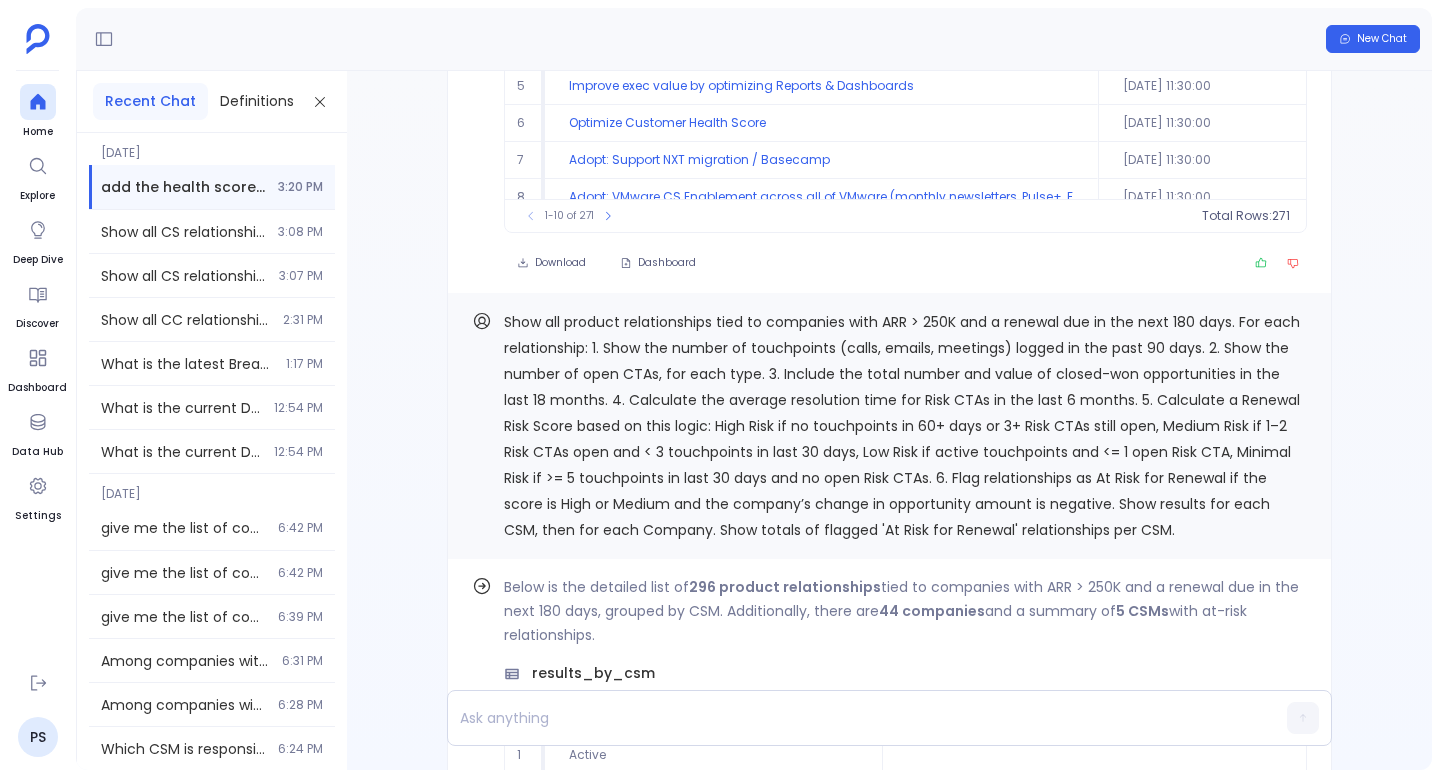 click on "Show all product relationships tied to companies with ARR > 250K and a renewal due in the next 180 days. For each relationship: 1. Show the number of touchpoints (calls, emails, meetings) logged in the past 90 days. 2. Show the number of open CTAs, for each type. 3. Include the total number and value of closed-won opportunities in the last 18 months. 4. Calculate the average resolution time for Risk CTAs in the last 6 months. 5. Calculate a Renewal Risk Score based on this logic: High Risk if no touchpoints in 60+ days or 3+ Risk CTAs still open, Medium Risk if 1–2 Risk CTAs open and < 3 touchpoints in last 30 days, Low Risk if active touchpoints and <= 1 open Risk CTA, Minimal Risk if >= 5 touchpoints in last 30 days and no open Risk CTAs. 6. Flag relationships as At Risk for Renewal if the score is High or Medium and the company’s change in opportunity amount is negative. Show results for each CSM, then for each Company. Show totals of flagged 'At Risk for Renewal' relationships per CSM." at bounding box center [889, 426] 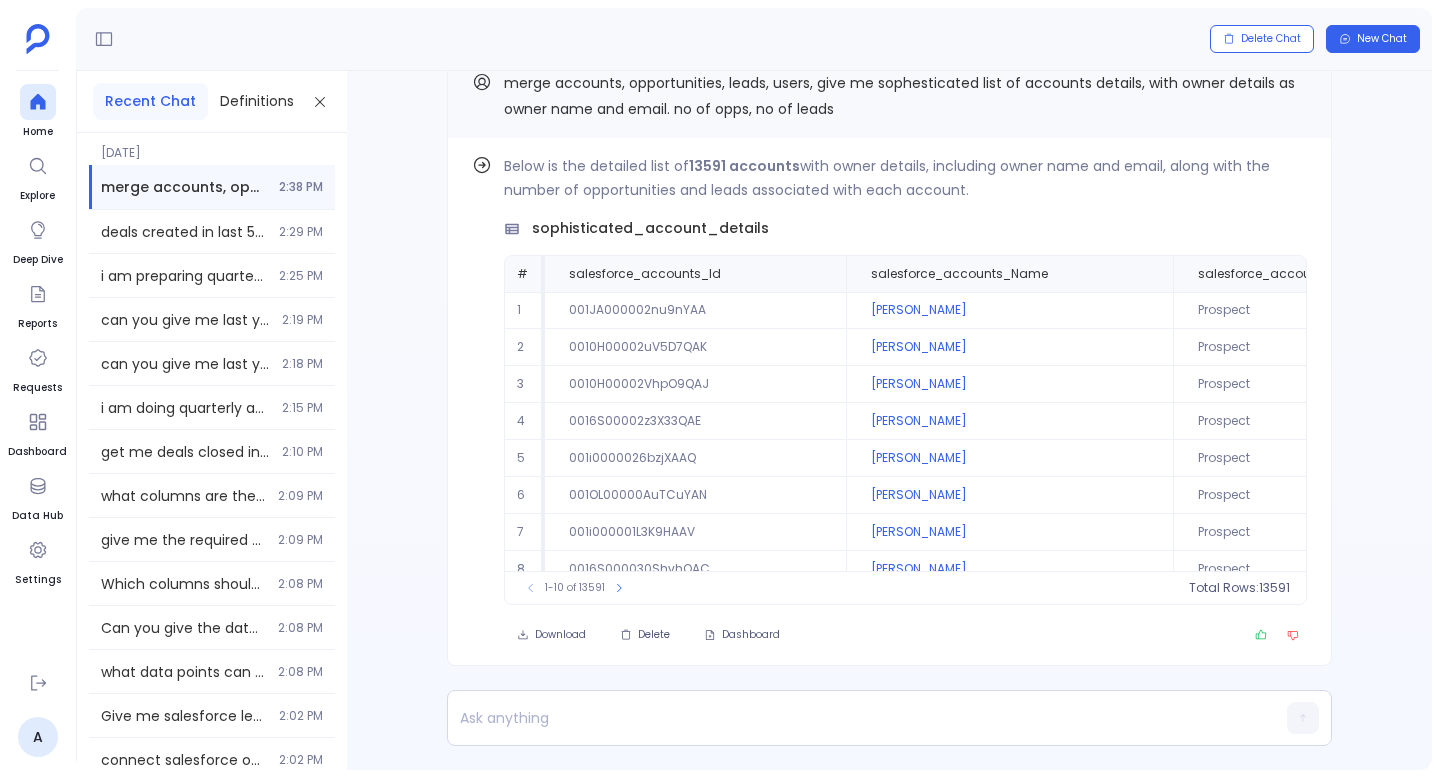 scroll, scrollTop: 0, scrollLeft: 0, axis: both 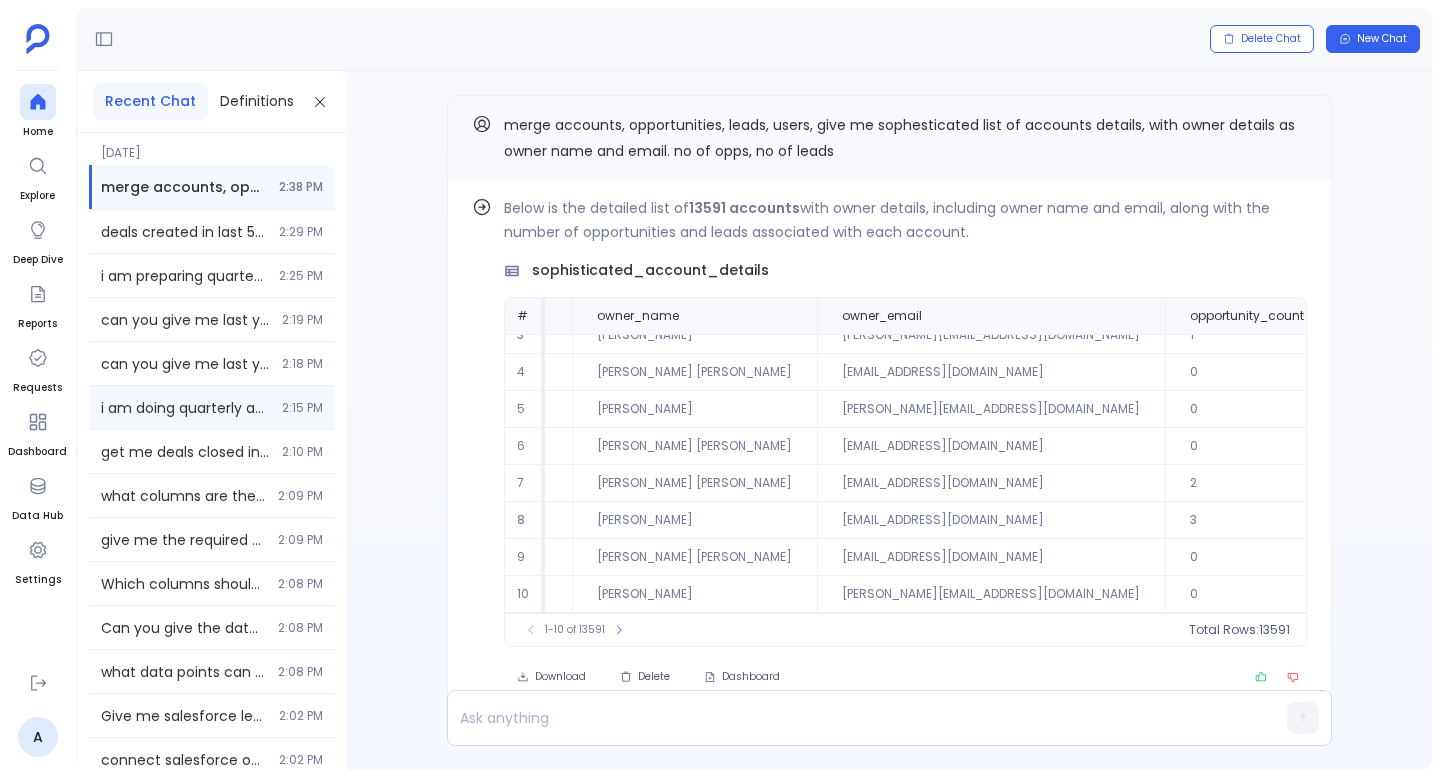 click on "i am doing quarterly analysis, can you give me last month data 2:15 PM" at bounding box center [212, 407] 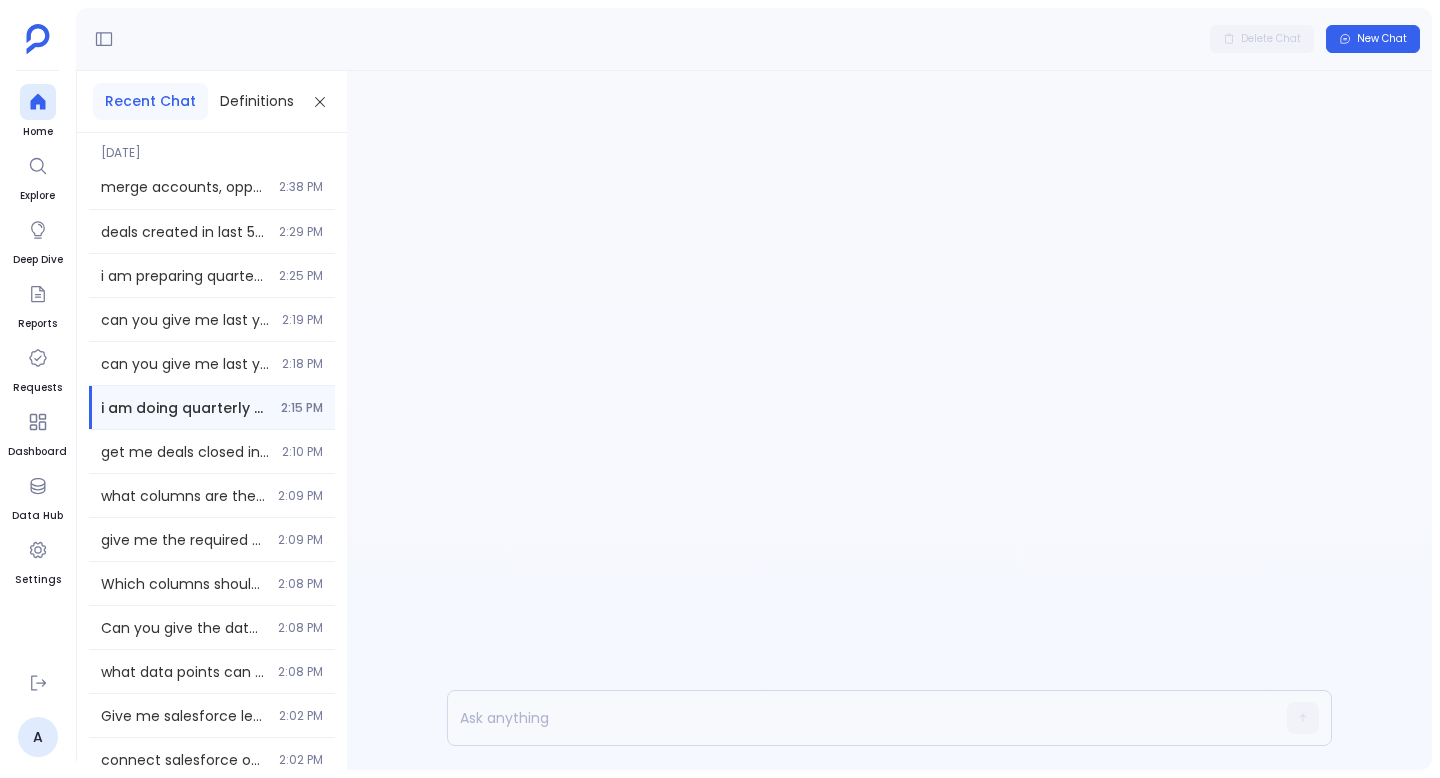 scroll, scrollTop: 0, scrollLeft: 0, axis: both 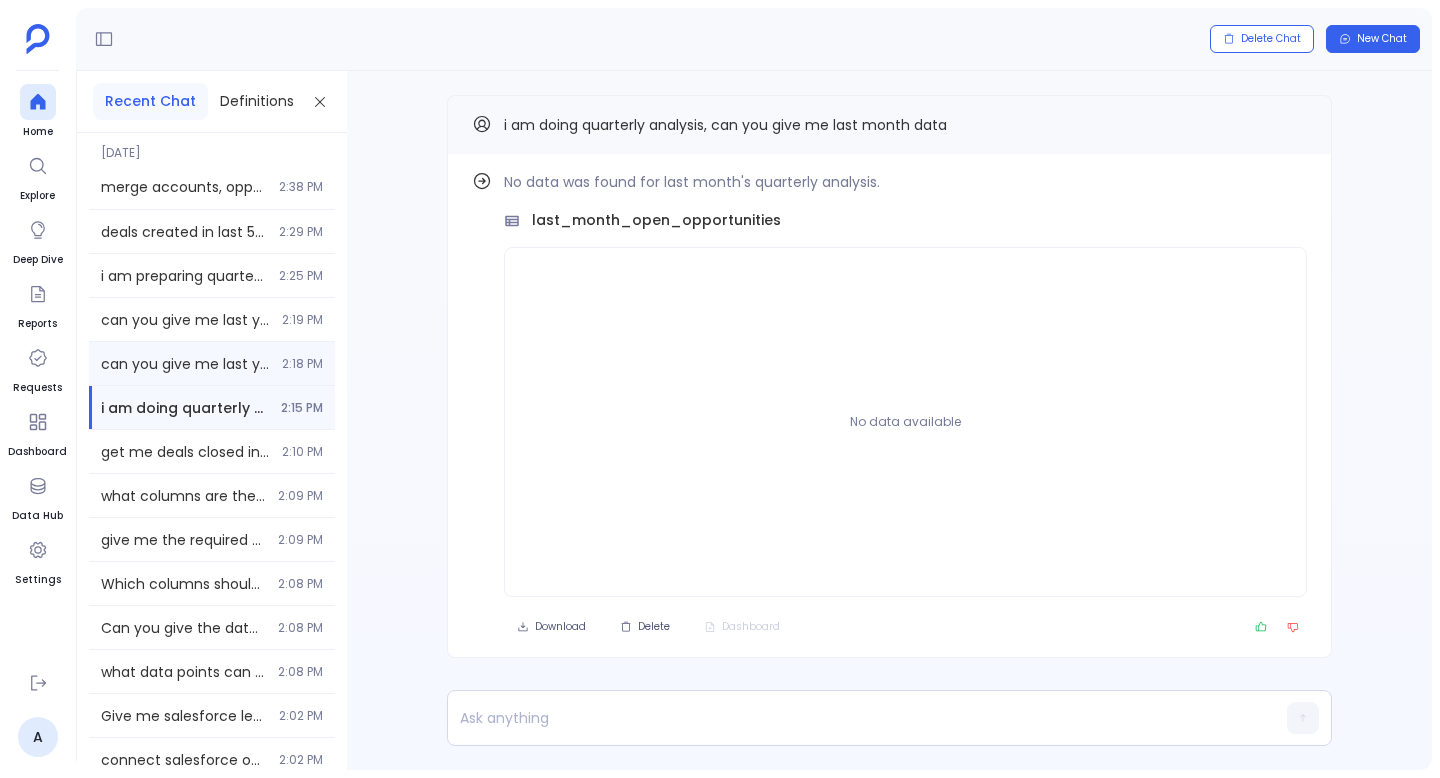 click on "can you give me last year deals closed on quarter on Quarter basis" at bounding box center [185, 364] 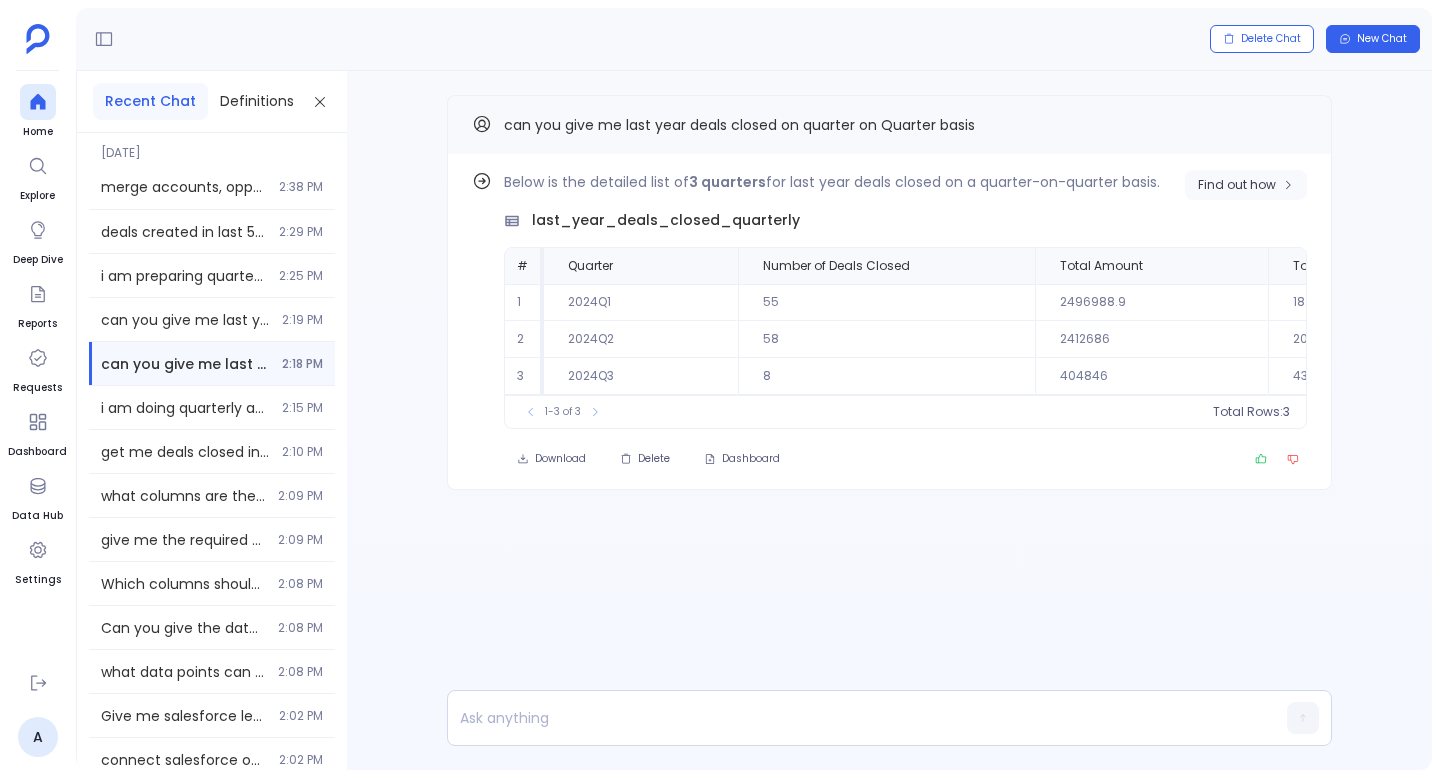 click on "Find out how" at bounding box center (1246, 185) 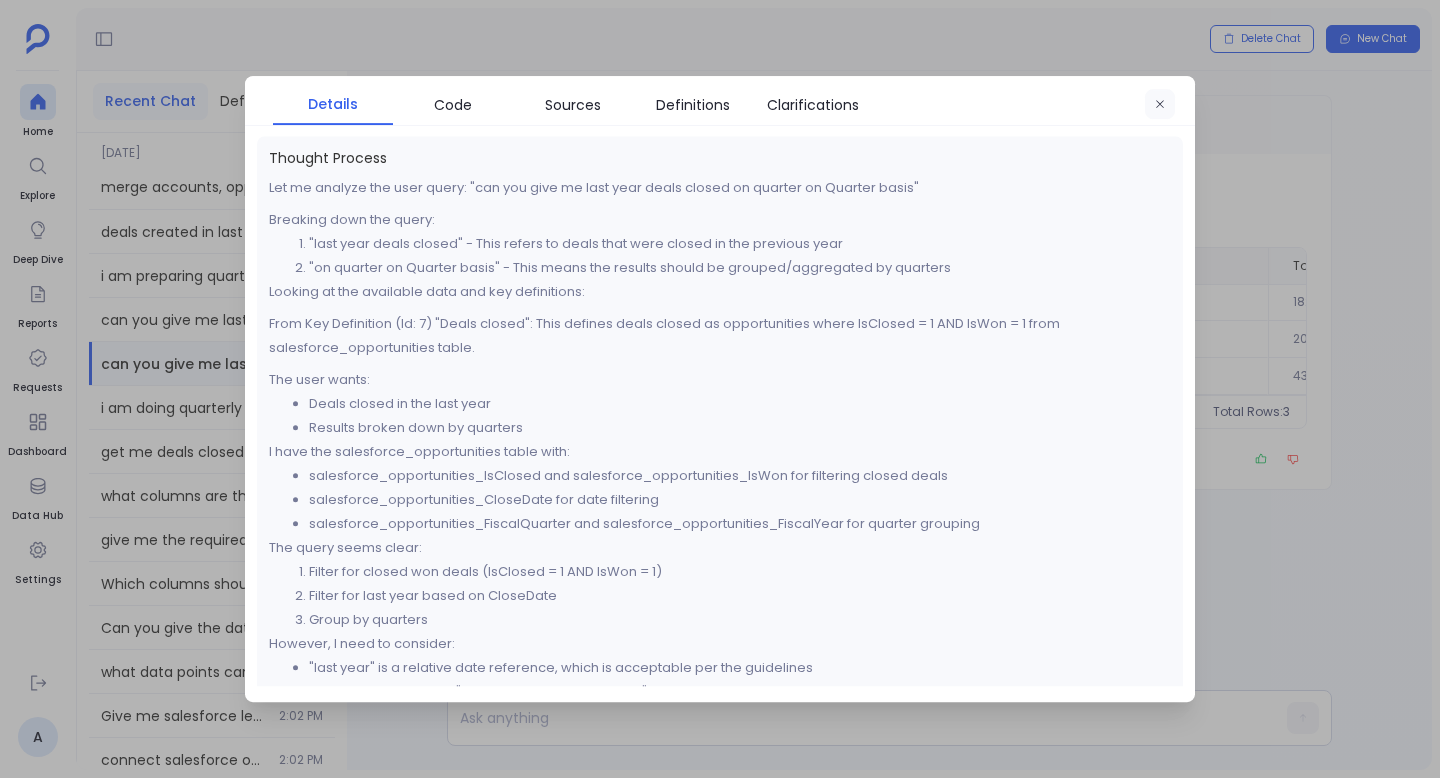 click 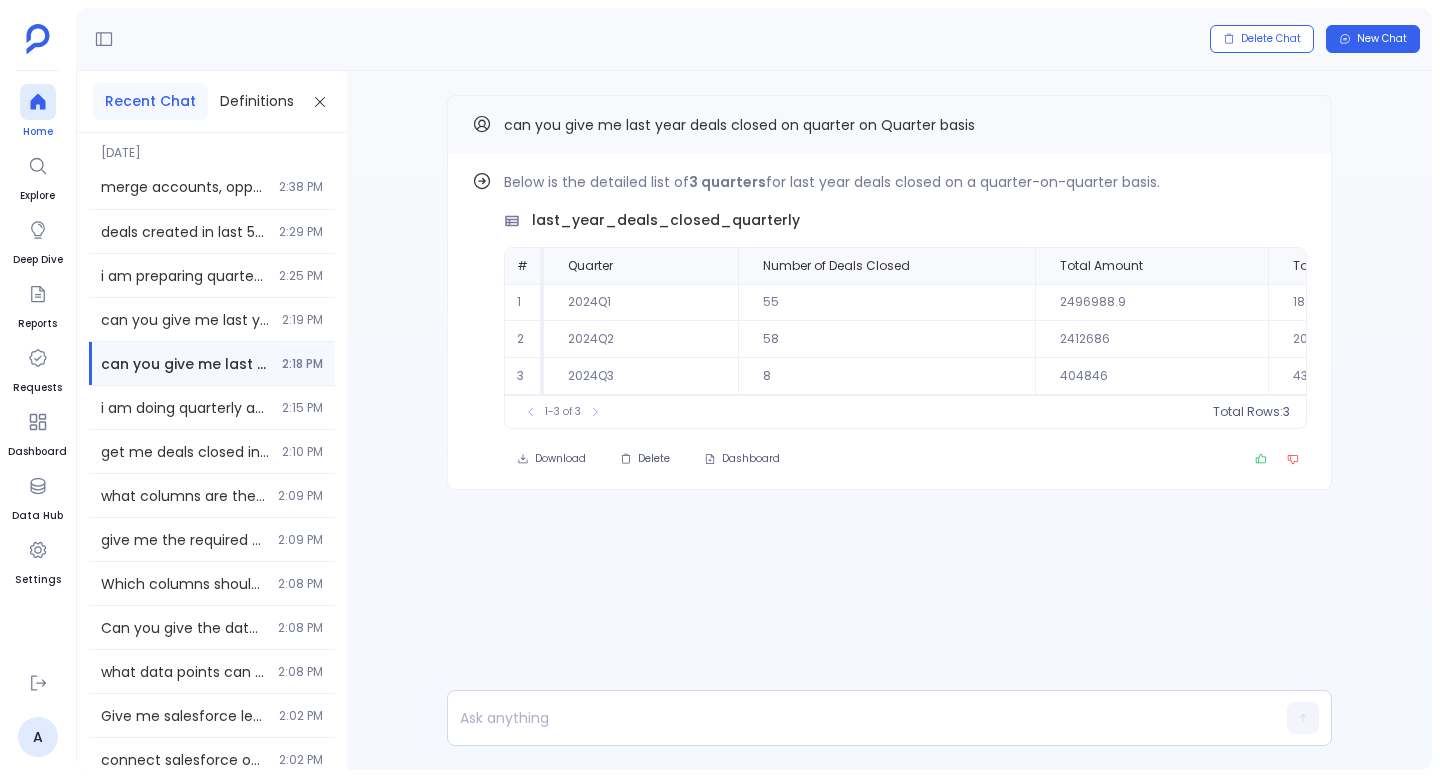 click 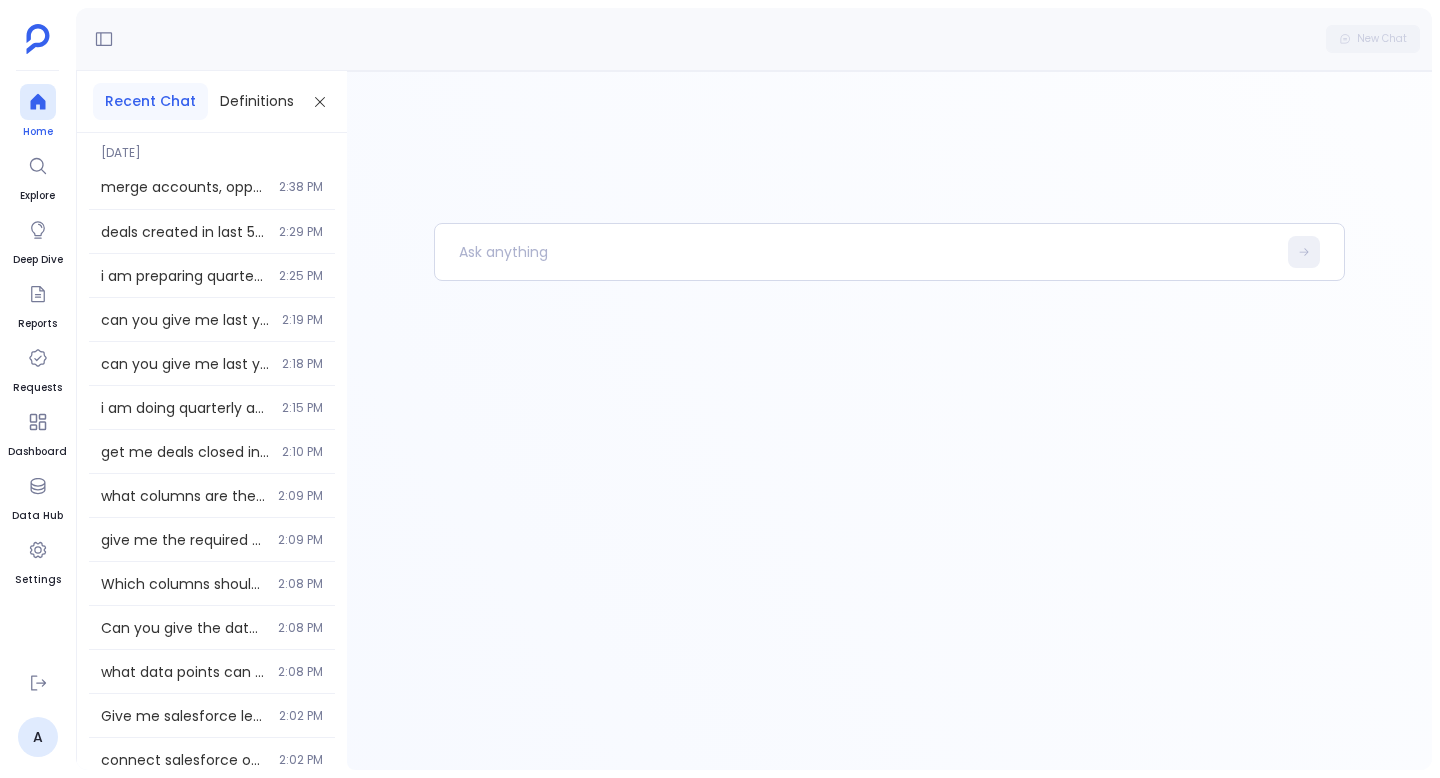 click 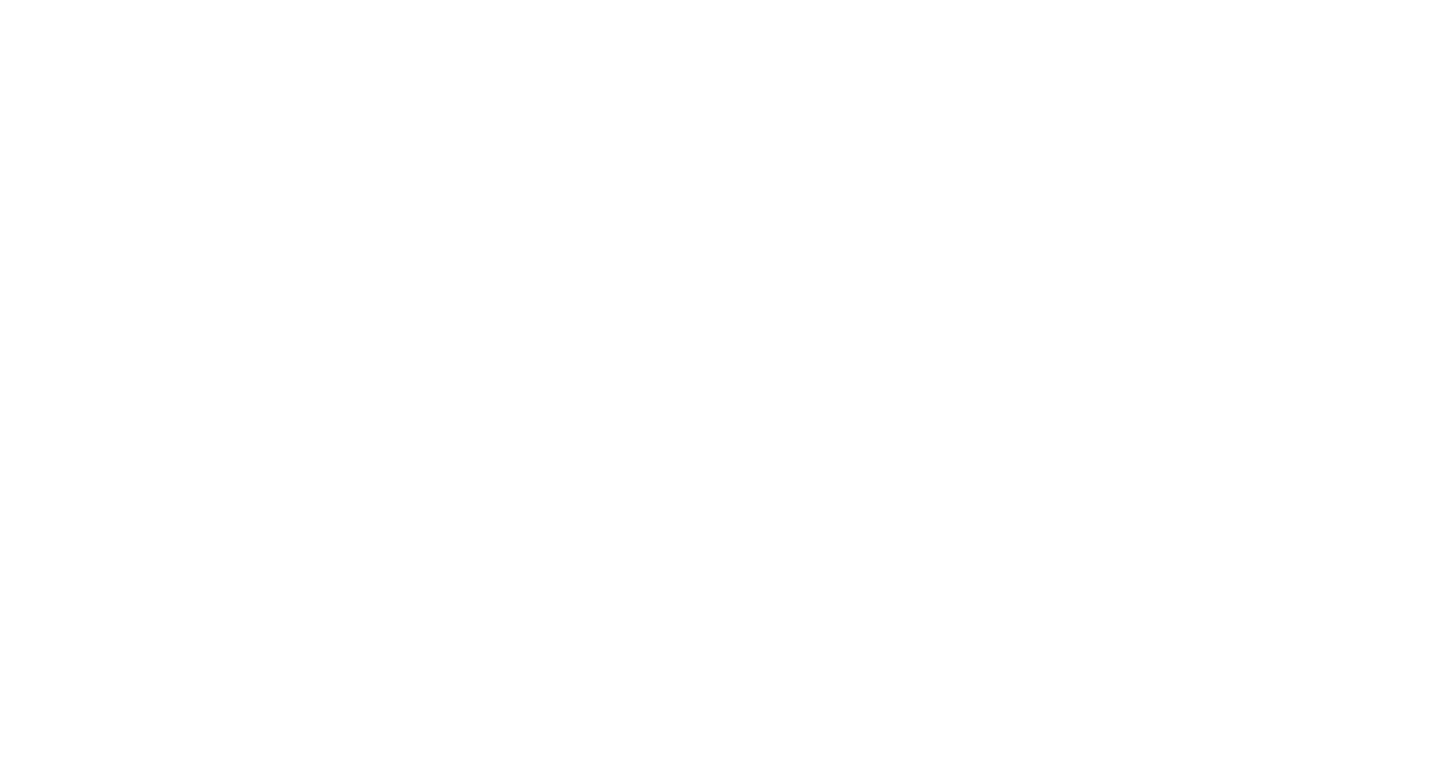 scroll, scrollTop: 0, scrollLeft: 0, axis: both 